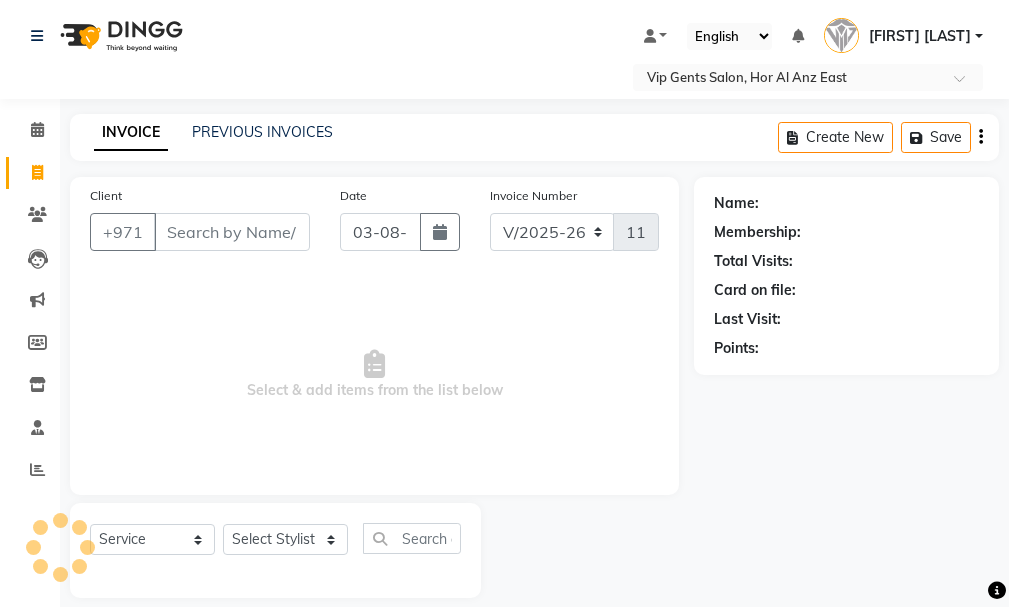 select on "8415" 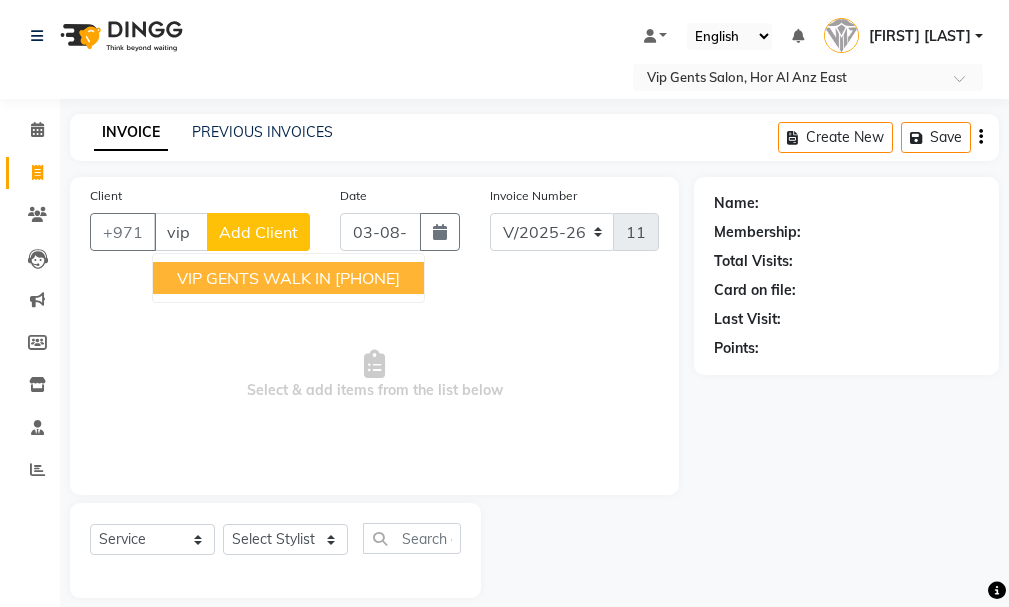 click on "VIP GENTS WALK IN  [PHONE]" at bounding box center (288, 278) 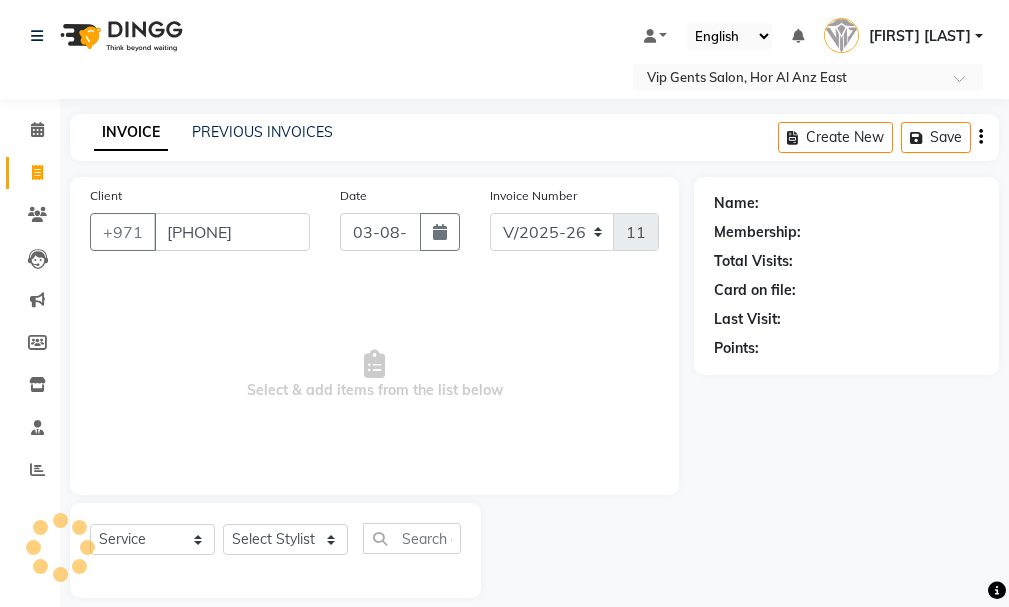 type on "[PHONE]" 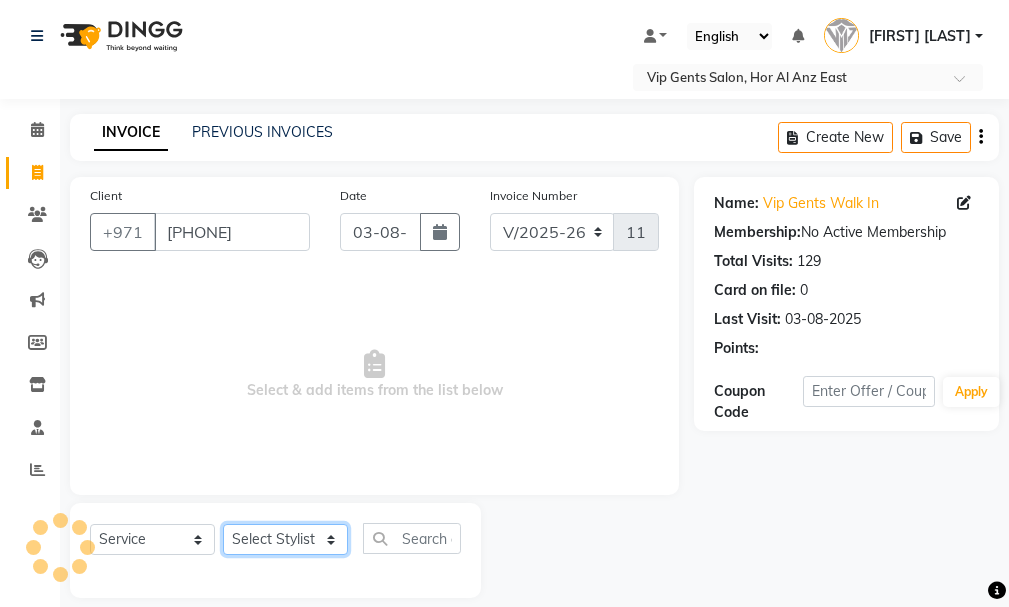 click on "Select Stylist AHMED MOHAMED MOHAMED ELKHODARY ABDELHAMID Ali Rana Allauddin Anwar Ali Ameen Ayoub Lakhbizi Jairah Mr. Mohannad Neha Nelson Ricalyn Colcol Riffat Magdy Taufeeq Anwar Ali Tauseef  Akhilaque Zoya Bhatti." 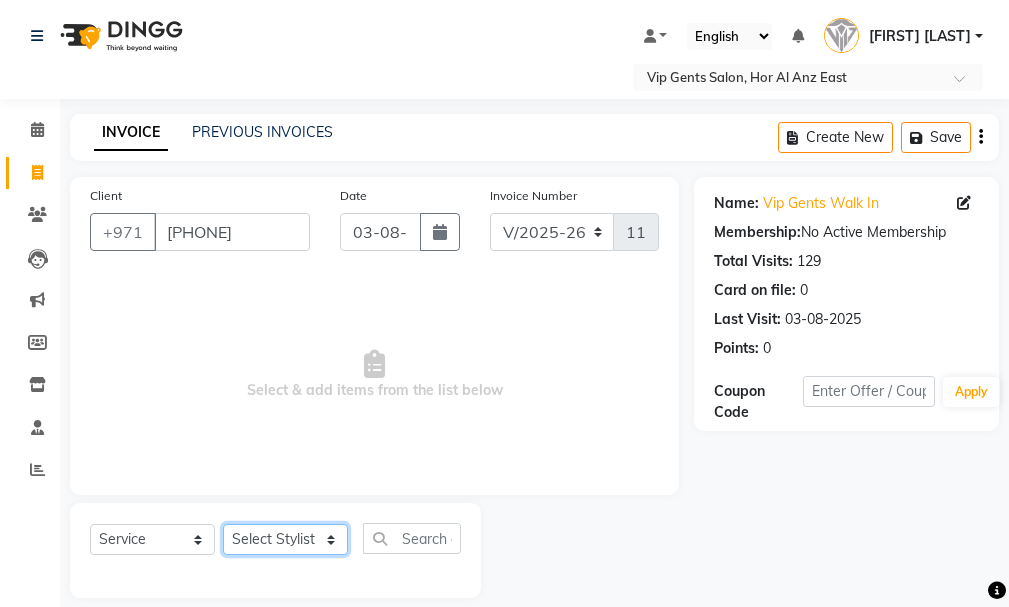 select on "81342" 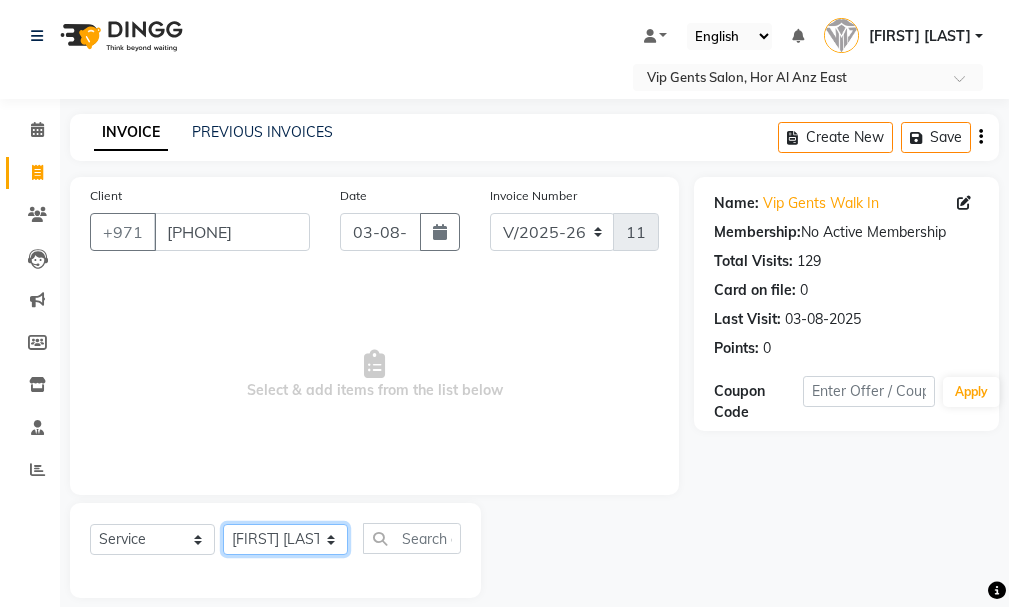 click on "Select Stylist AHMED MOHAMED MOHAMED ELKHODARY ABDELHAMID Ali Rana Allauddin Anwar Ali Ameen Ayoub Lakhbizi Jairah Mr. Mohannad Neha Nelson Ricalyn Colcol Riffat Magdy Taufeeq Anwar Ali Tauseef  Akhilaque Zoya Bhatti." 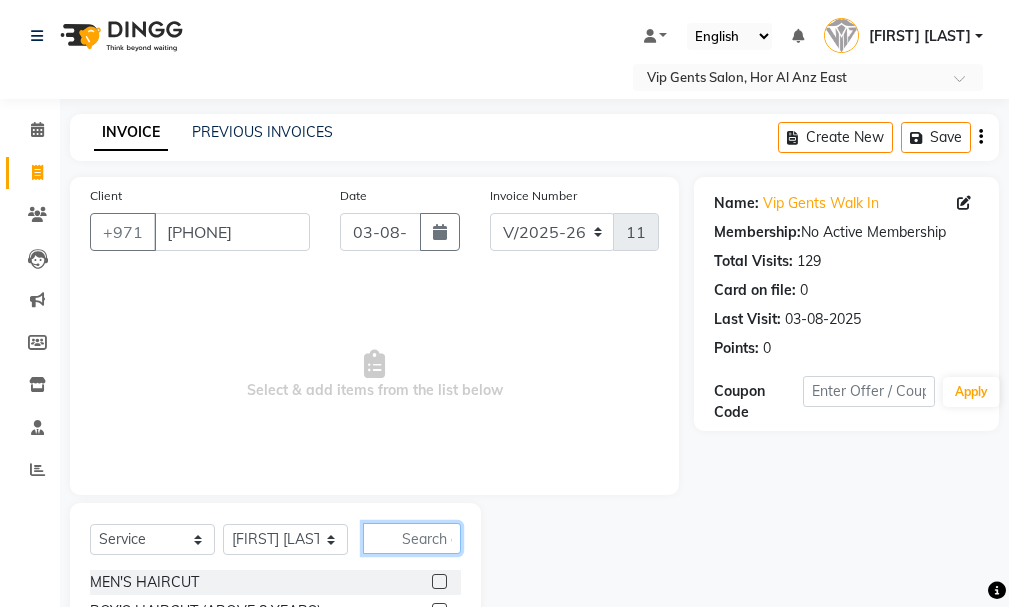 click 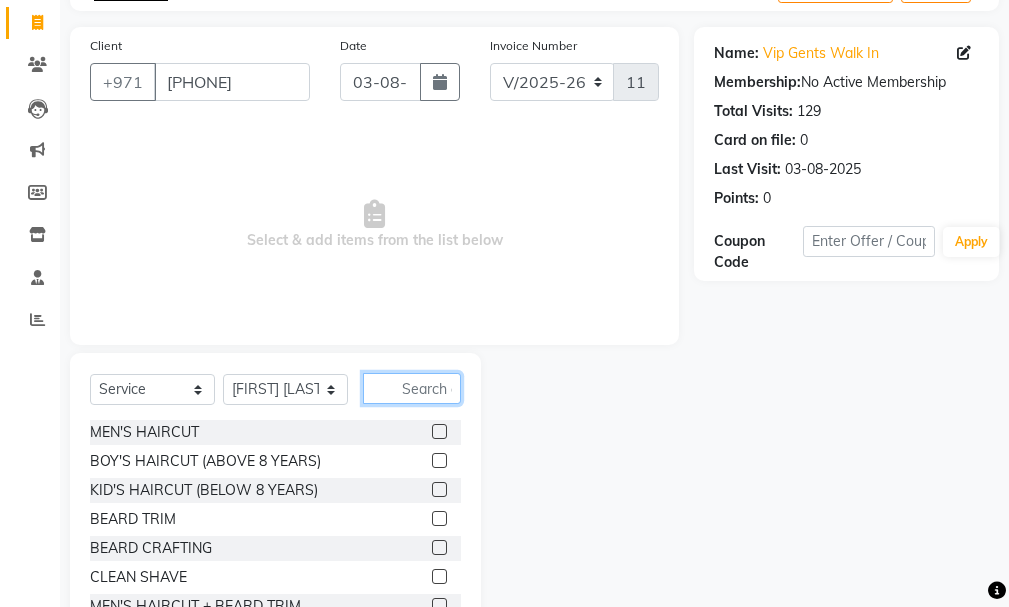 scroll, scrollTop: 204, scrollLeft: 0, axis: vertical 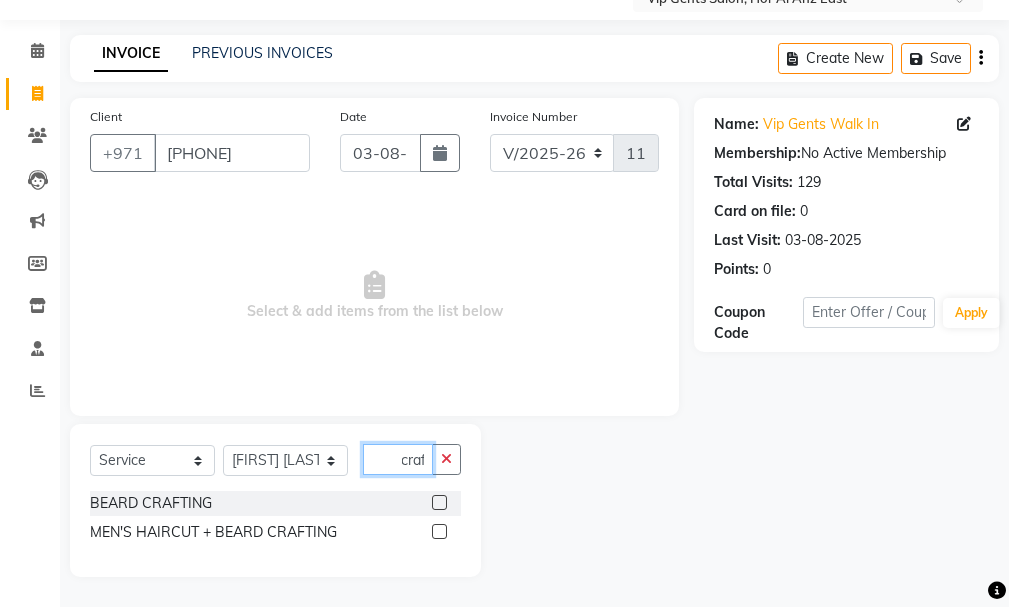 type on "craf" 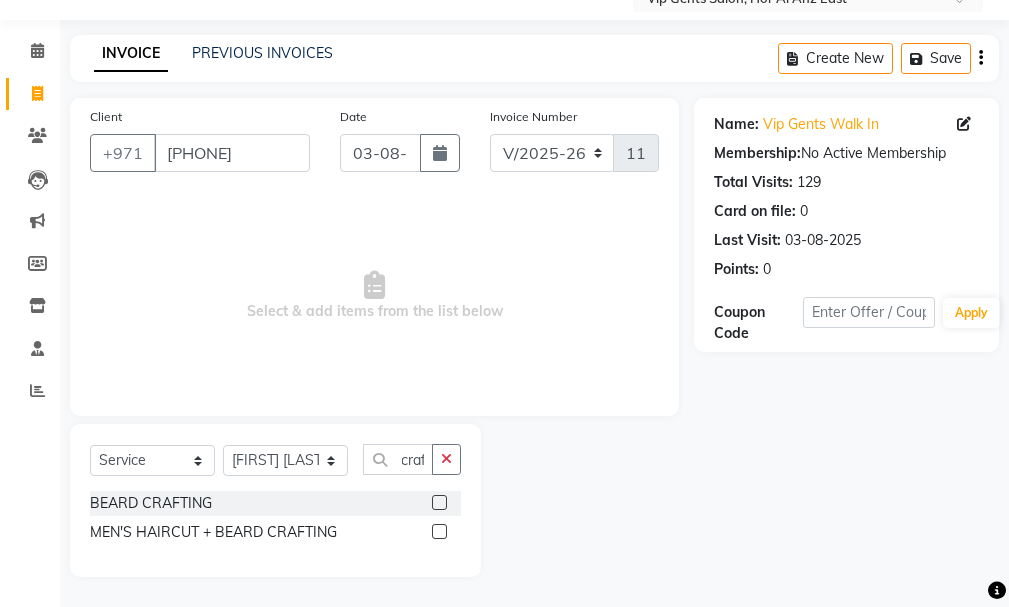 click 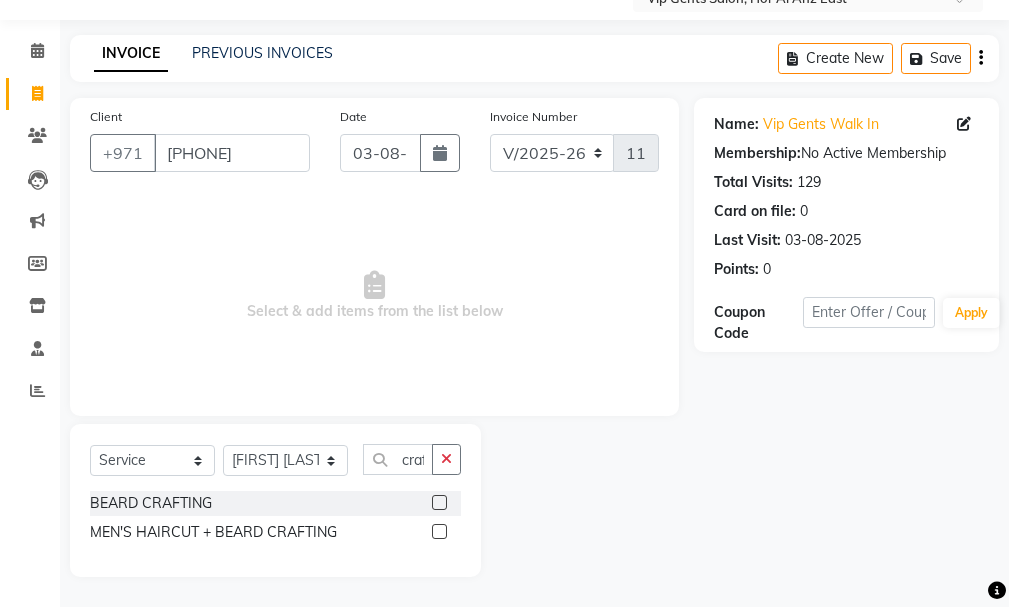click 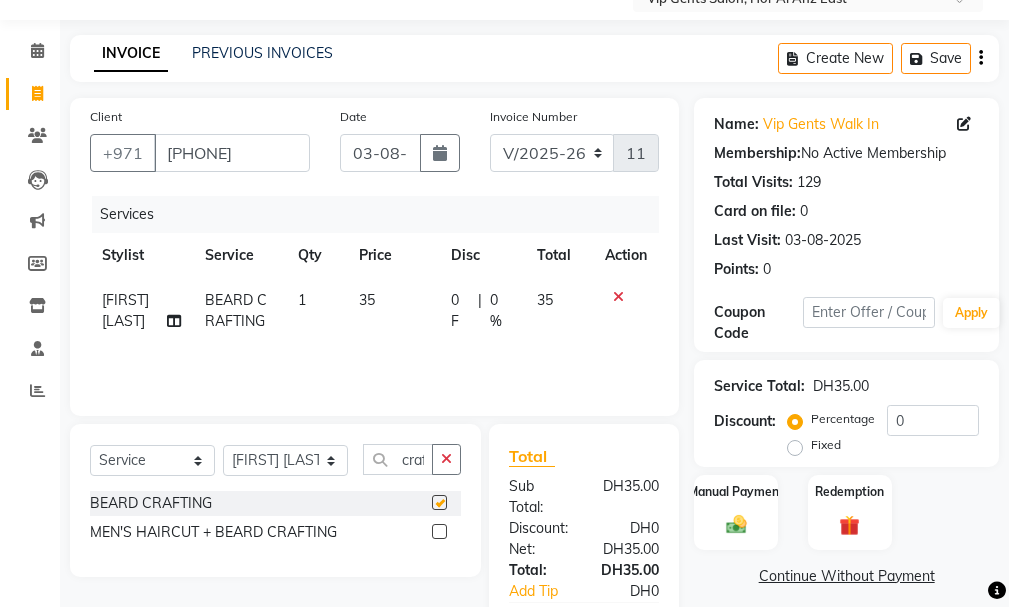checkbox on "false" 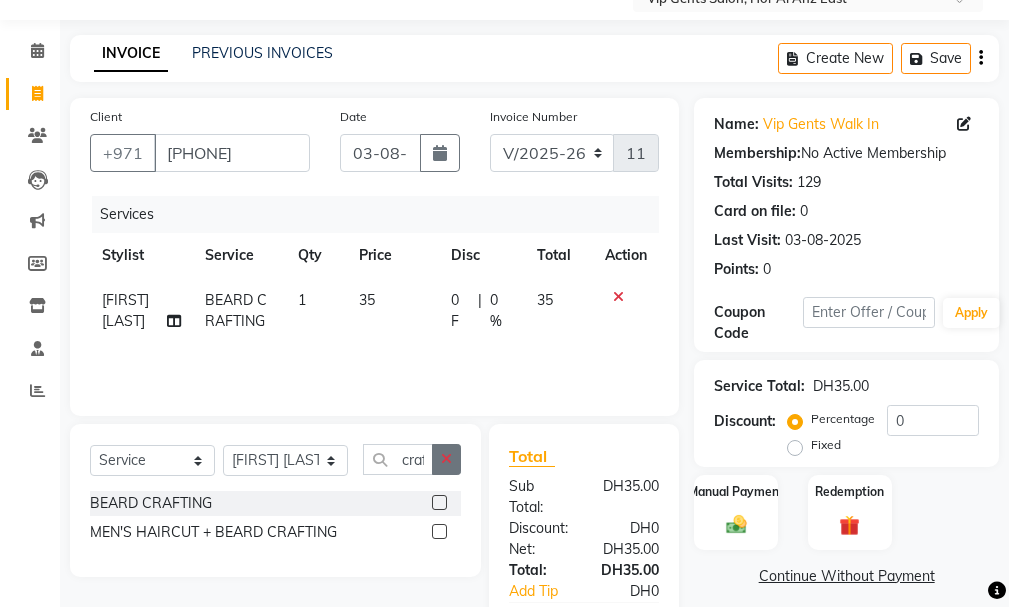 click 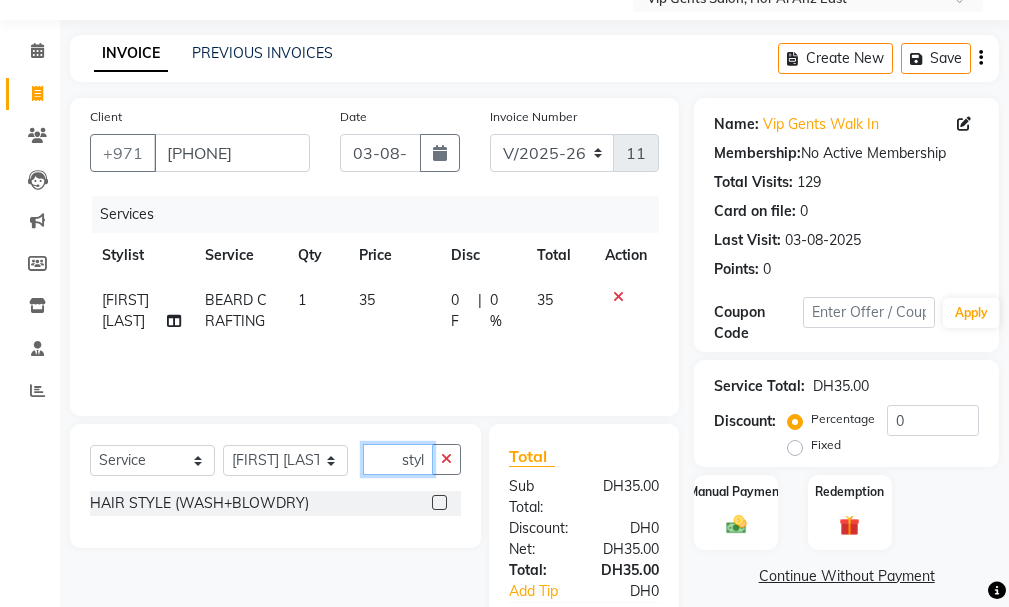 type on "styl" 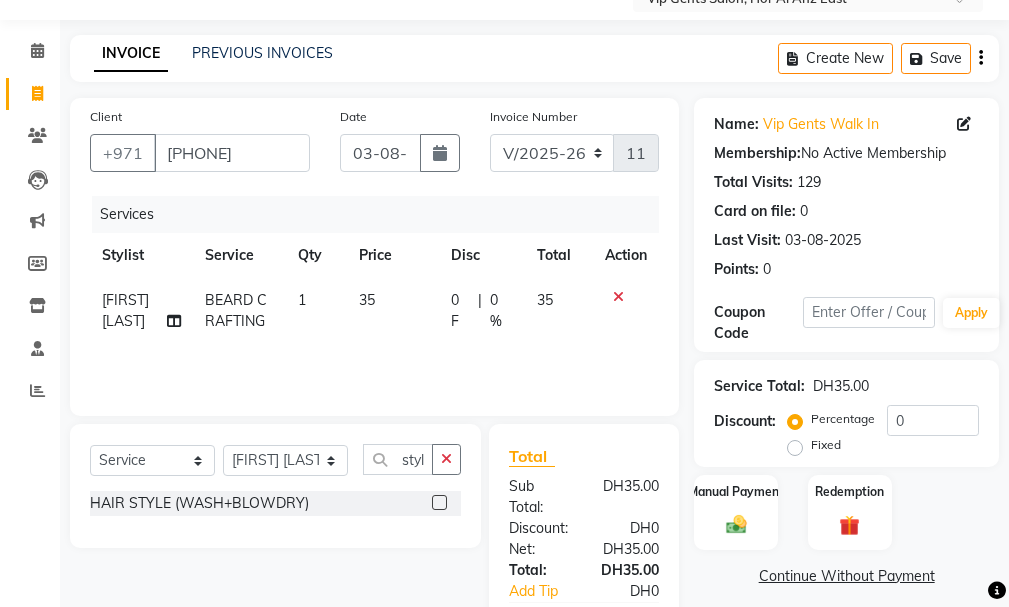 click on "HAIR STYLE (WASH+BLOWDRY)" 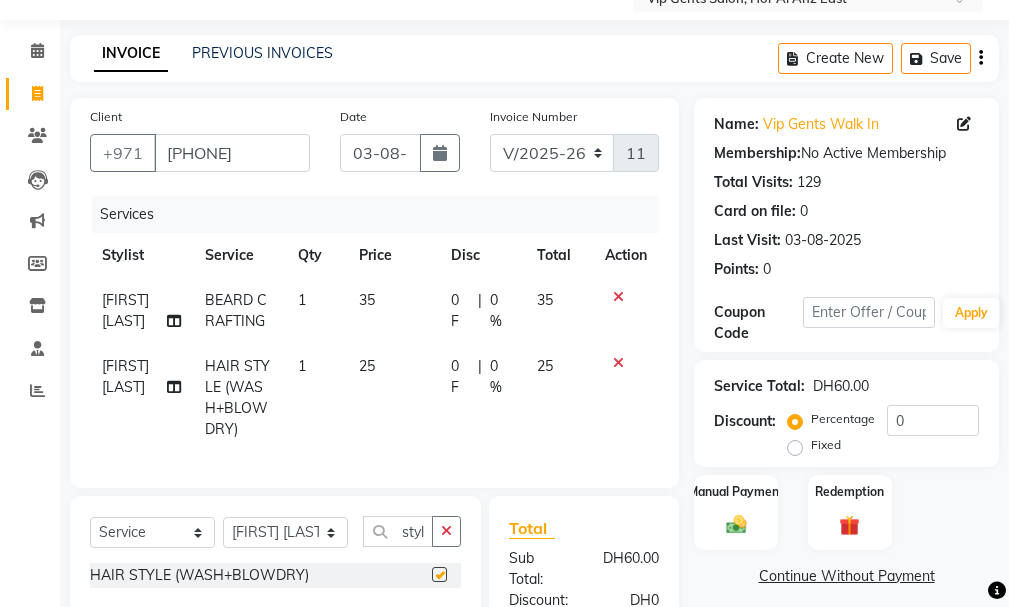 checkbox on "false" 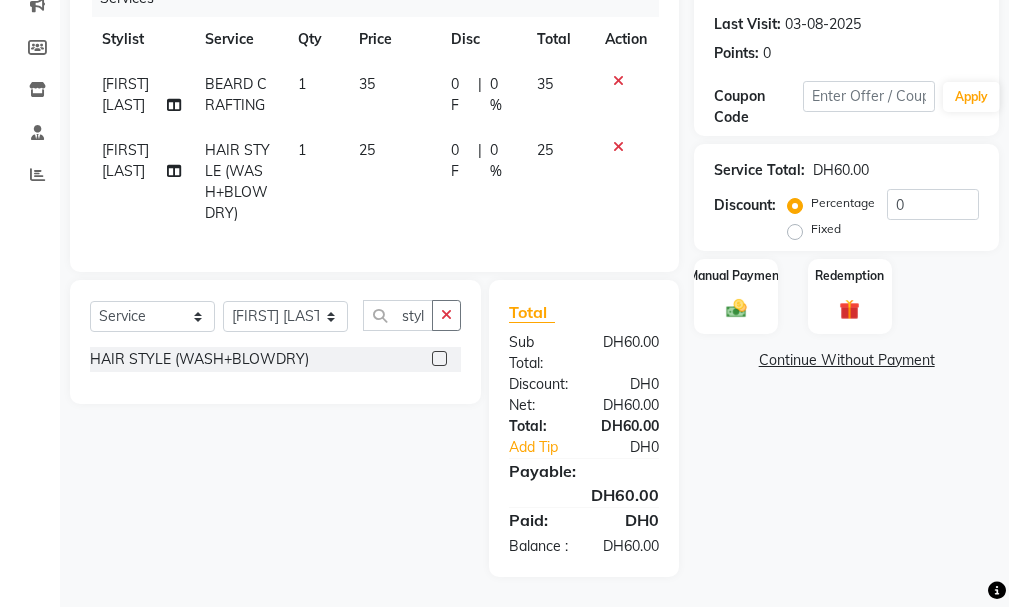 scroll, scrollTop: 331, scrollLeft: 0, axis: vertical 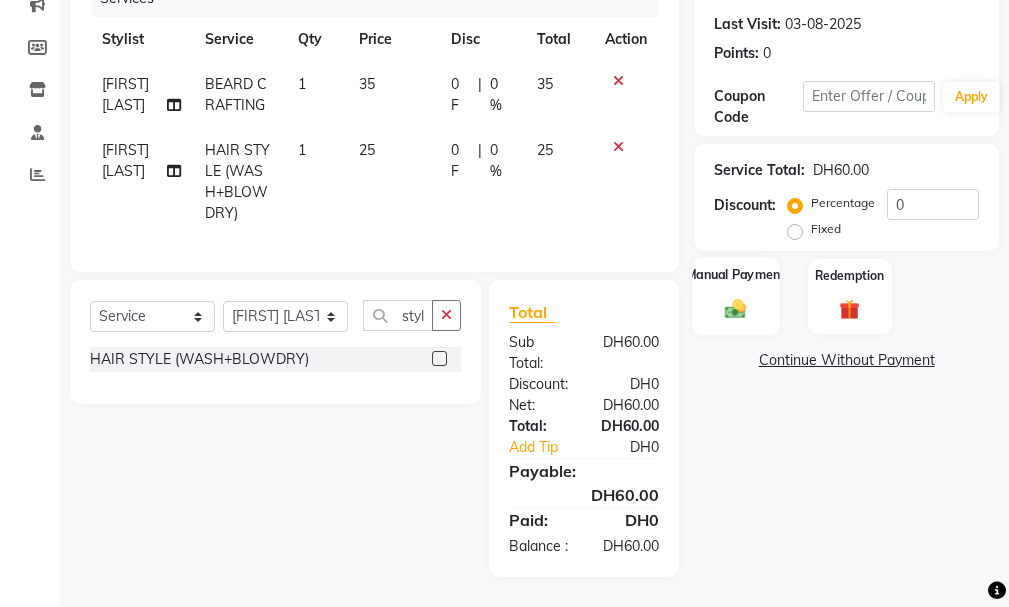 click 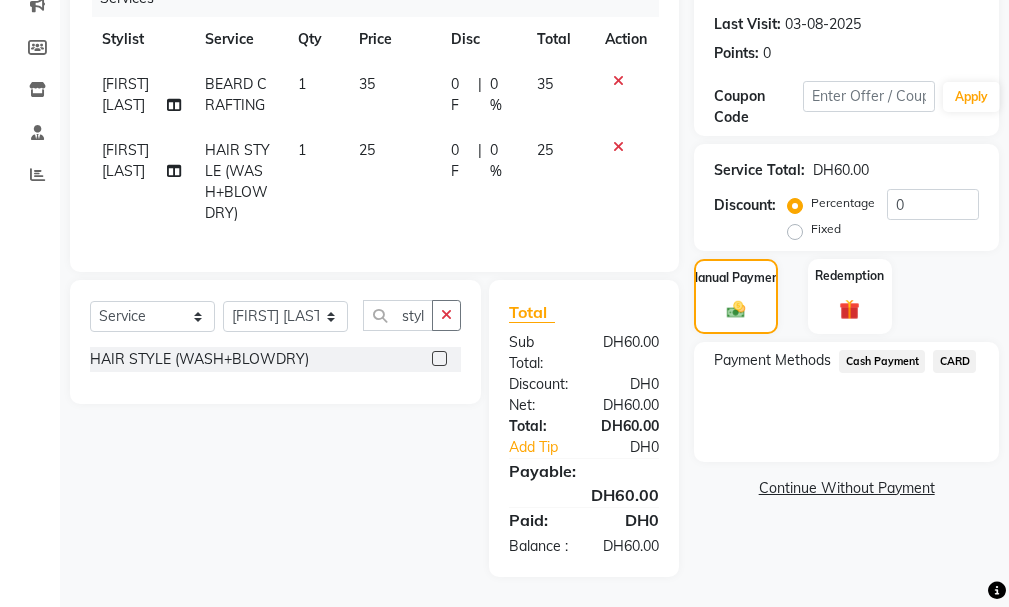 click on "Cash Payment" 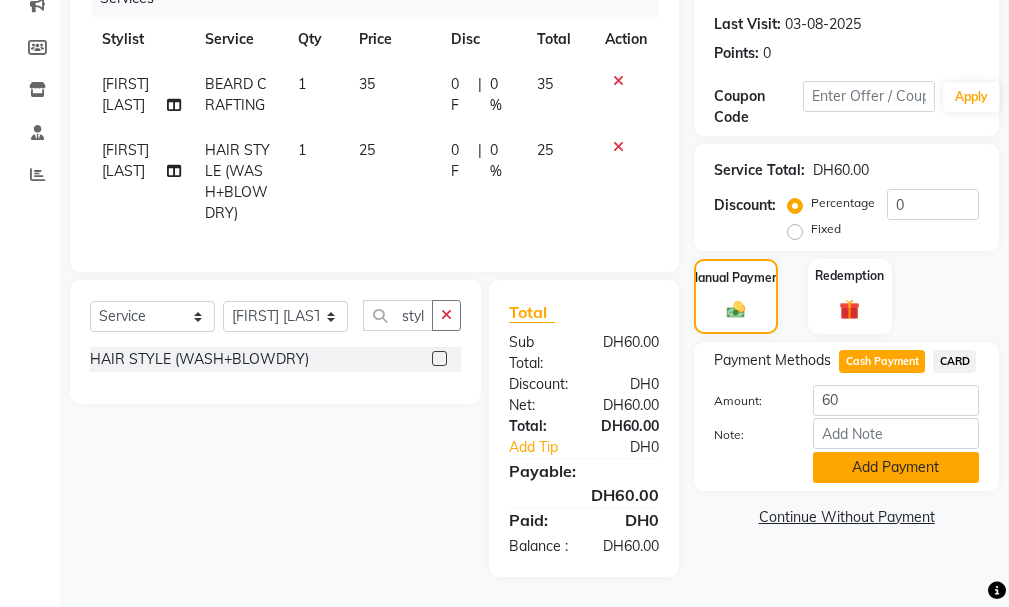 click on "Add Payment" 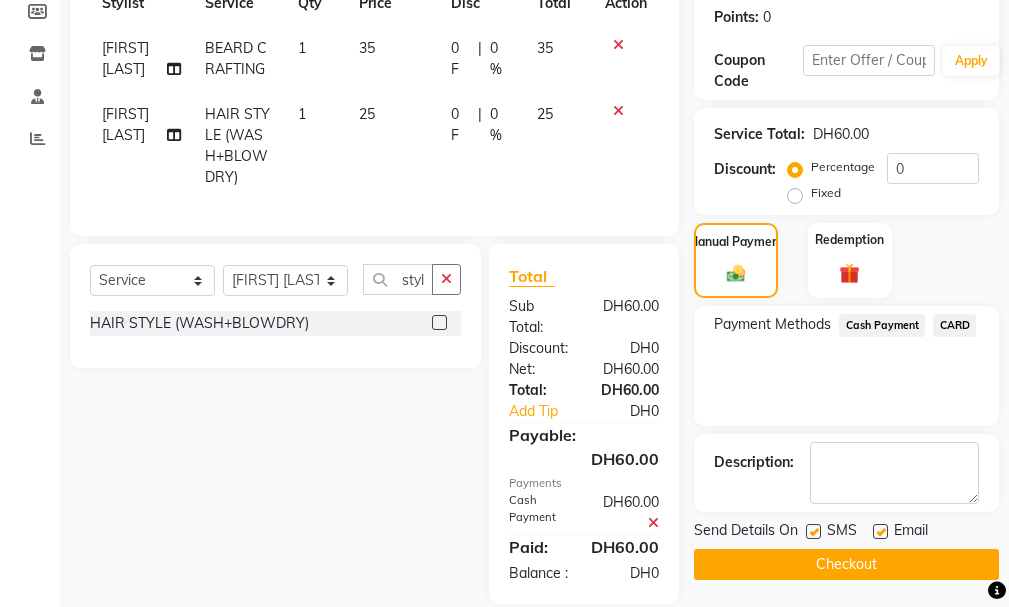 scroll, scrollTop: 394, scrollLeft: 0, axis: vertical 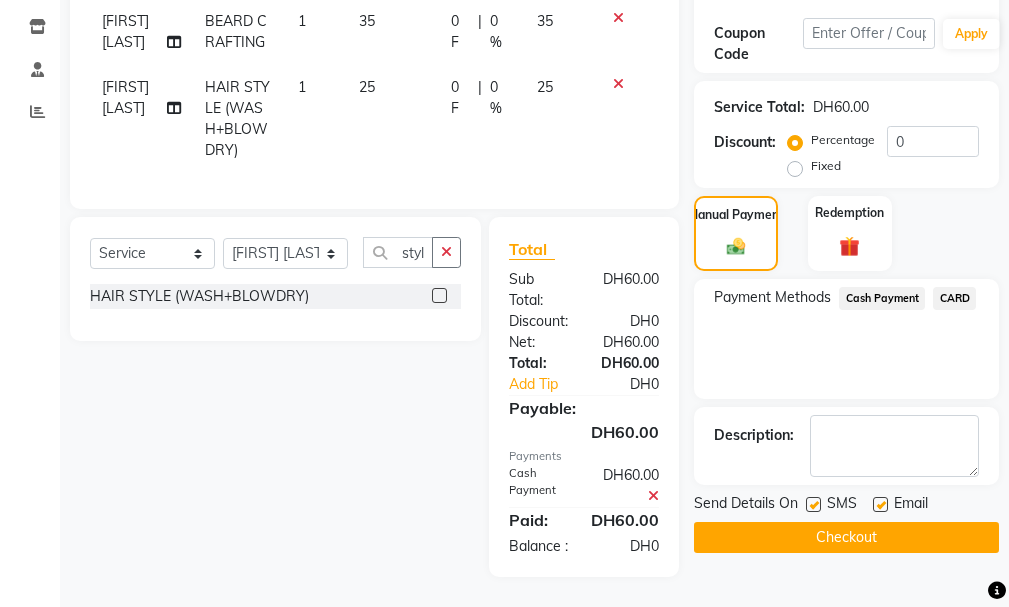 click on "Checkout" 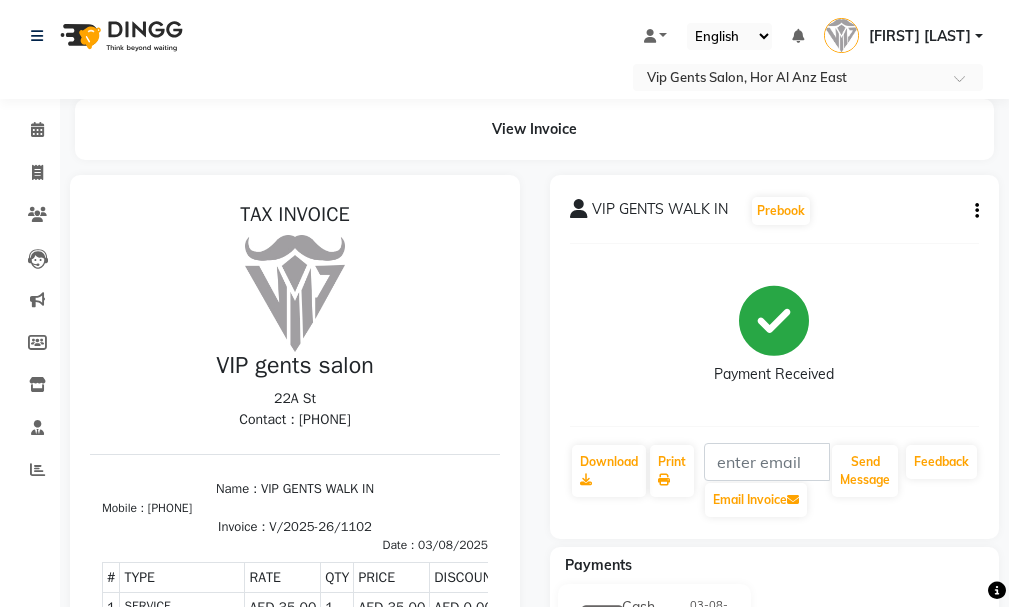 scroll, scrollTop: 0, scrollLeft: 0, axis: both 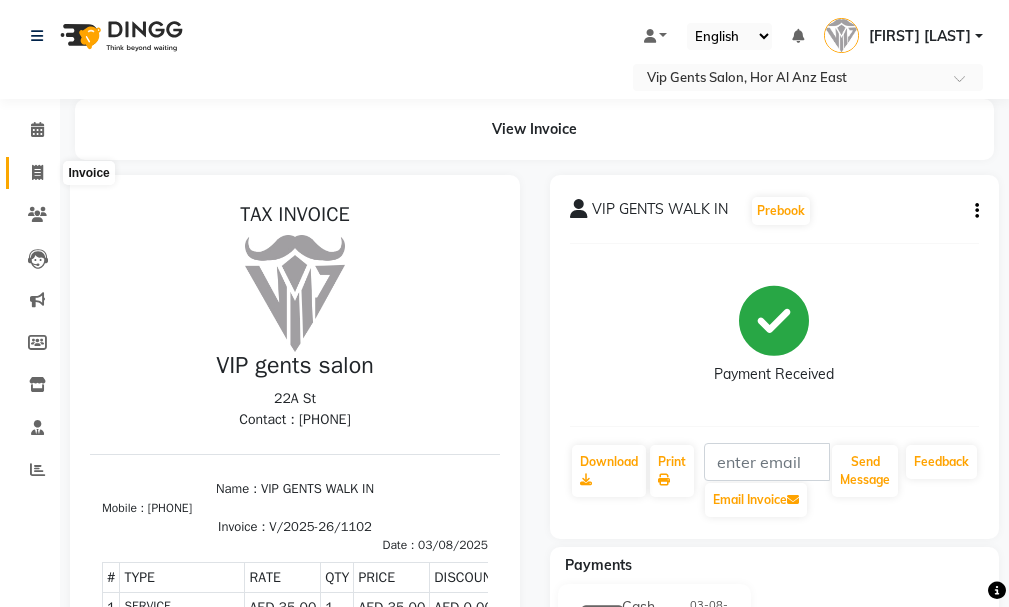 click 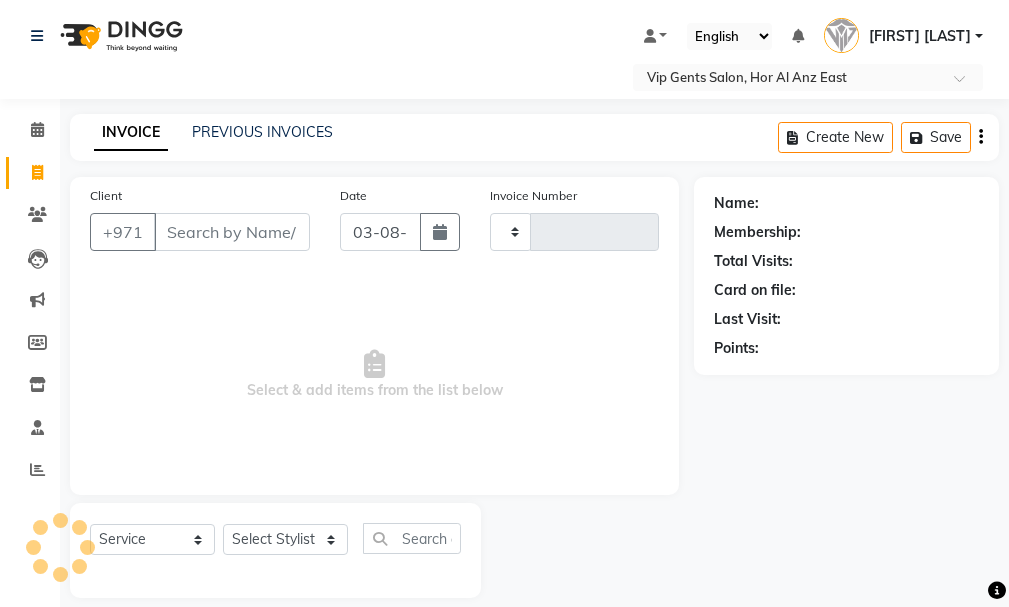 scroll, scrollTop: 21, scrollLeft: 0, axis: vertical 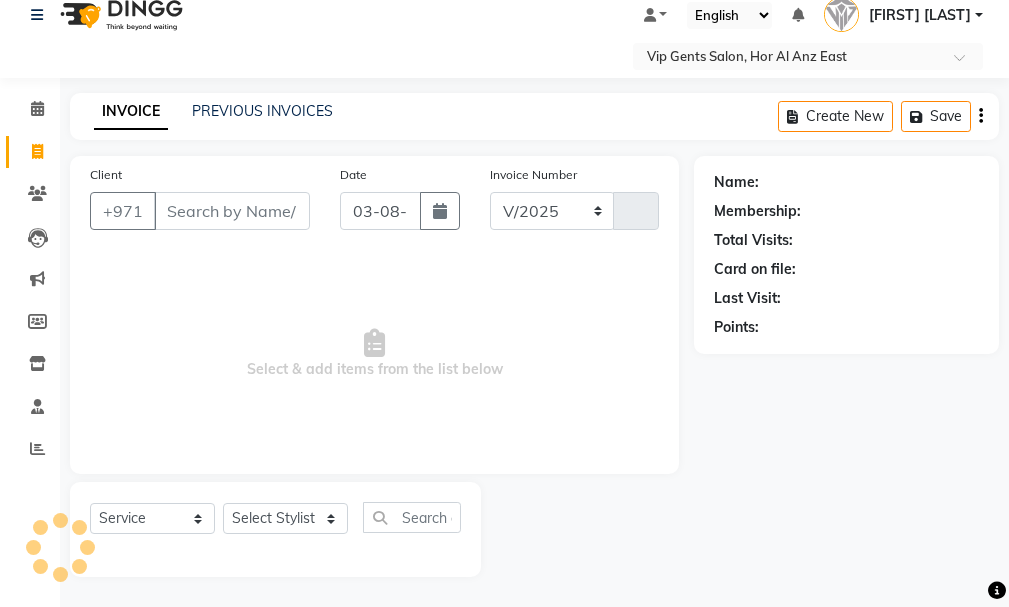select on "8415" 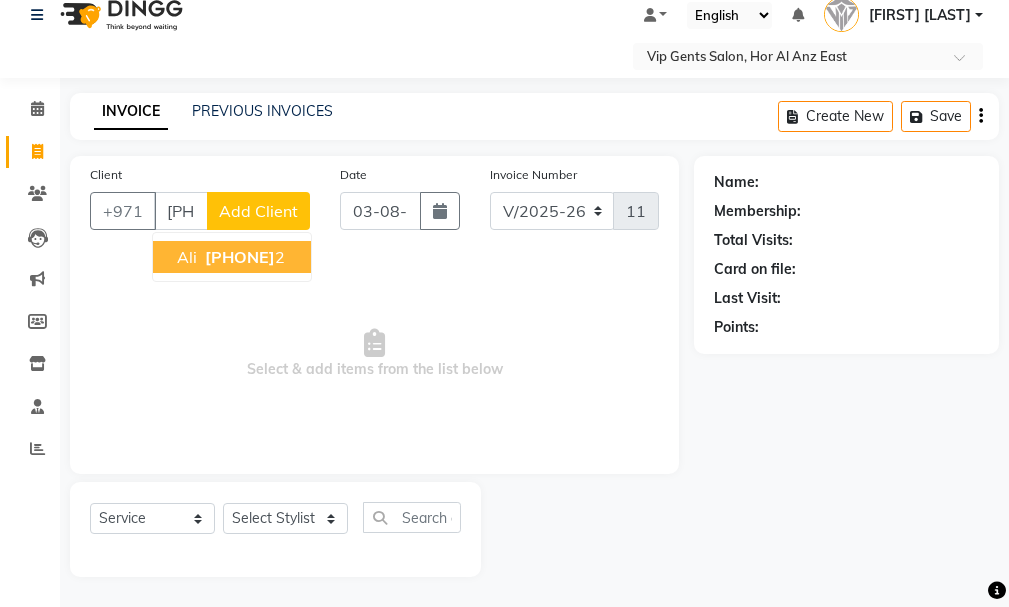 click on "[PHONE]" at bounding box center [240, 257] 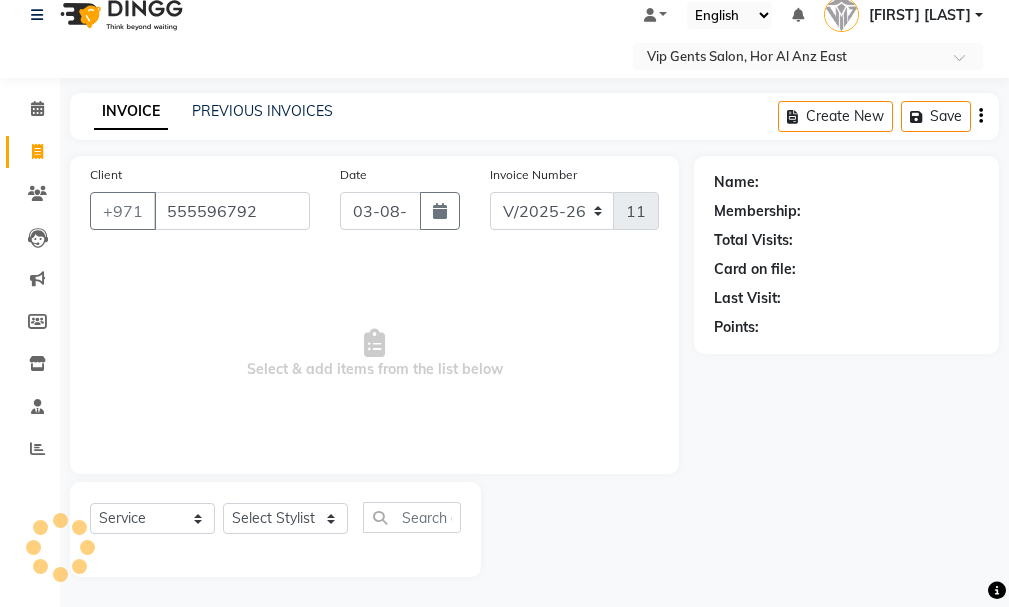 type on "555596792" 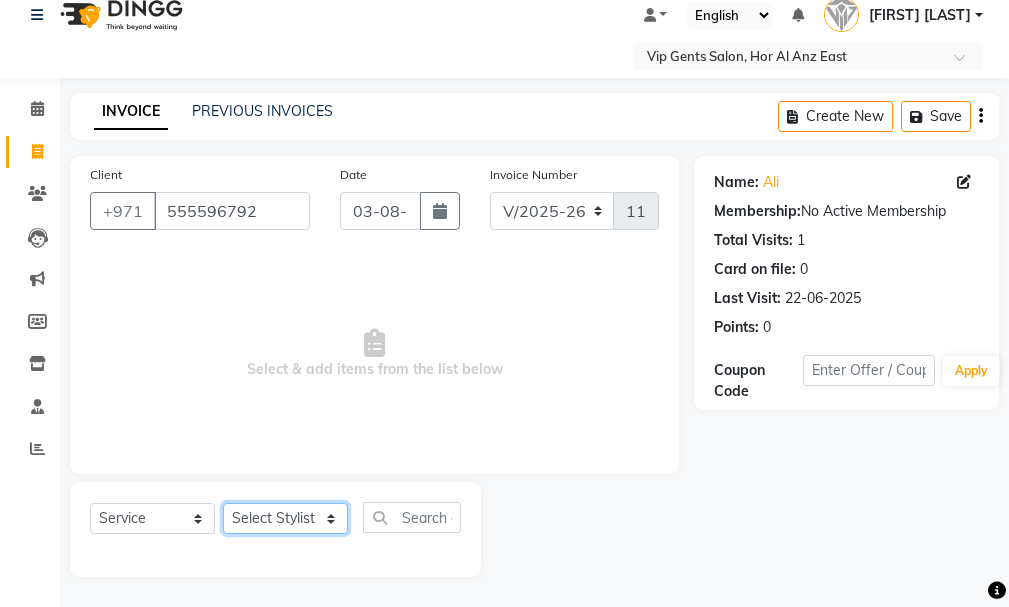 click on "Select Stylist AHMED MOHAMED MOHAMED ELKHODARY ABDELHAMID Ali Rana Allauddin Anwar Ali Ameen Ayoub Lakhbizi Jairah Mr. Mohannad Neha Nelson Ricalyn Colcol Riffat Magdy Taufeeq Anwar Ali Tauseef  Akhilaque Zoya Bhatti." 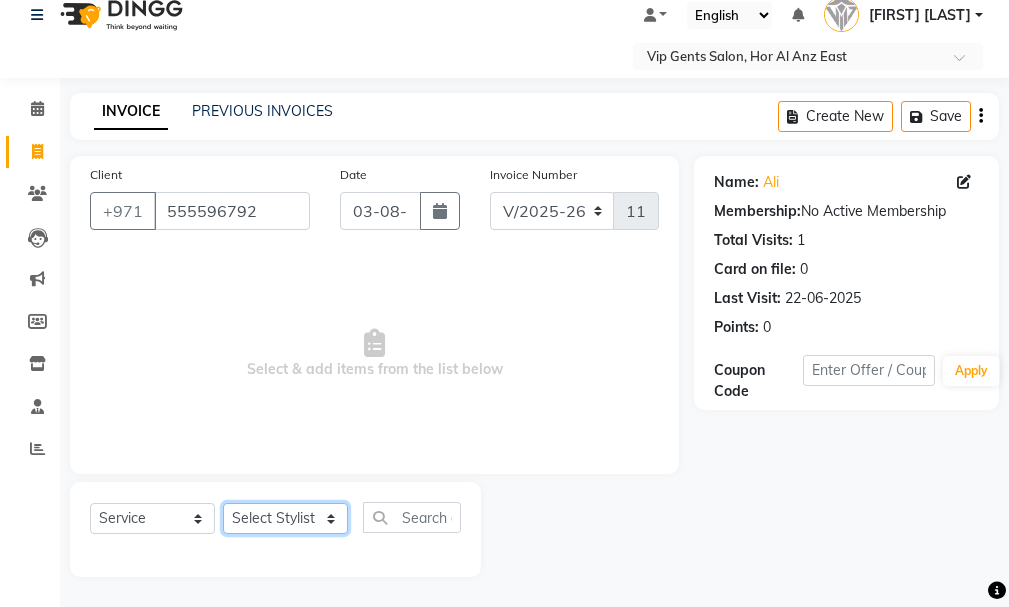 select on "81363" 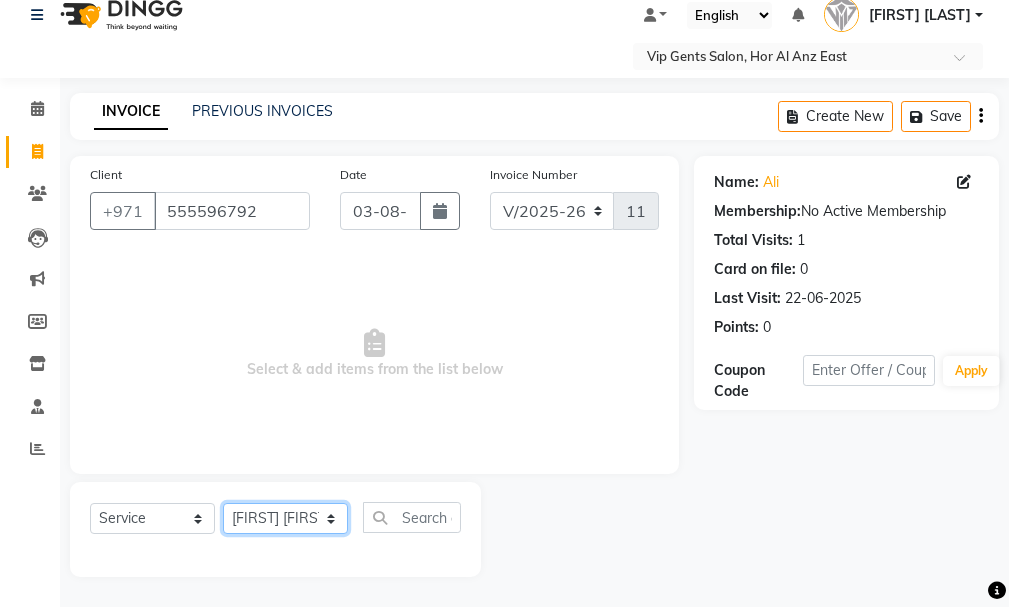 click on "Select Stylist AHMED MOHAMED MOHAMED ELKHODARY ABDELHAMID Ali Rana Allauddin Anwar Ali Ameen Ayoub Lakhbizi Jairah Mr. Mohannad Neha Nelson Ricalyn Colcol Riffat Magdy Taufeeq Anwar Ali Tauseef  Akhilaque Zoya Bhatti." 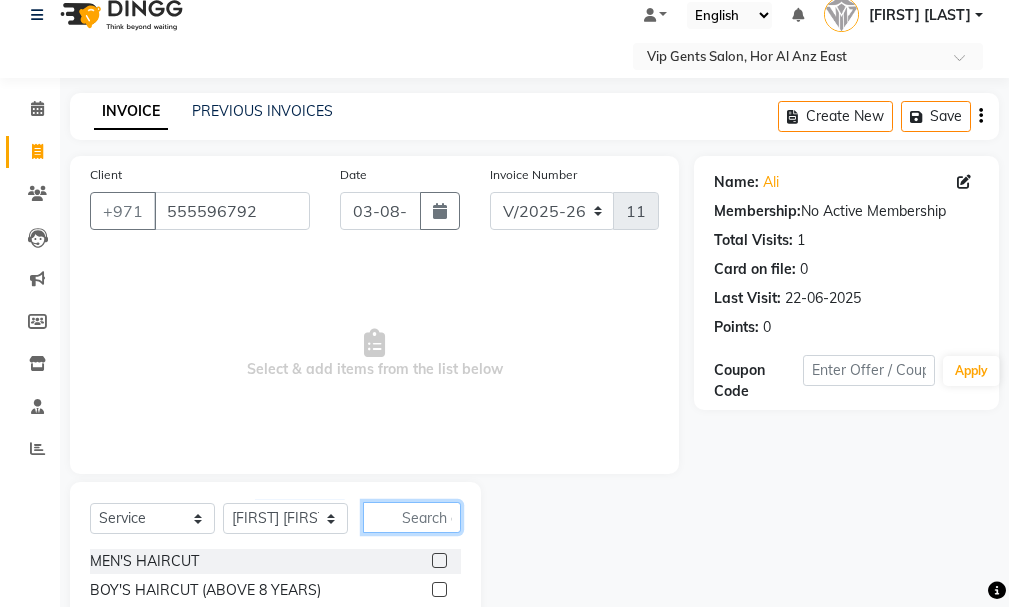 click 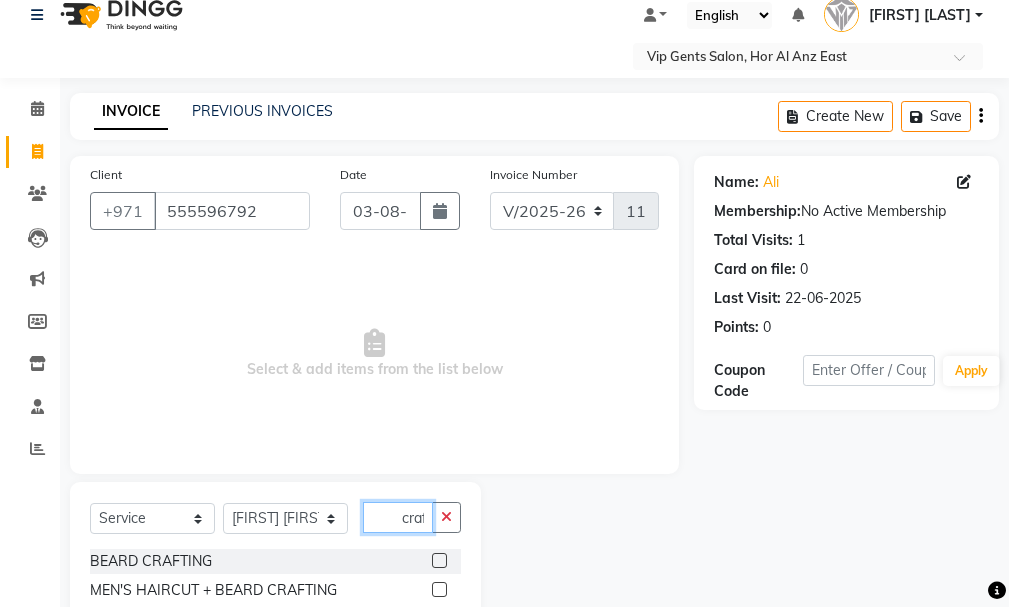 scroll, scrollTop: 0, scrollLeft: 1, axis: horizontal 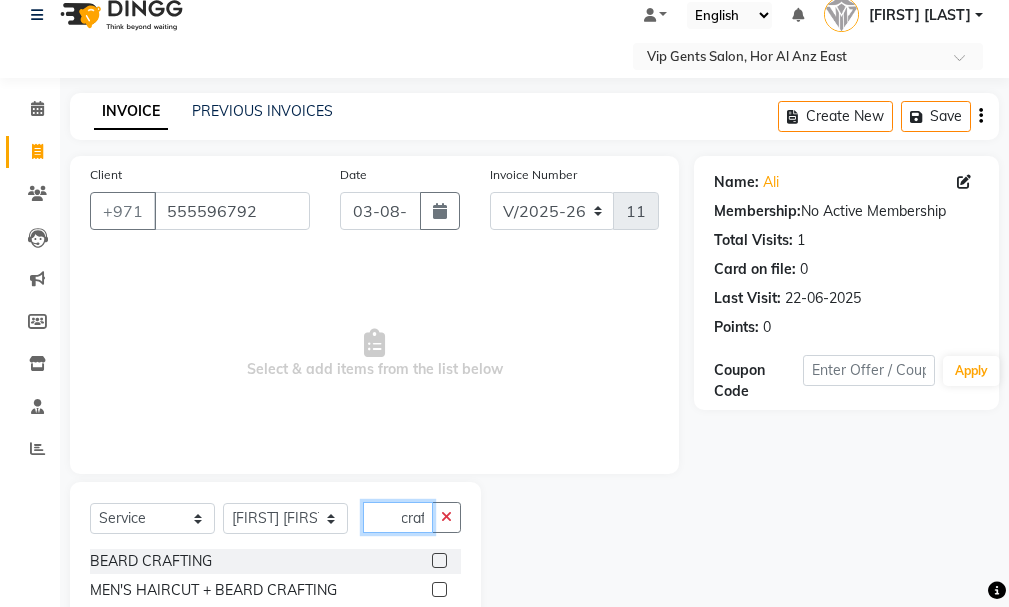 type on "craf" 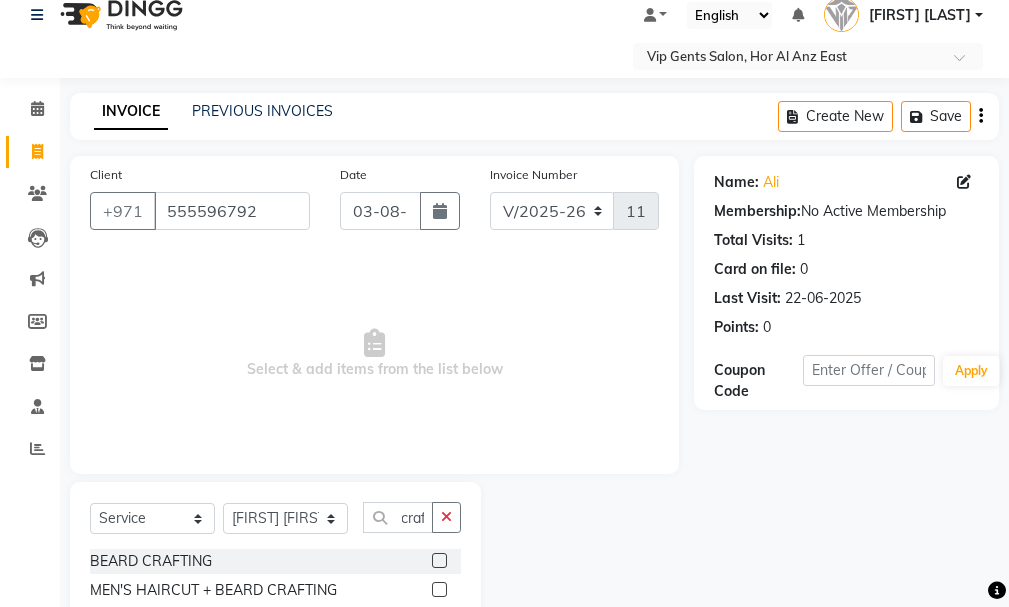 click 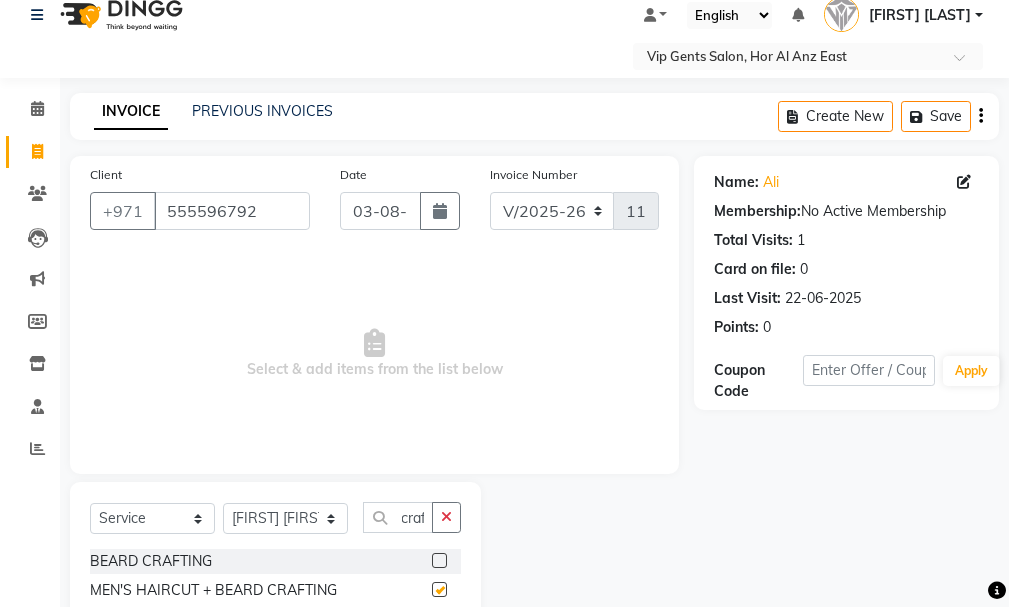 scroll, scrollTop: 0, scrollLeft: 0, axis: both 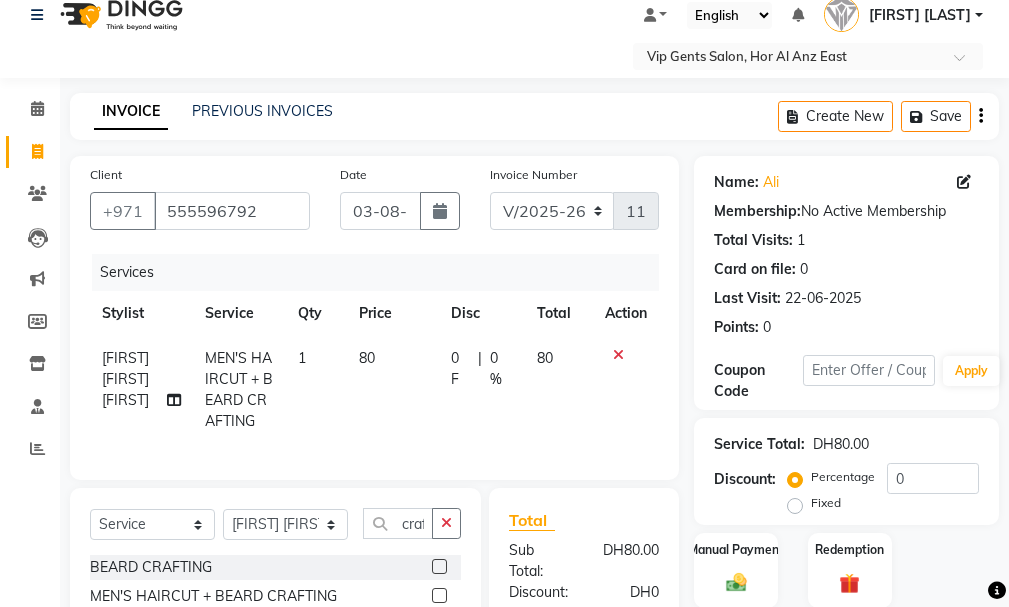 checkbox on "false" 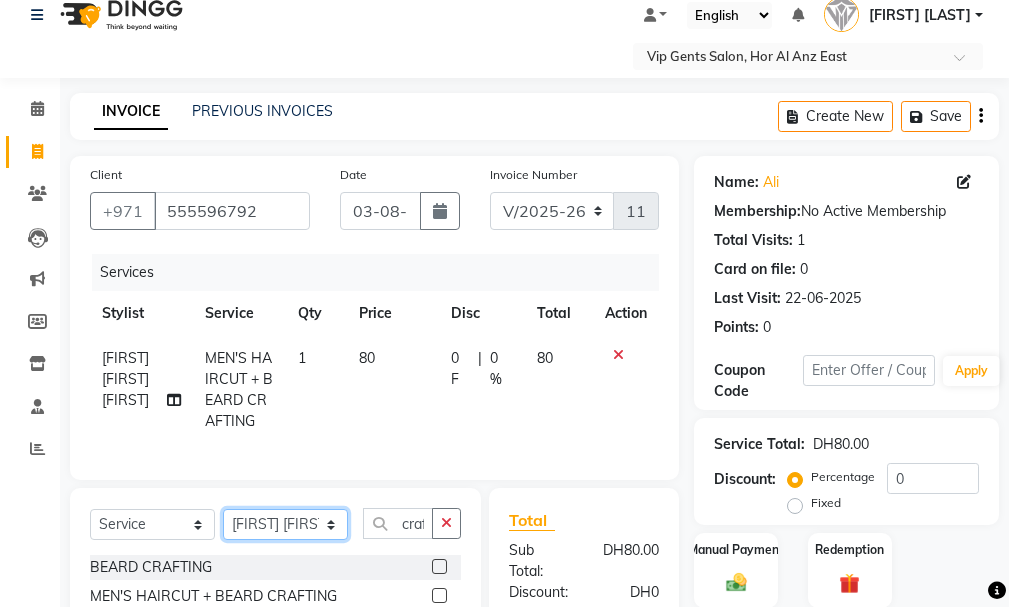 click on "Select Stylist AHMED MOHAMED MOHAMED ELKHODARY ABDELHAMID Ali Rana Allauddin Anwar Ali Ameen Ayoub Lakhbizi Jairah Mr. Mohannad Neha Nelson Ricalyn Colcol Riffat Magdy Taufeeq Anwar Ali Tauseef  Akhilaque Zoya Bhatti." 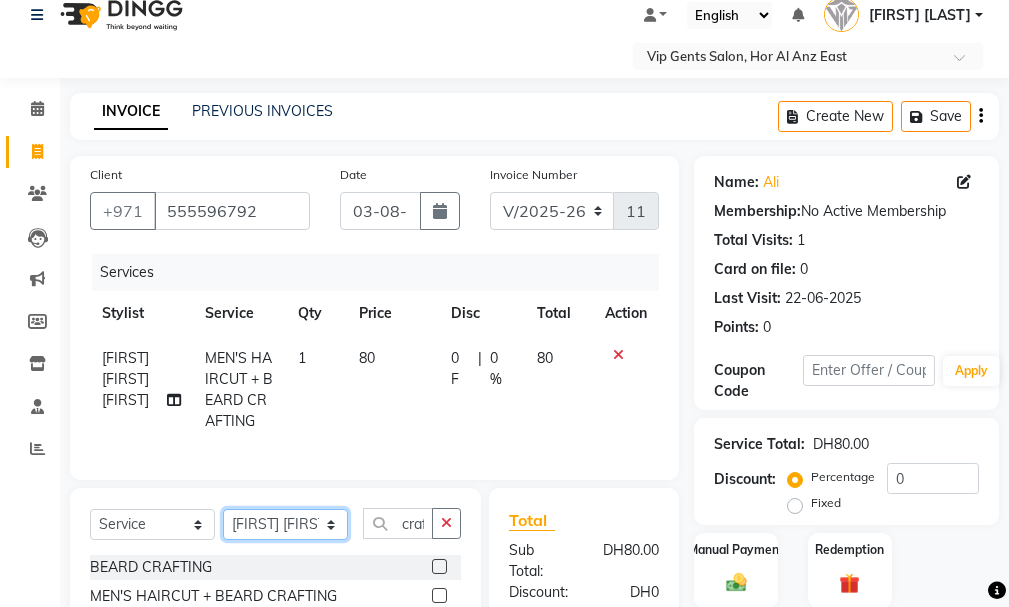 select on "85762" 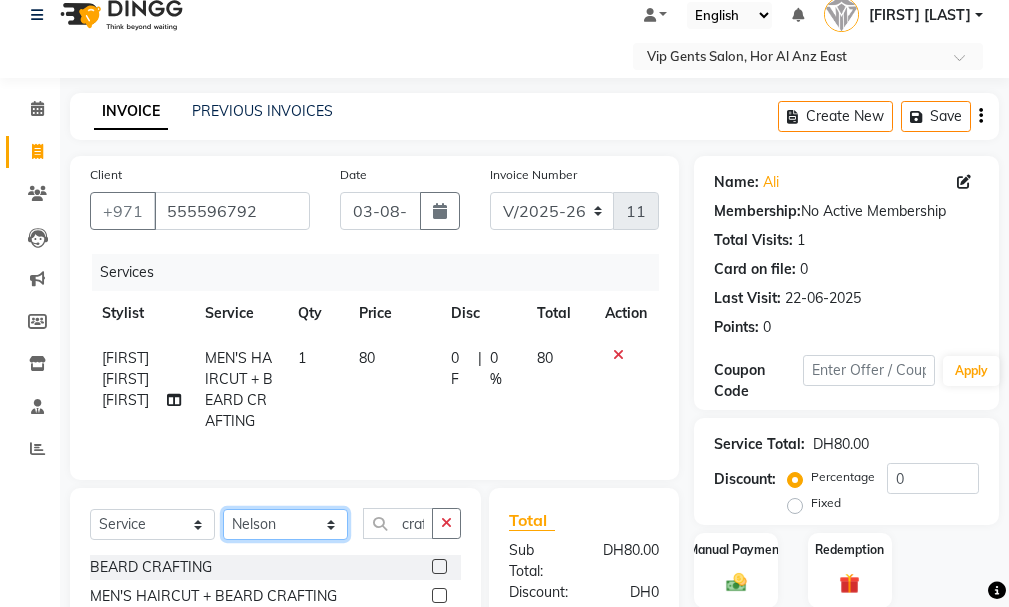 click on "Select Stylist AHMED MOHAMED MOHAMED ELKHODARY ABDELHAMID Ali Rana Allauddin Anwar Ali Ameen Ayoub Lakhbizi Jairah Mr. Mohannad Neha Nelson Ricalyn Colcol Riffat Magdy Taufeeq Anwar Ali Tauseef  Akhilaque Zoya Bhatti." 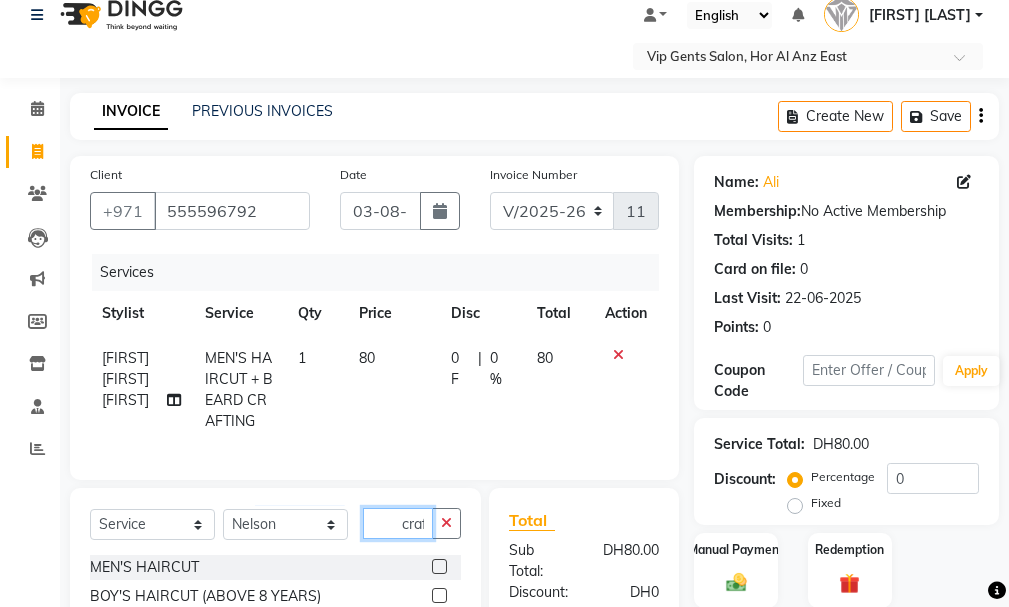 click on "craf" 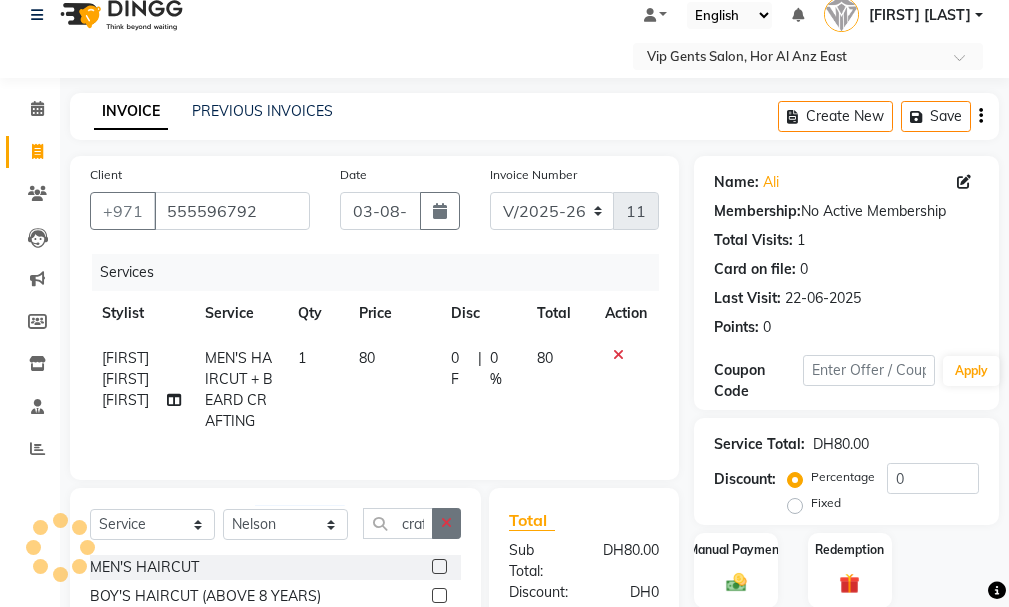 click 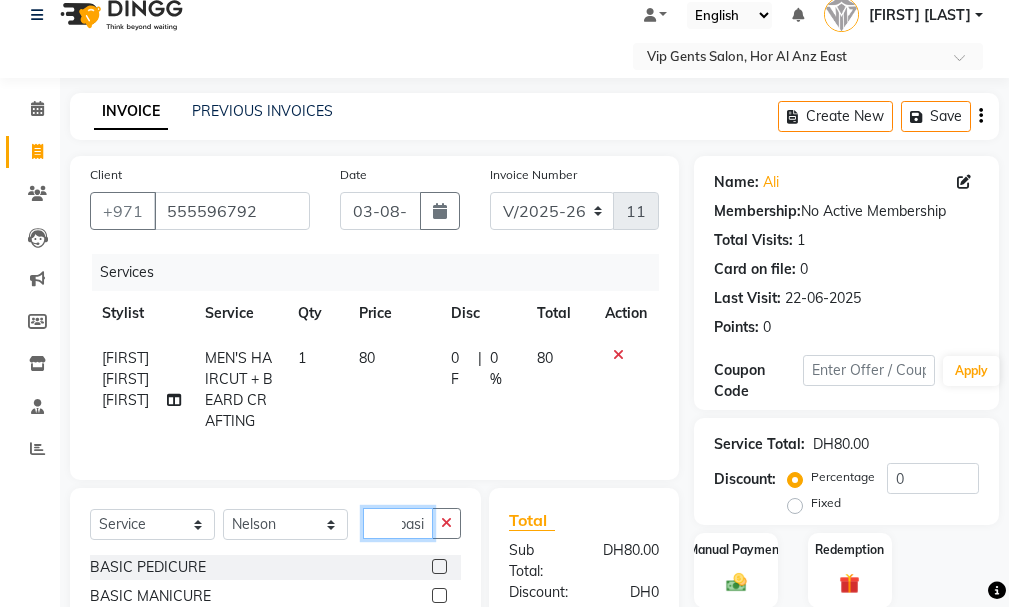 scroll, scrollTop: 0, scrollLeft: 11, axis: horizontal 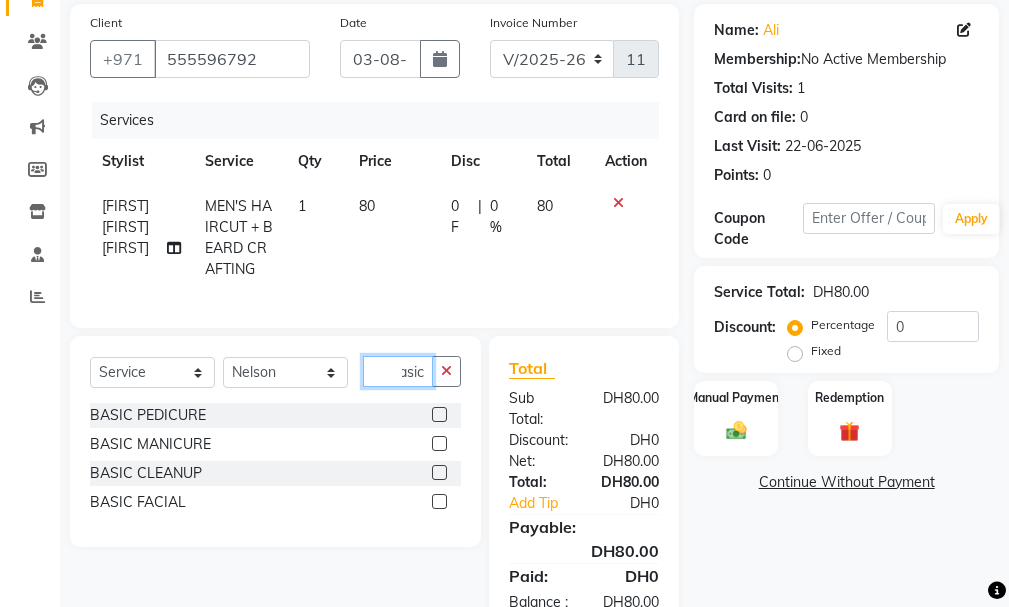 type on "basic" 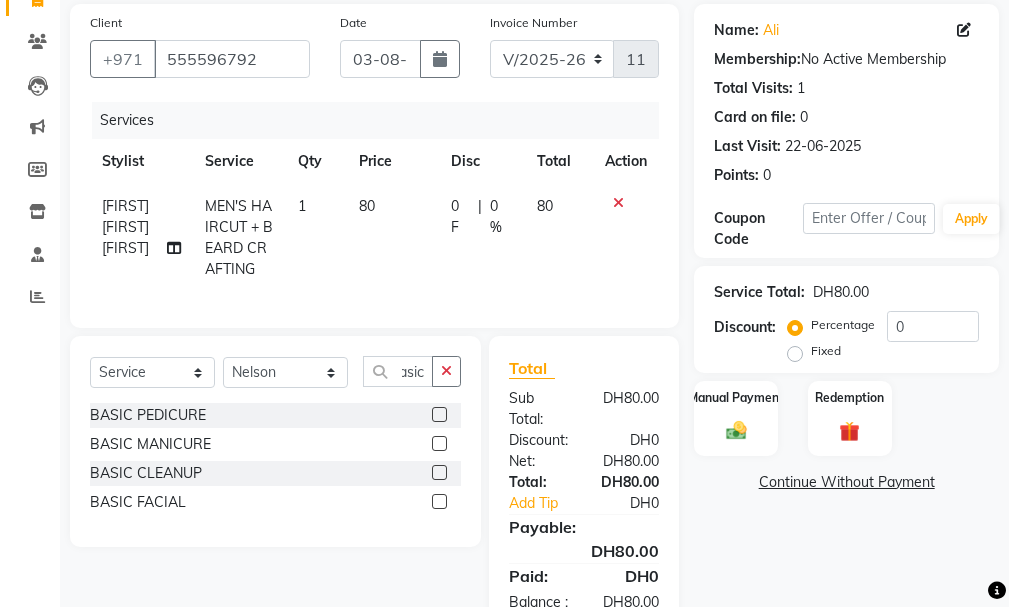 click 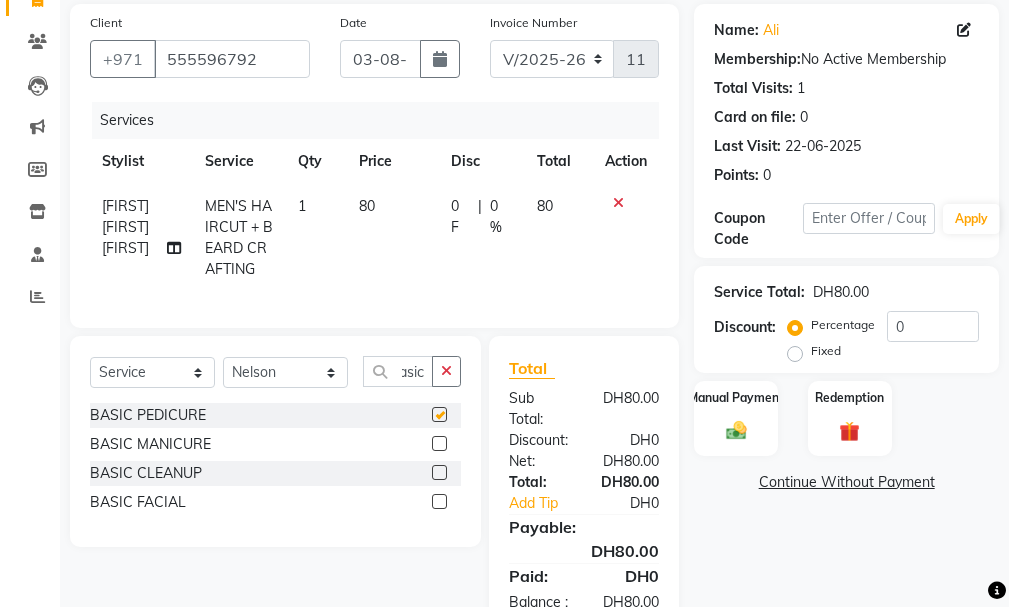 scroll, scrollTop: 0, scrollLeft: 0, axis: both 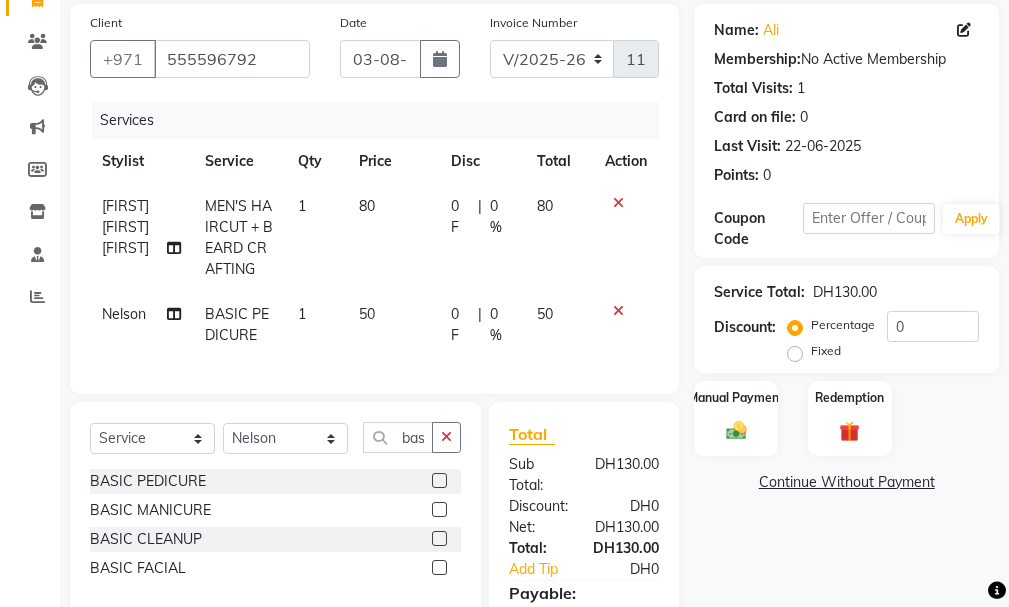 checkbox on "false" 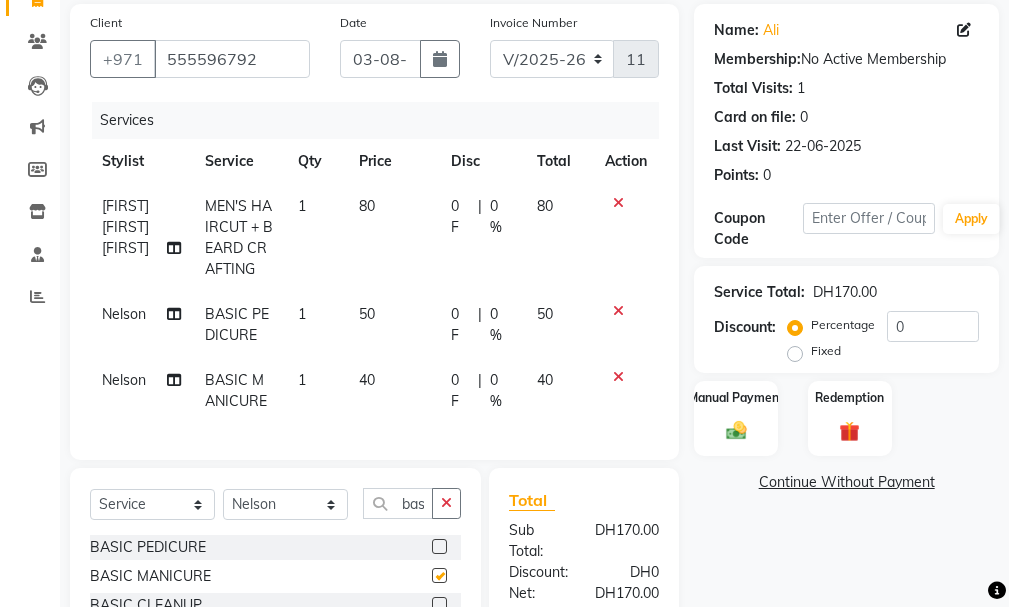 checkbox on "false" 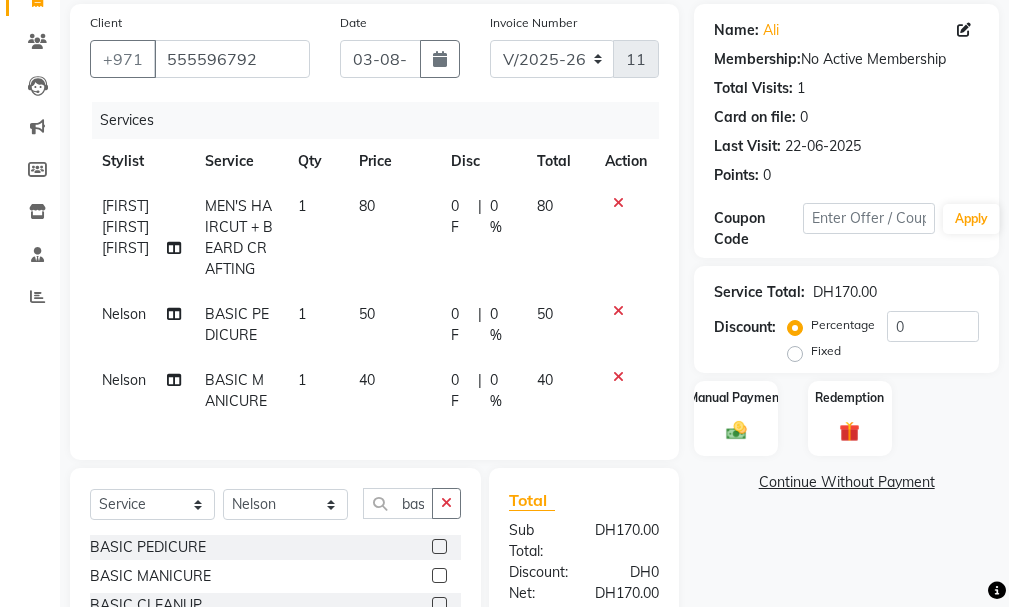 scroll, scrollTop: 208, scrollLeft: 0, axis: vertical 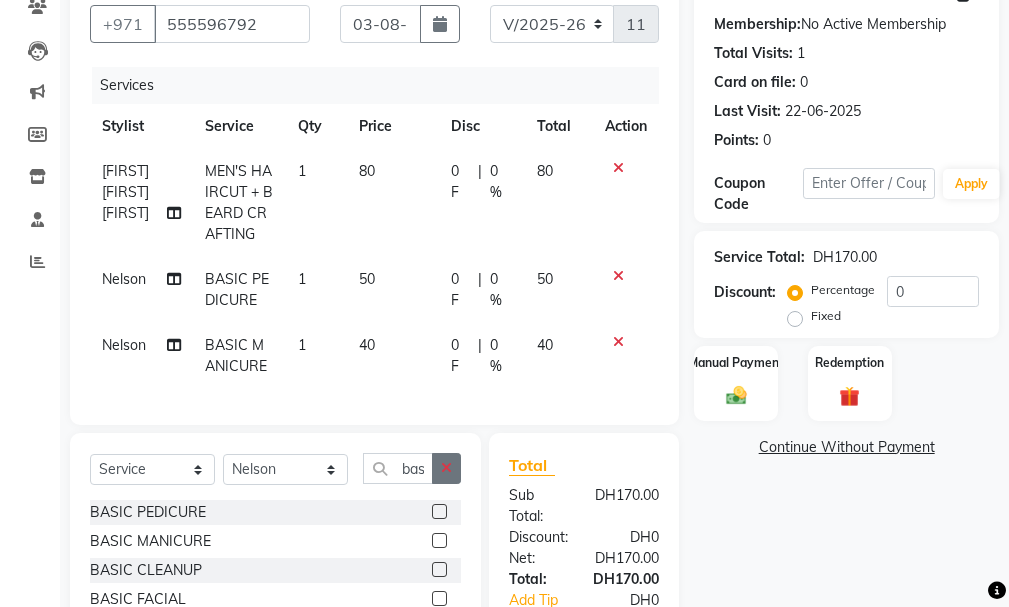 click 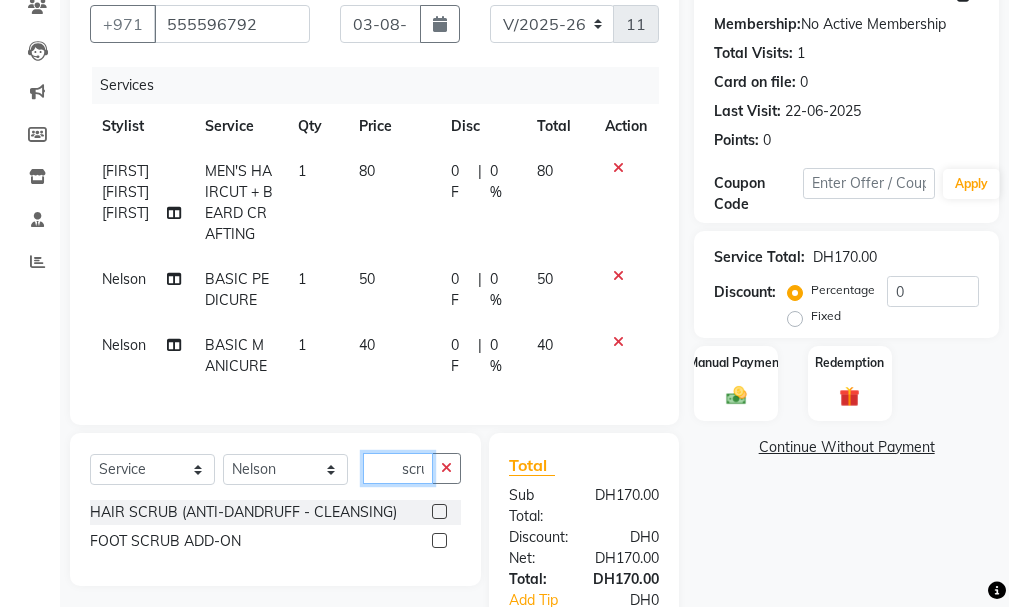 scroll, scrollTop: 0, scrollLeft: 4, axis: horizontal 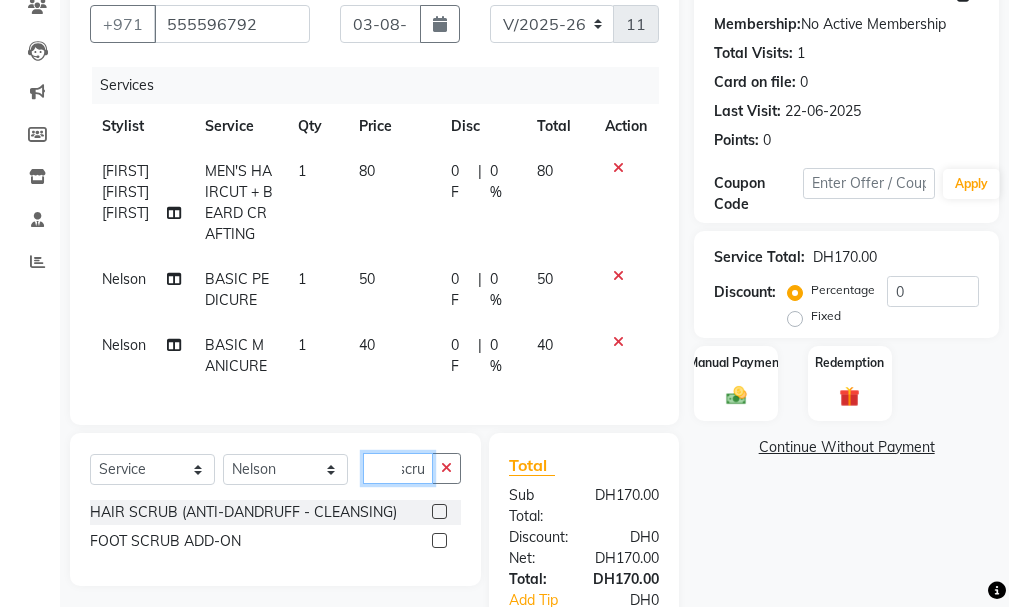 type on "scru" 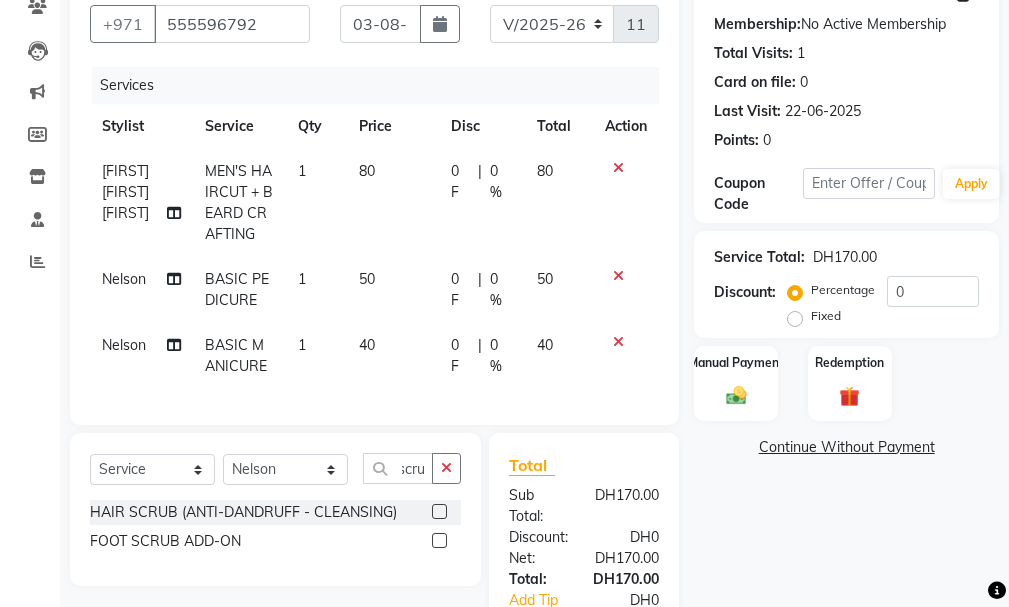 click 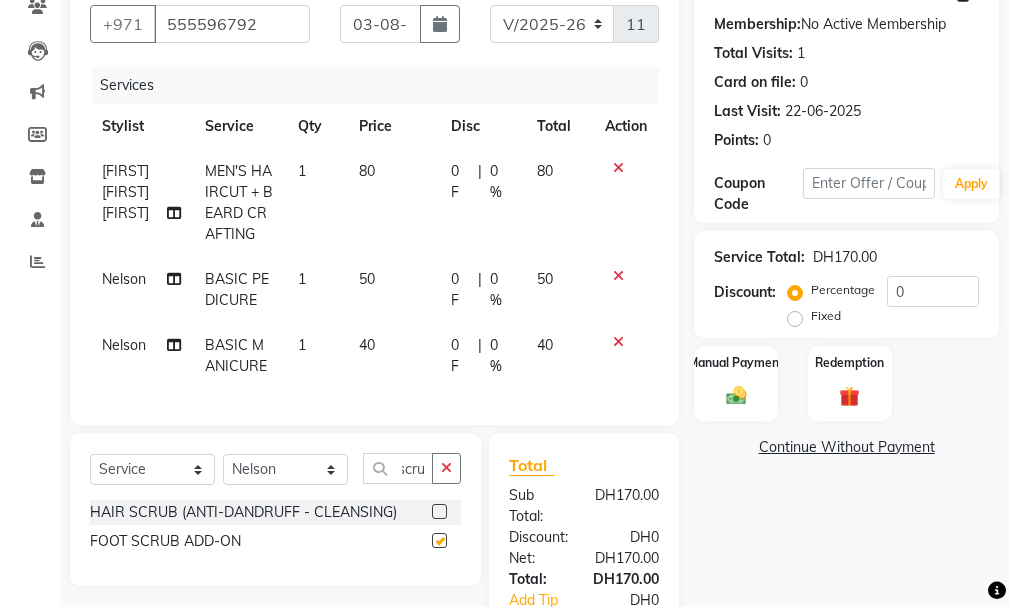 scroll, scrollTop: 0, scrollLeft: 0, axis: both 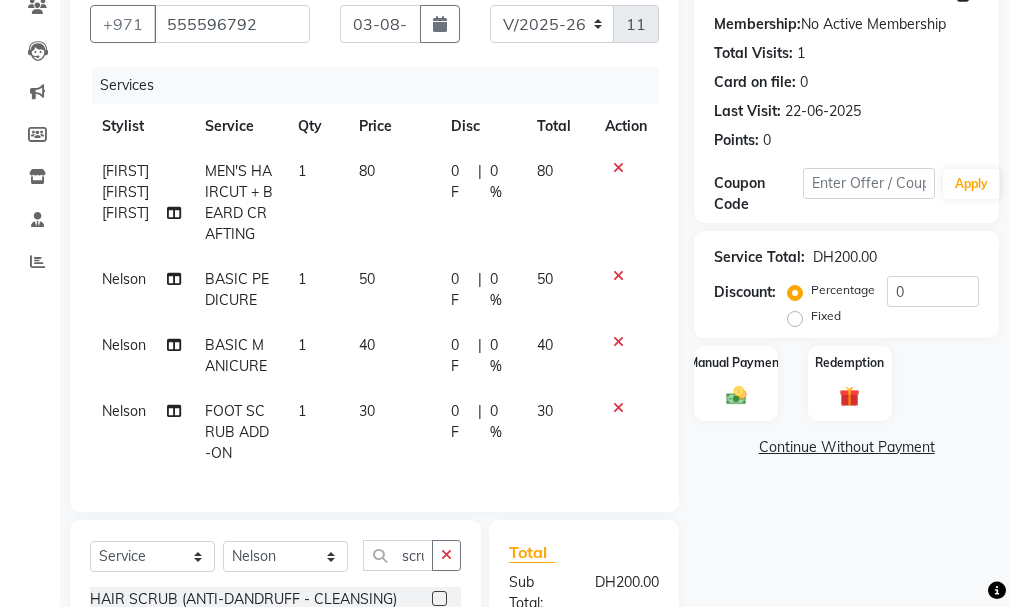 checkbox on "false" 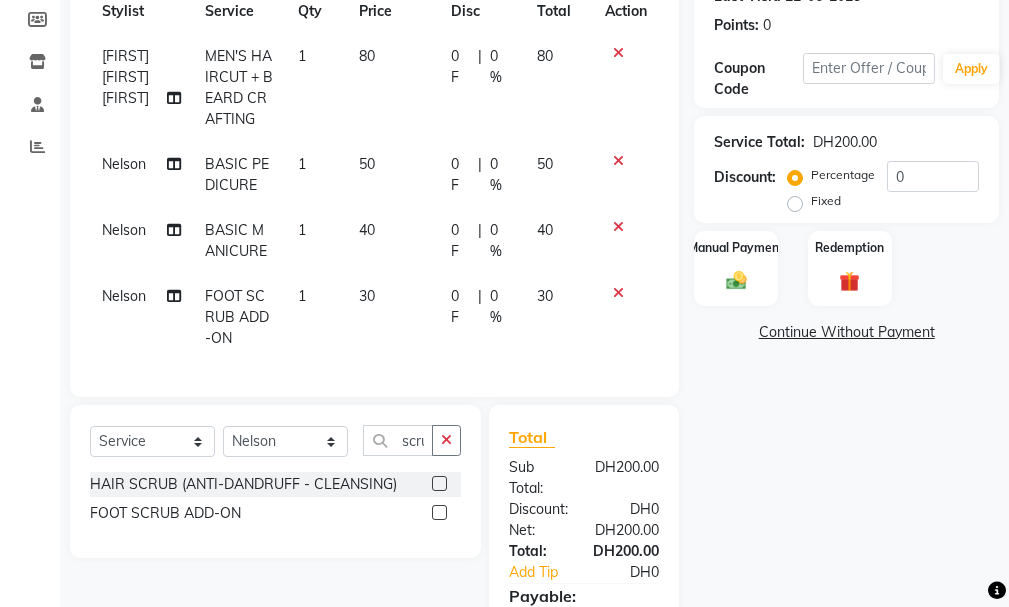 scroll, scrollTop: 340, scrollLeft: 0, axis: vertical 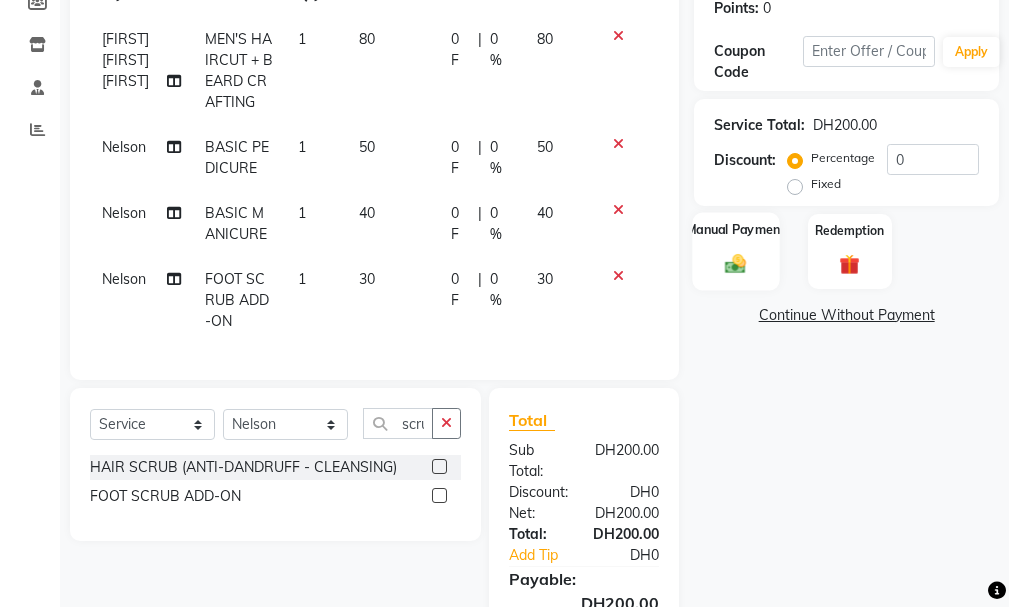 click on "Manual Payment" 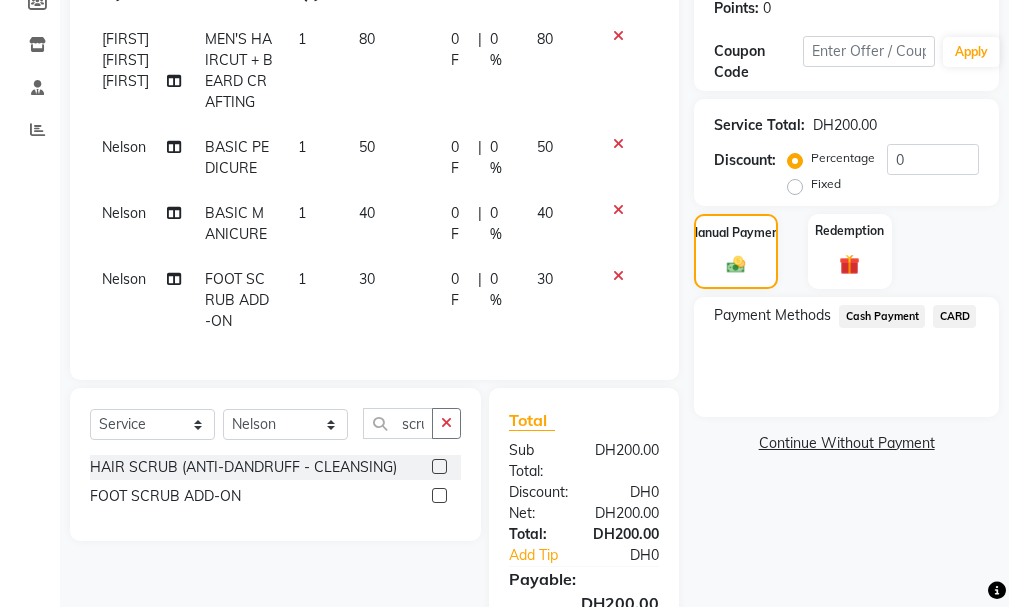 click on "Cash Payment" 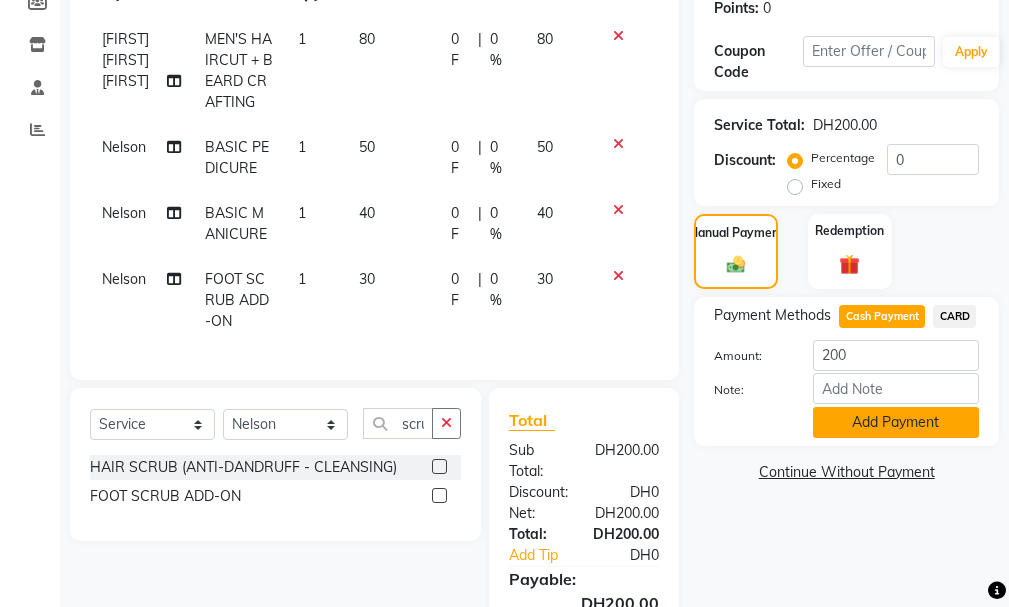 click on "Add Payment" 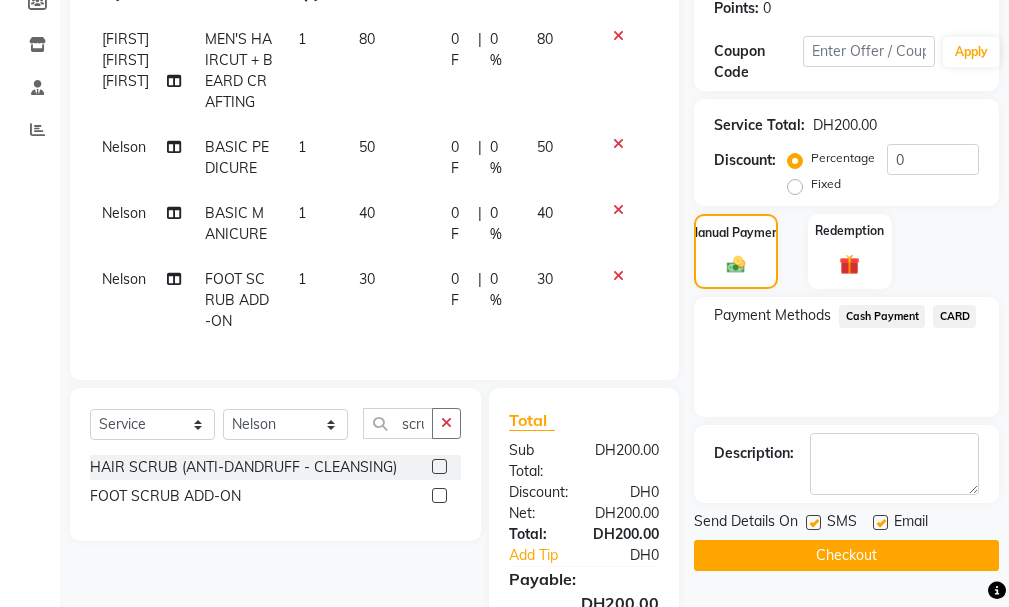 click on "Checkout" 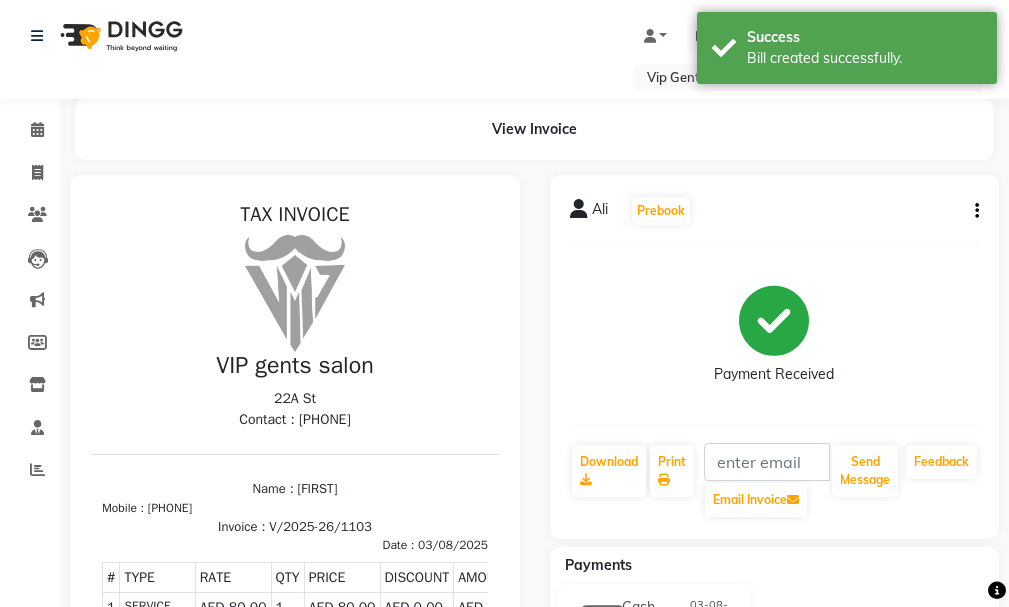 scroll, scrollTop: 0, scrollLeft: 0, axis: both 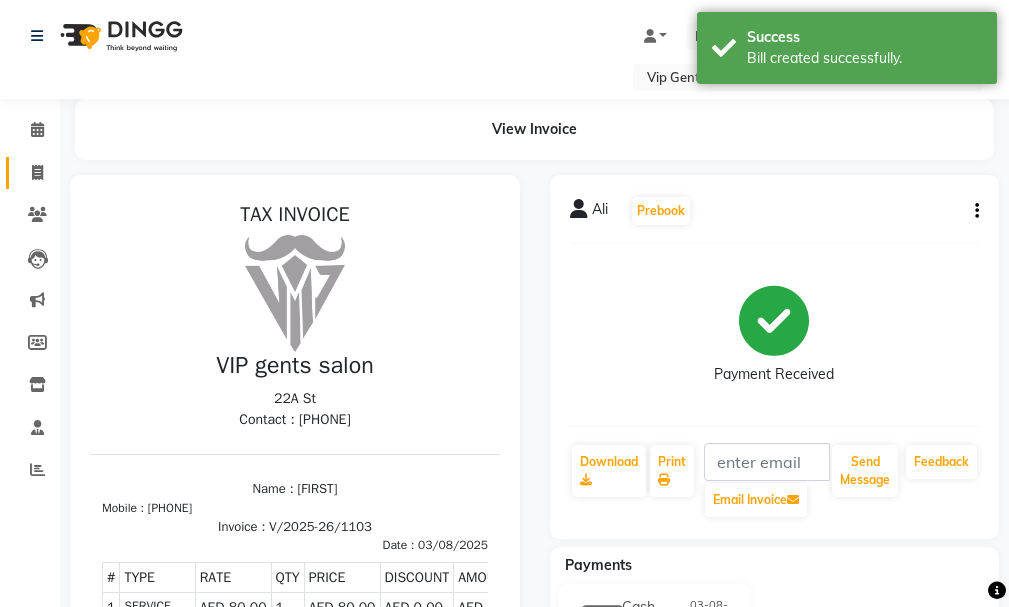 click 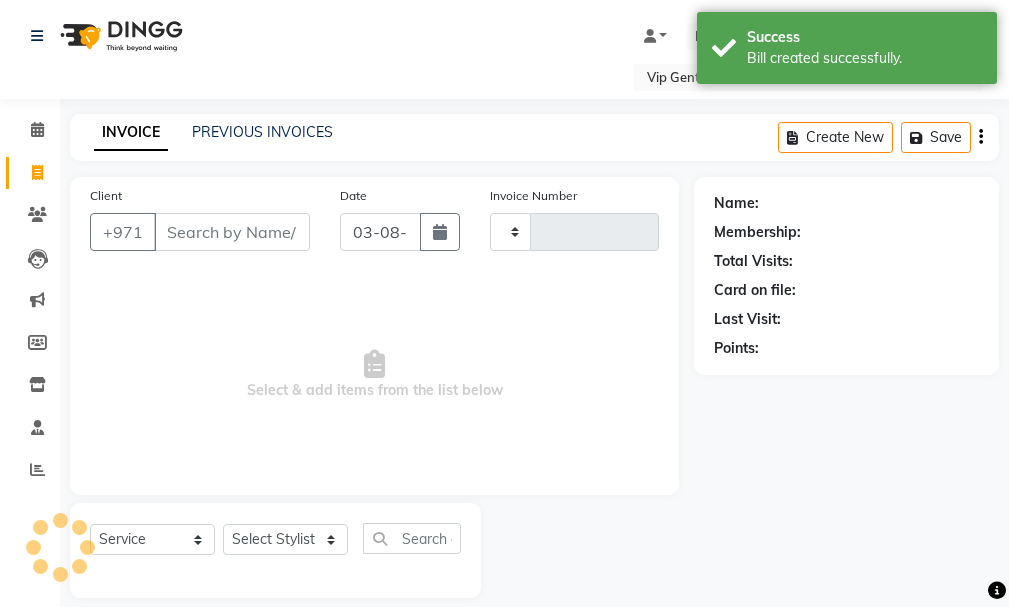scroll, scrollTop: 21, scrollLeft: 0, axis: vertical 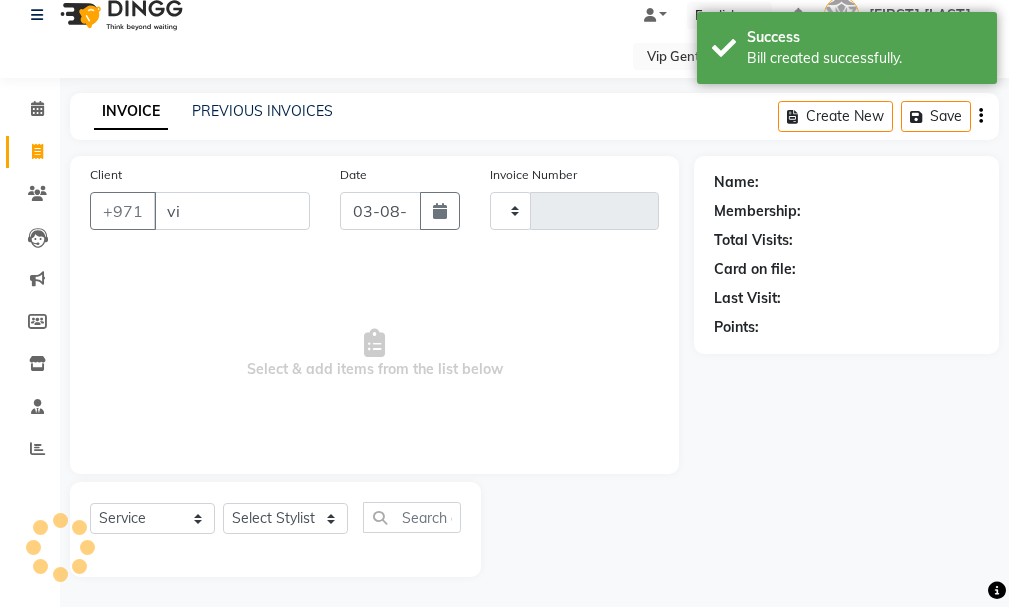 type on "vip" 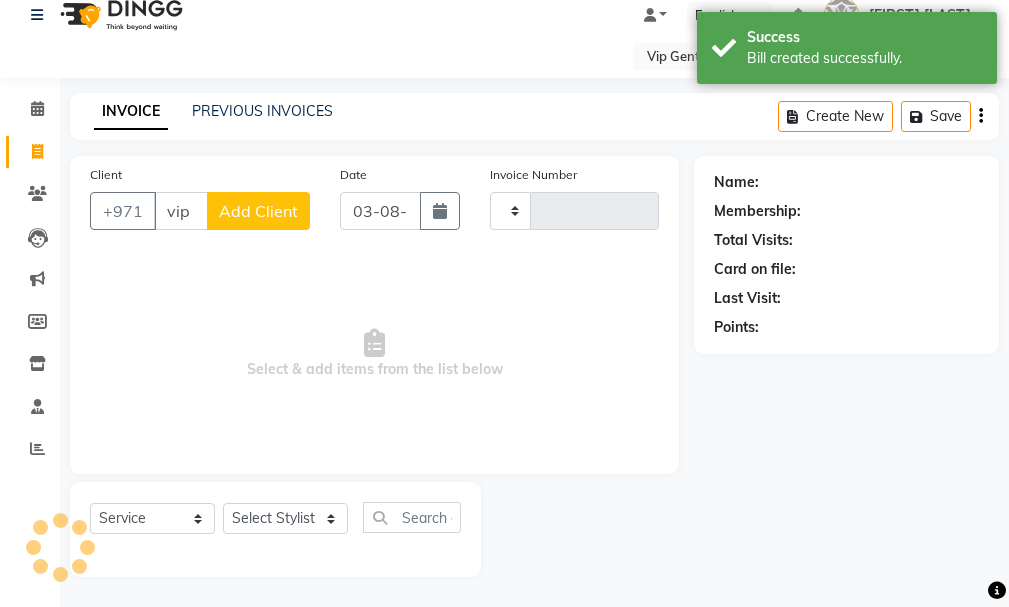 type on "1104" 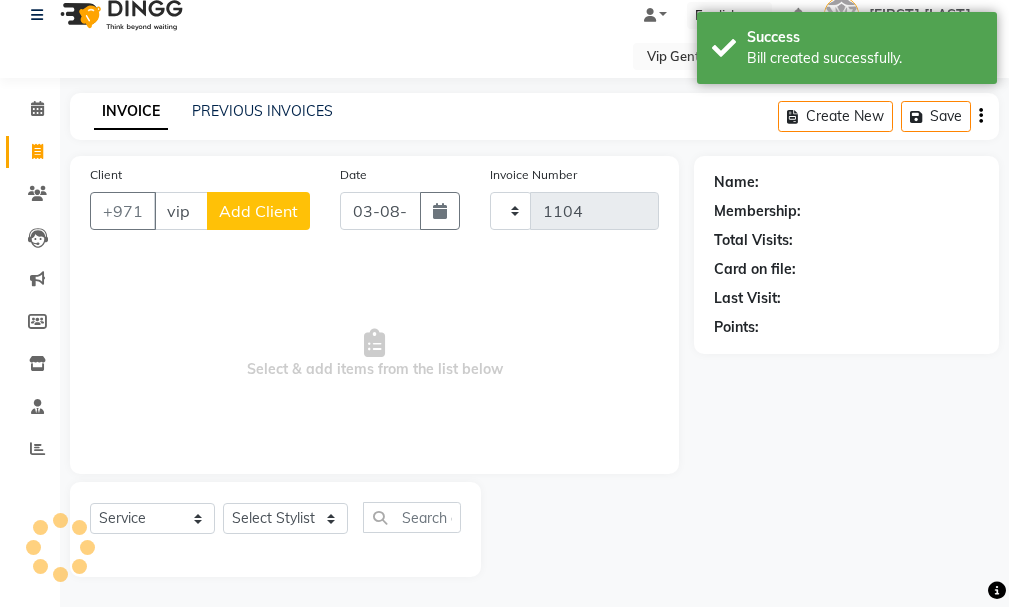 select on "8415" 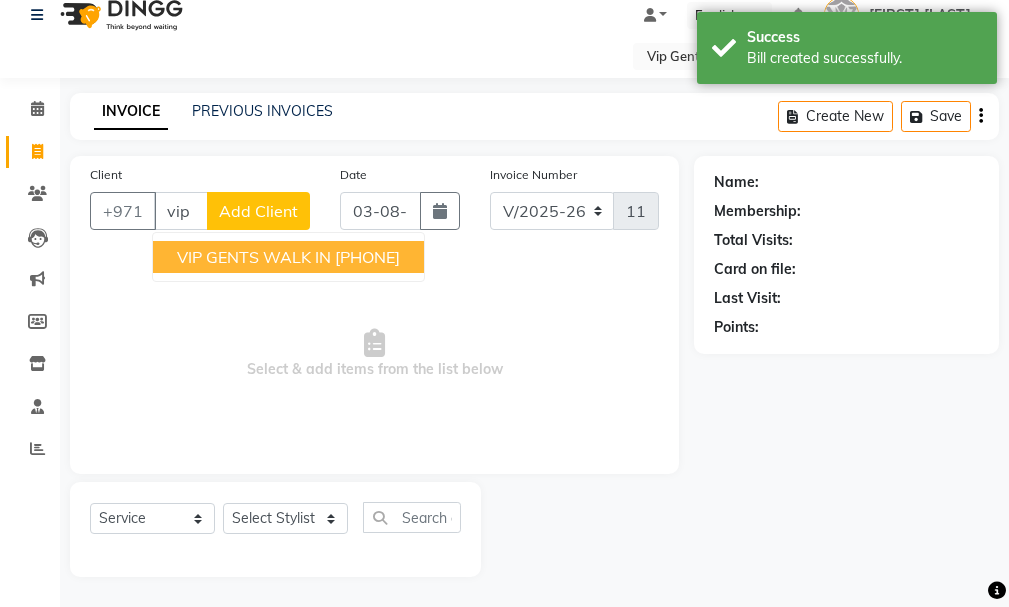 click on "VIP GENTS WALK IN" at bounding box center (254, 257) 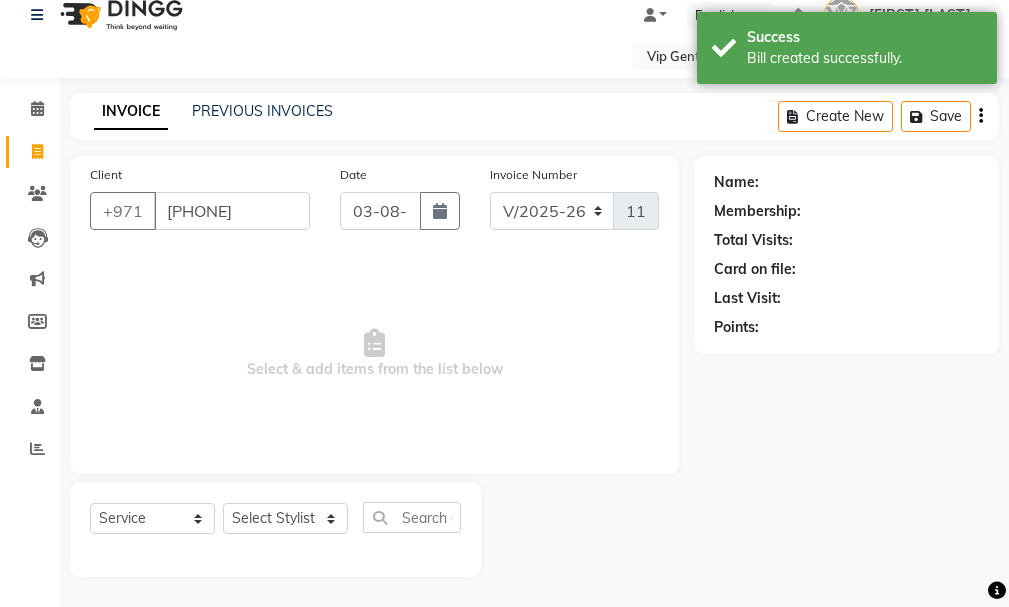 type on "[PHONE]" 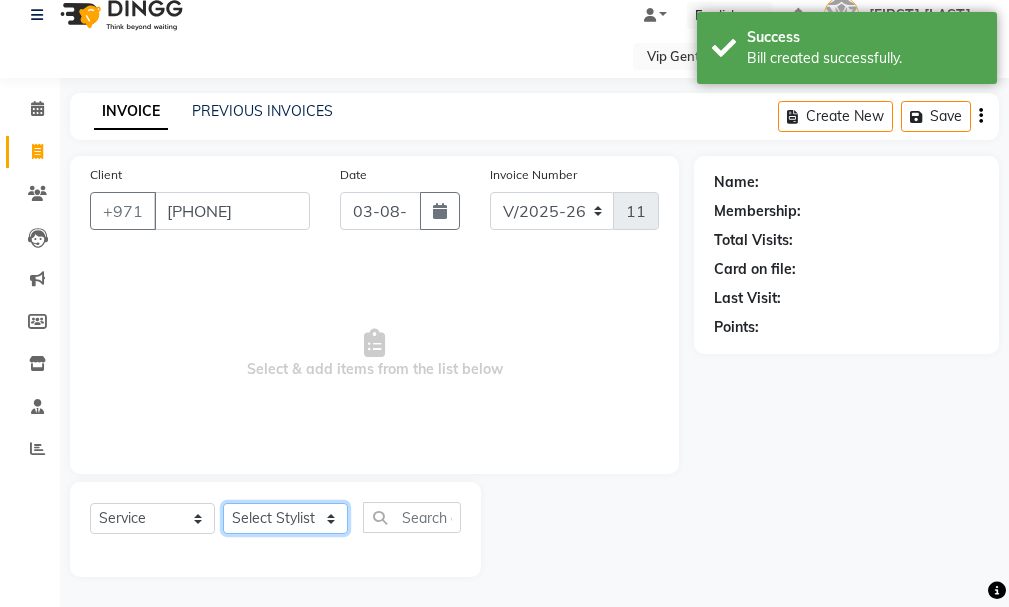 click on "Select Stylist" 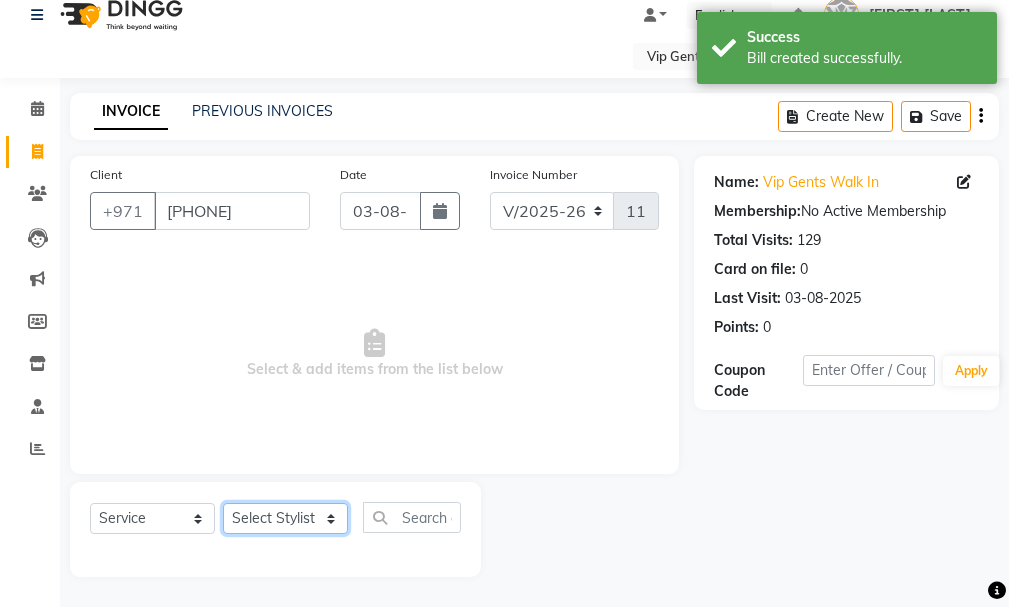 select on "81365" 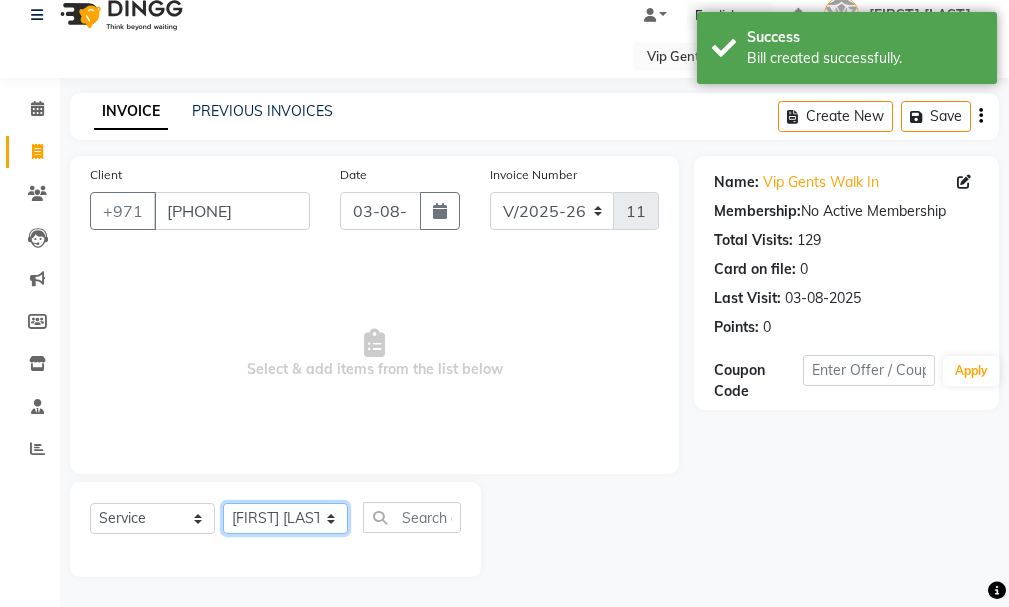 click on "Select Stylist AHMED MOHAMED MOHAMED ELKHODARY ABDELHAMID Ali Rana Allauddin Anwar Ali Ameen Ayoub Lakhbizi Jairah Mr. Mohannad Neha Nelson Ricalyn Colcol Riffat Magdy Taufeeq Anwar Ali Tauseef  Akhilaque Zoya Bhatti." 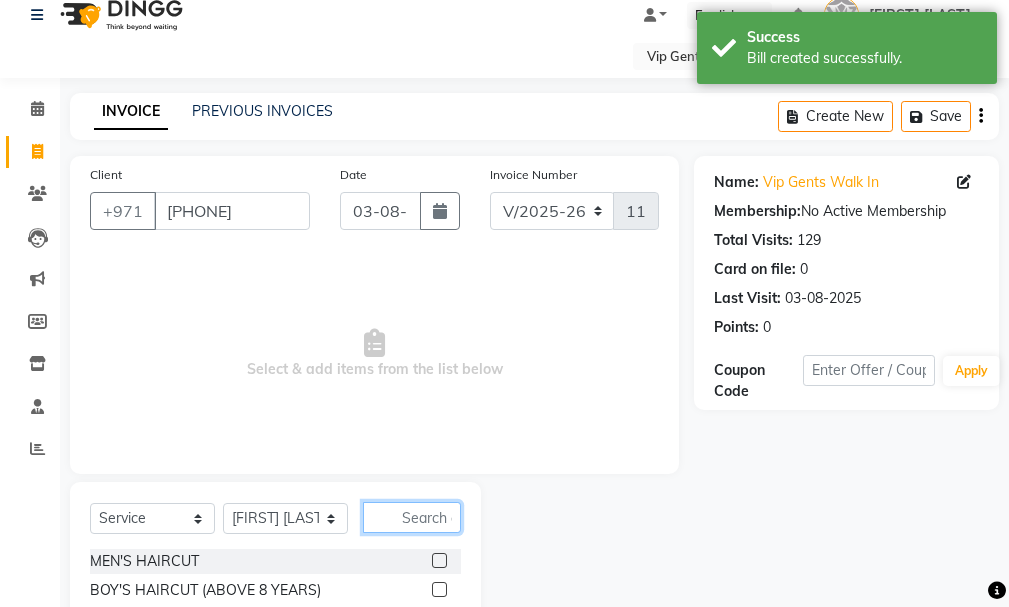 click 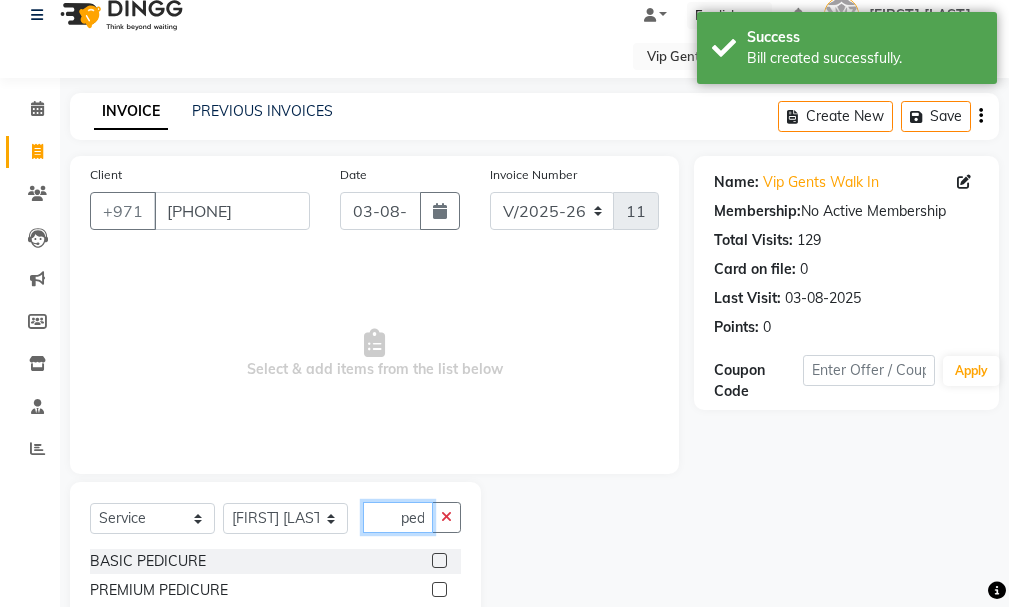 scroll, scrollTop: 0, scrollLeft: 4, axis: horizontal 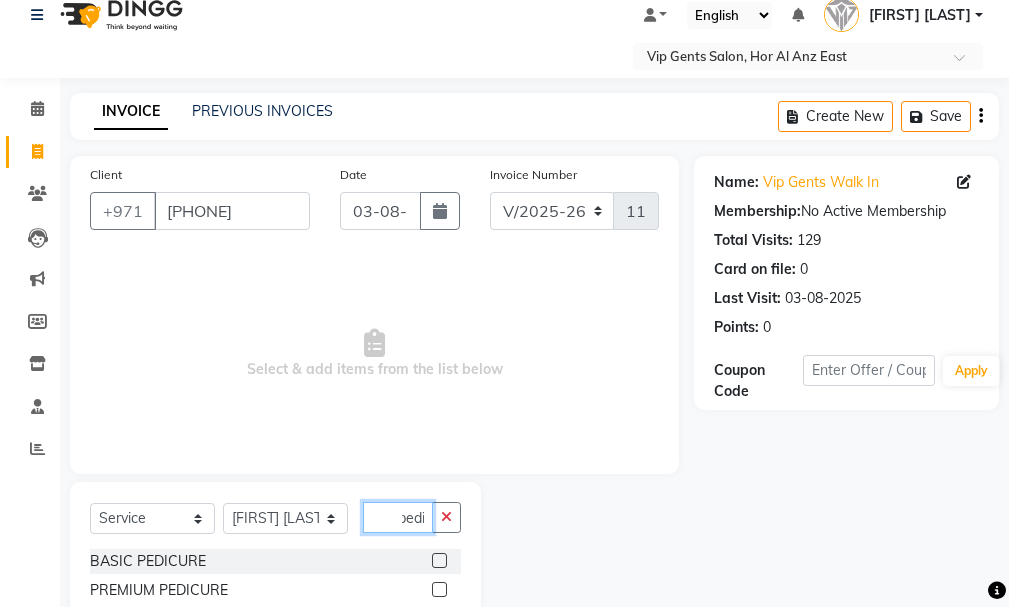 type on "pedi" 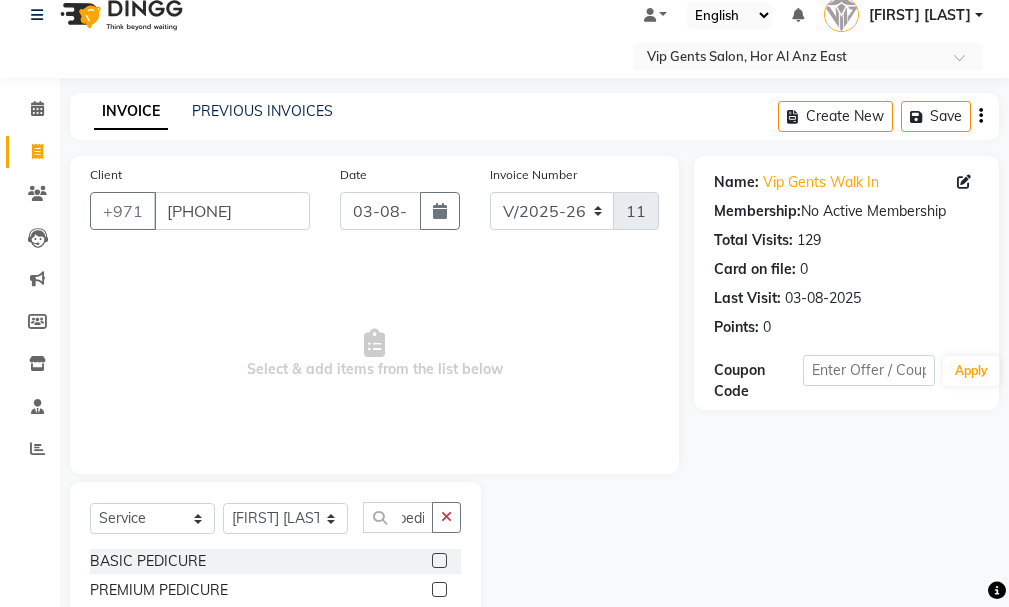 click 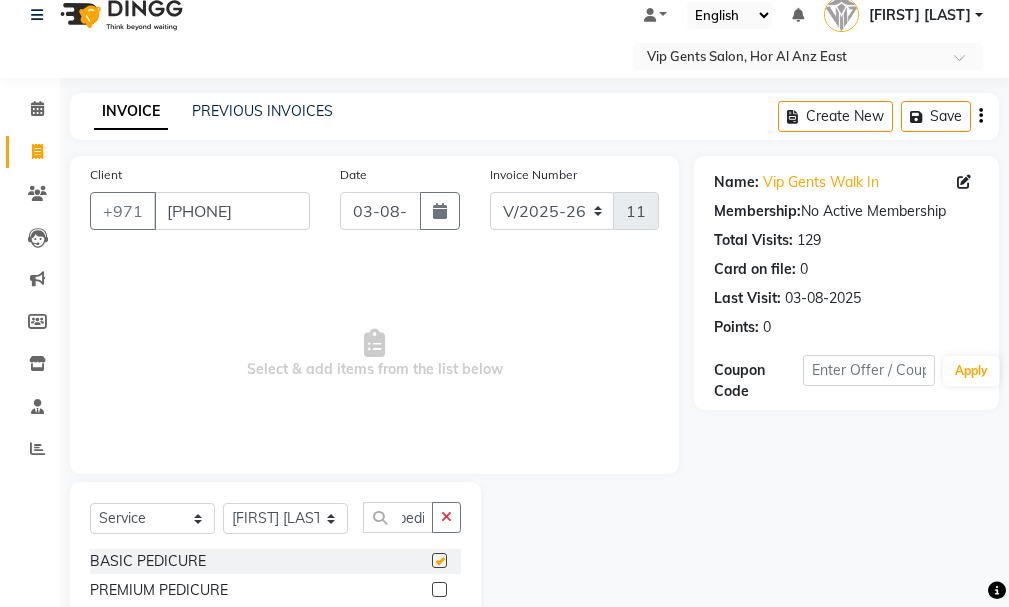 scroll, scrollTop: 0, scrollLeft: 0, axis: both 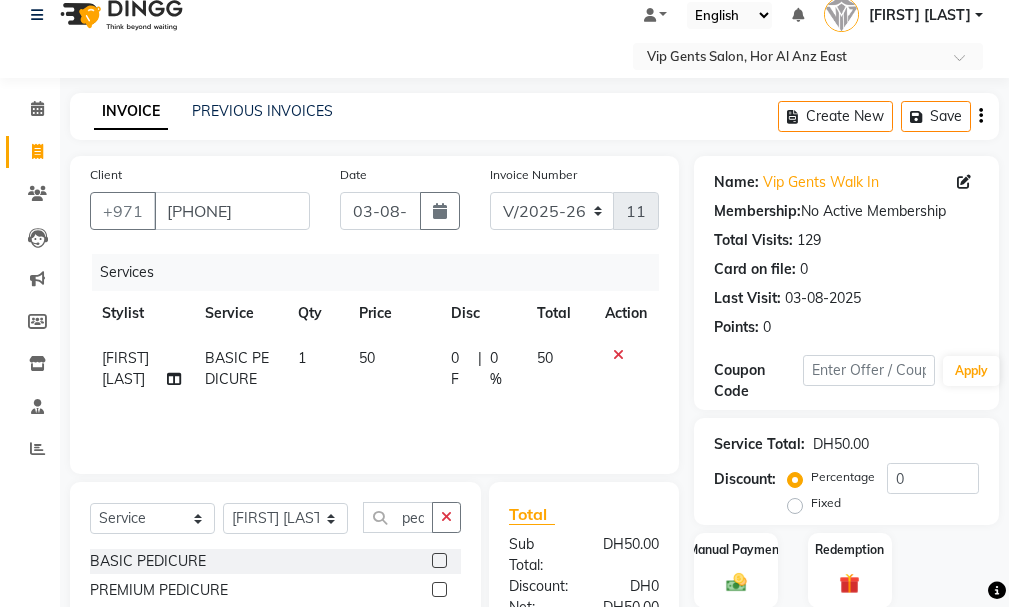checkbox on "false" 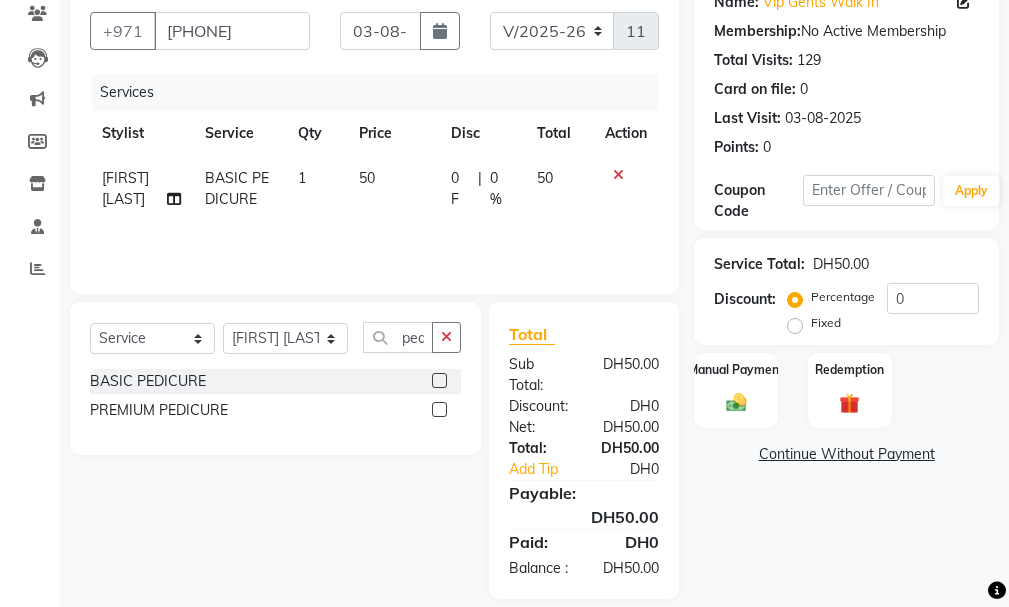 scroll, scrollTop: 216, scrollLeft: 0, axis: vertical 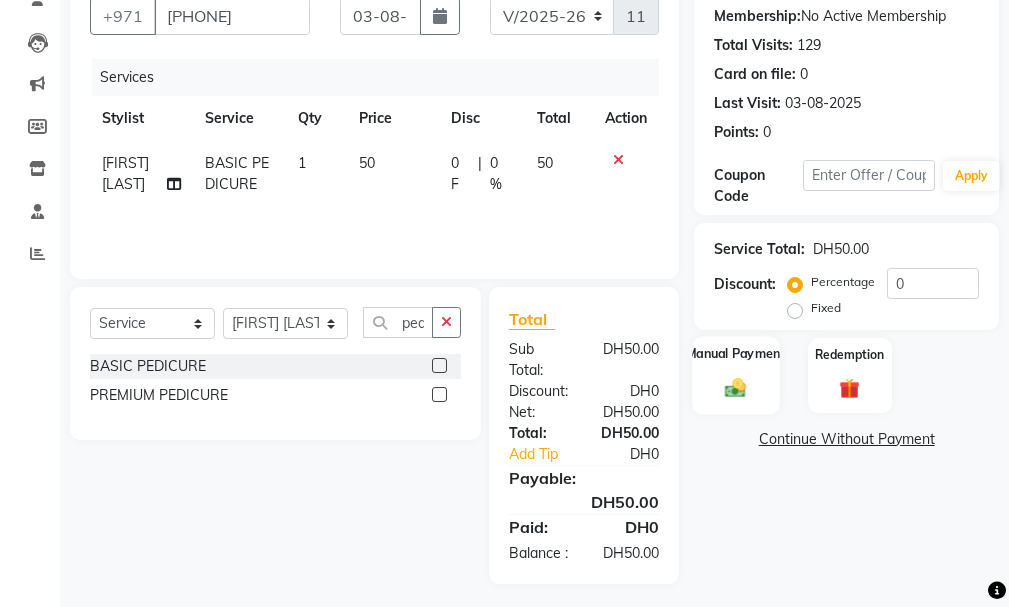 click 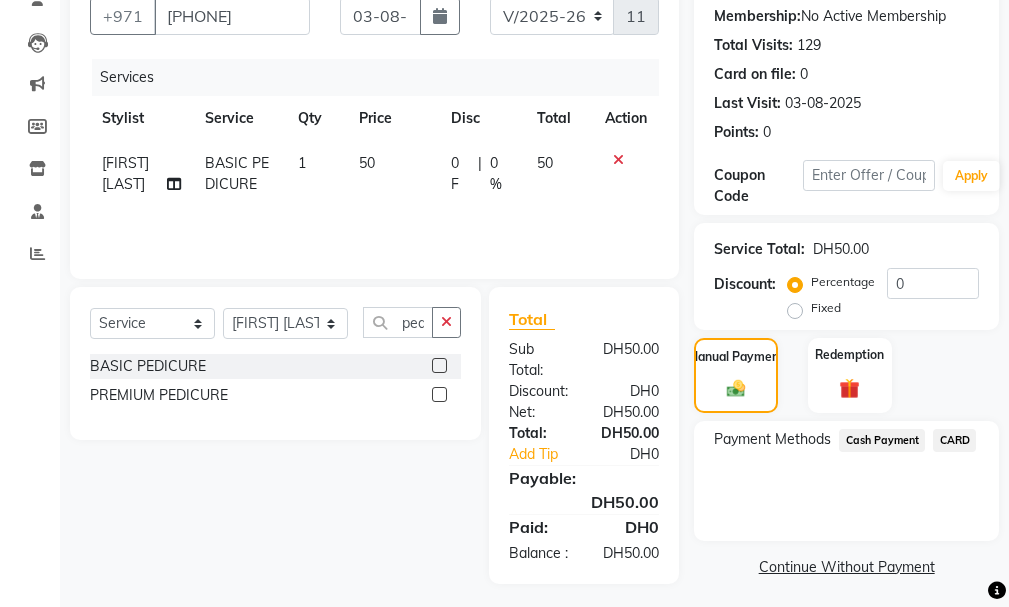 click on "Cash Payment" 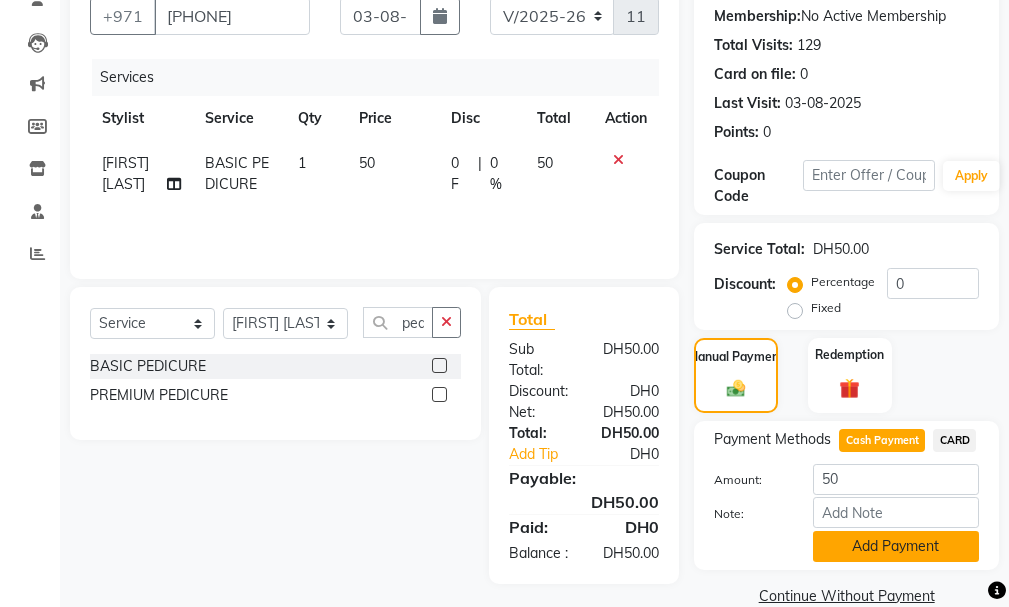 click on "Add Payment" 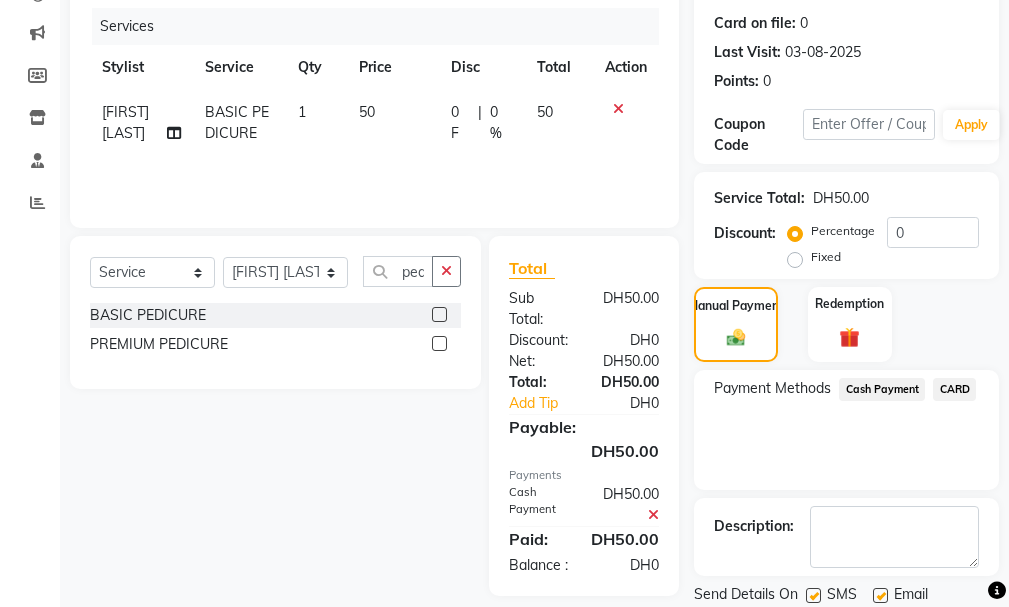 scroll, scrollTop: 334, scrollLeft: 0, axis: vertical 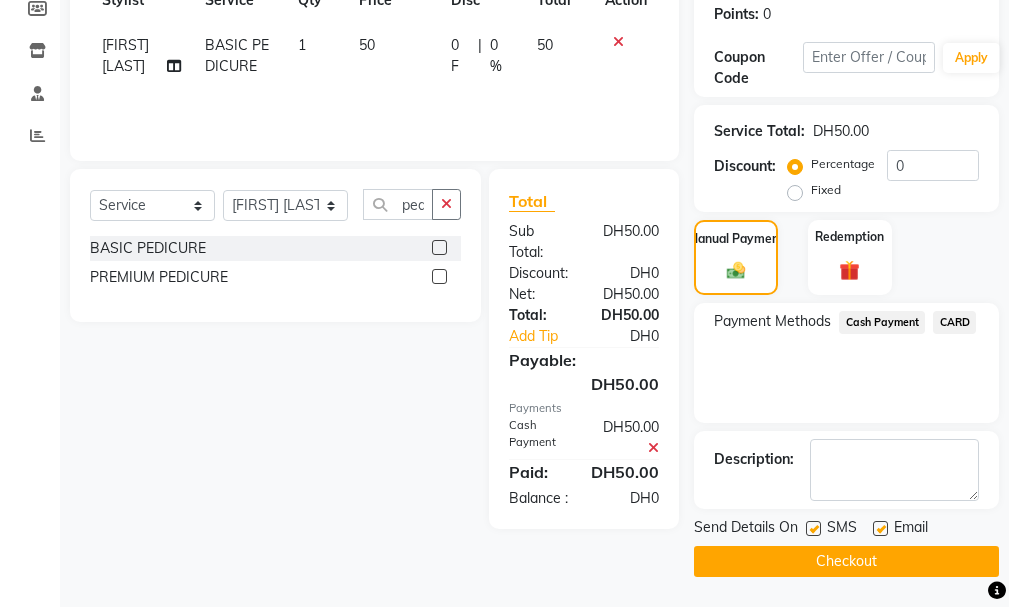 click on "Checkout" 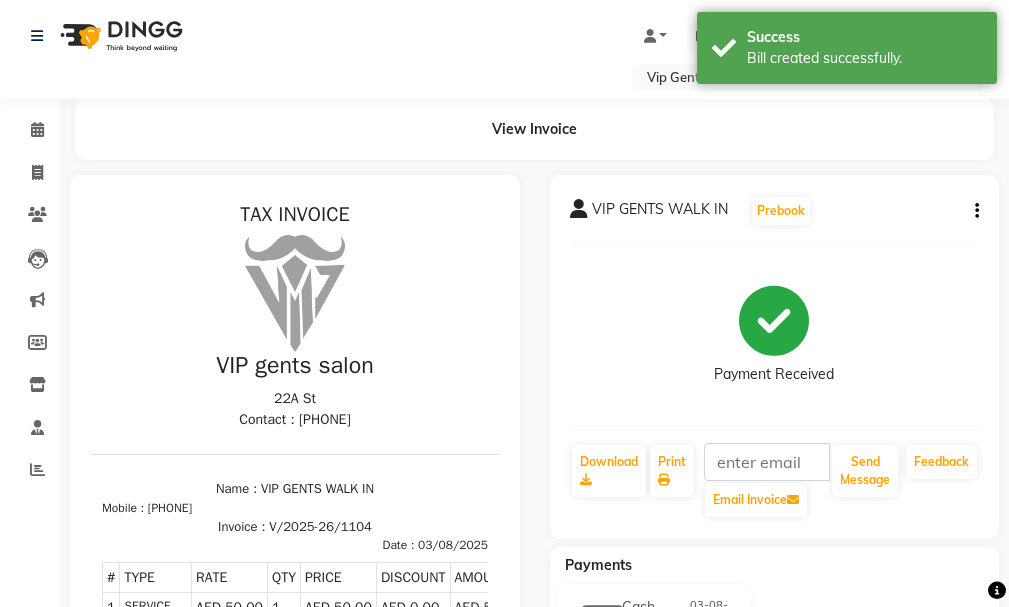 scroll, scrollTop: 0, scrollLeft: 0, axis: both 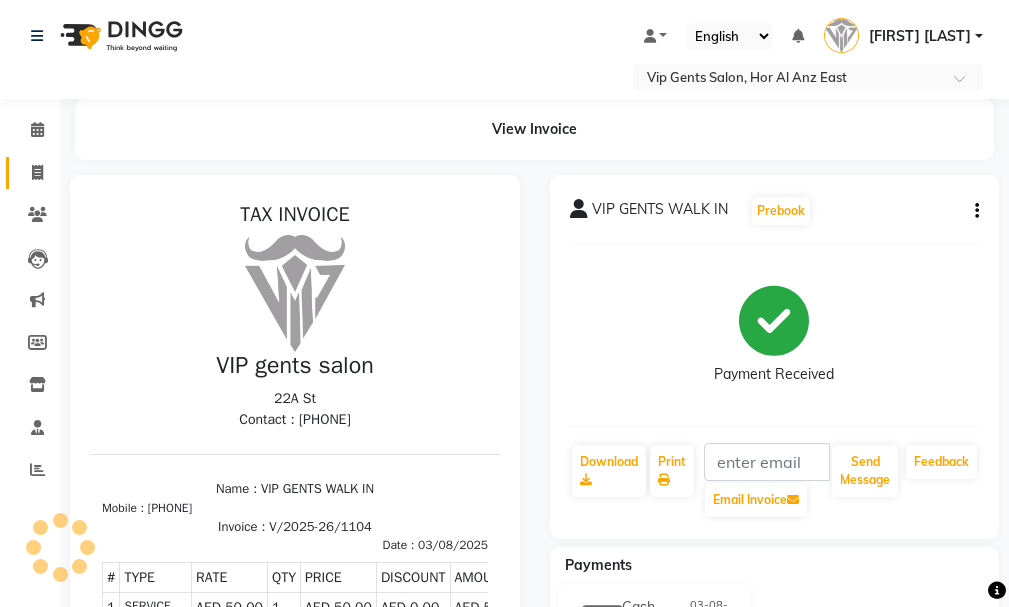 click 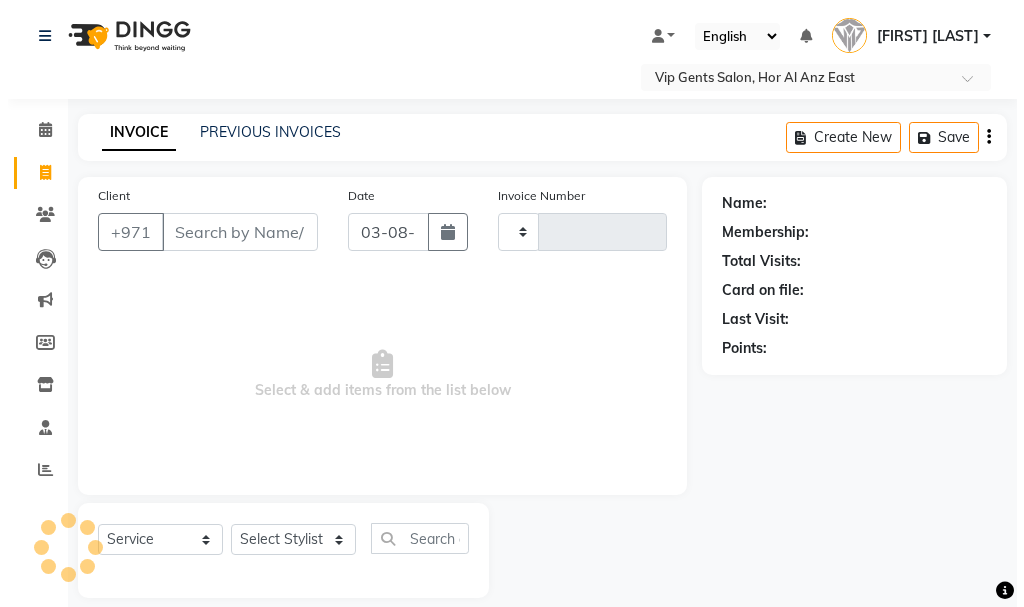 scroll, scrollTop: 21, scrollLeft: 0, axis: vertical 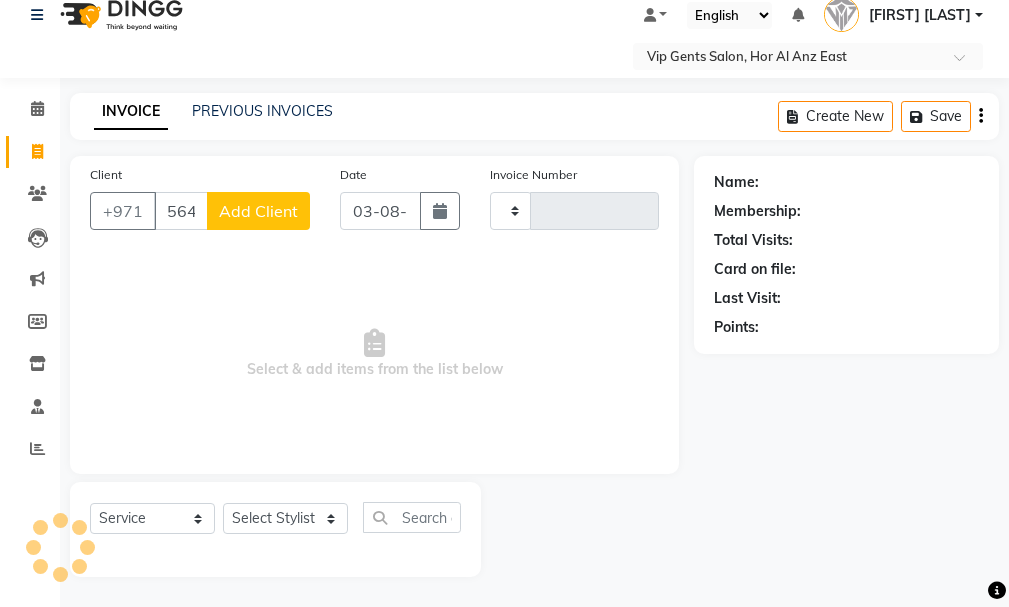 click on "564222994" at bounding box center (181, 211) 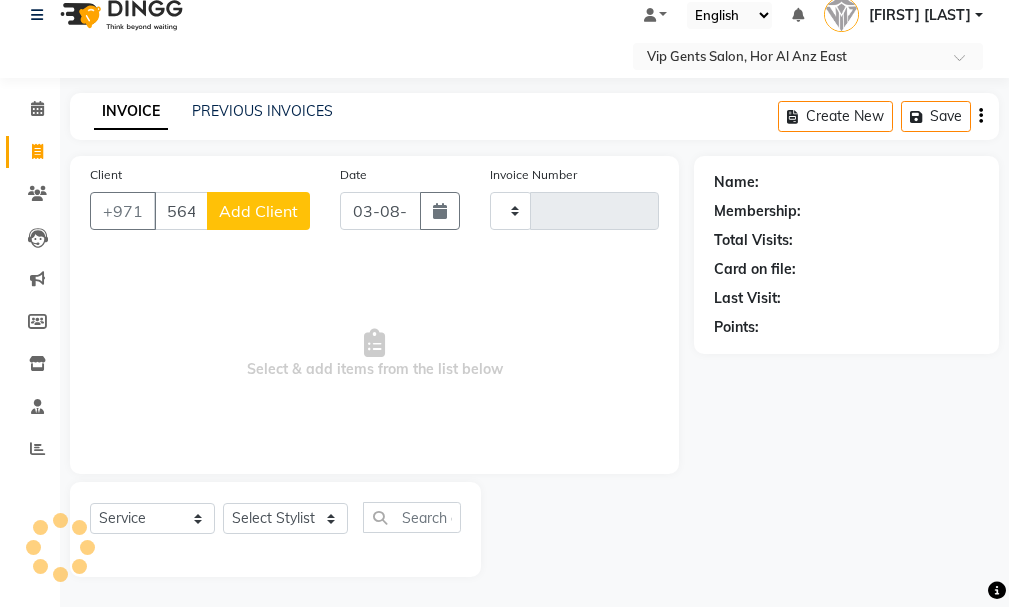 click on "Add Client" 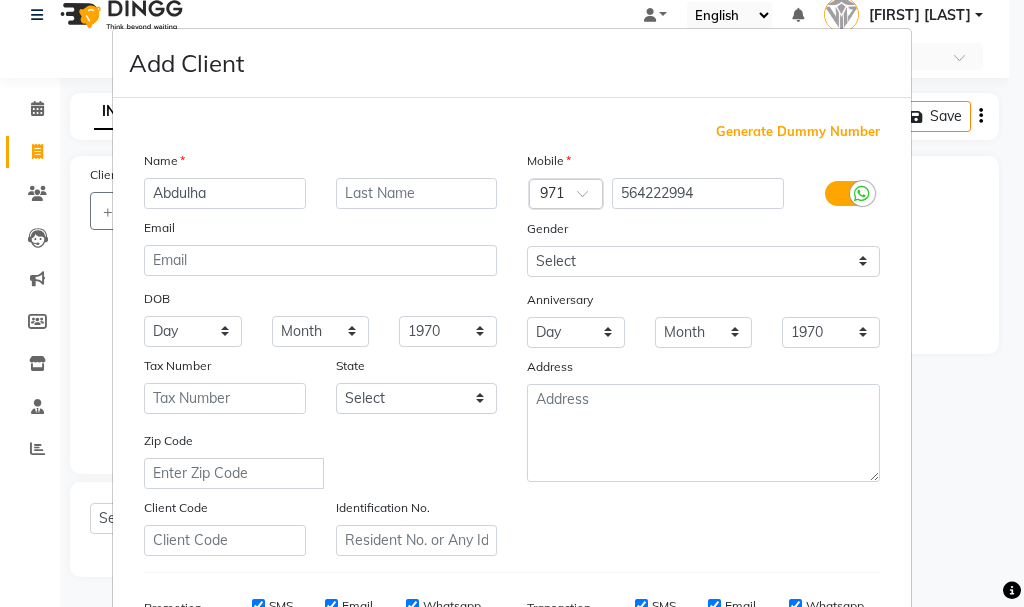 type on "Abdulha" 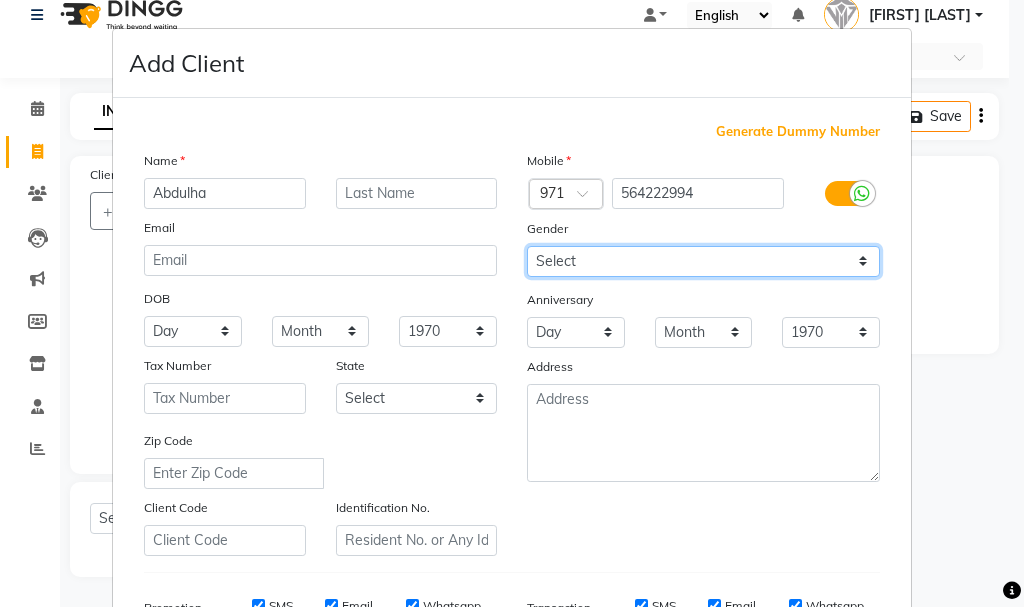 click on "Select Male Female Other Prefer Not To Say" at bounding box center (703, 261) 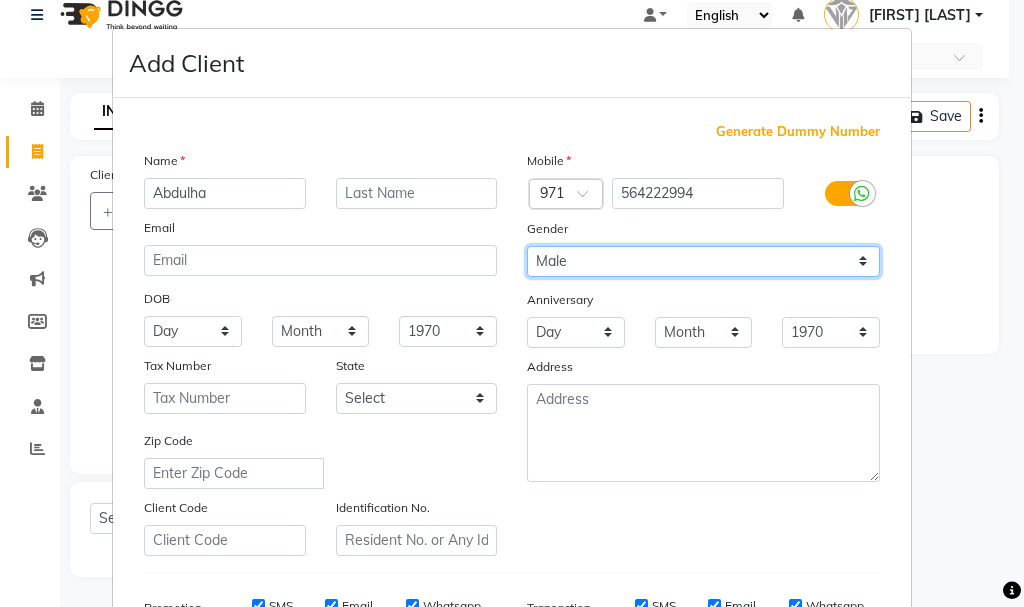 click on "Select Male Female Other Prefer Not To Say" at bounding box center [703, 261] 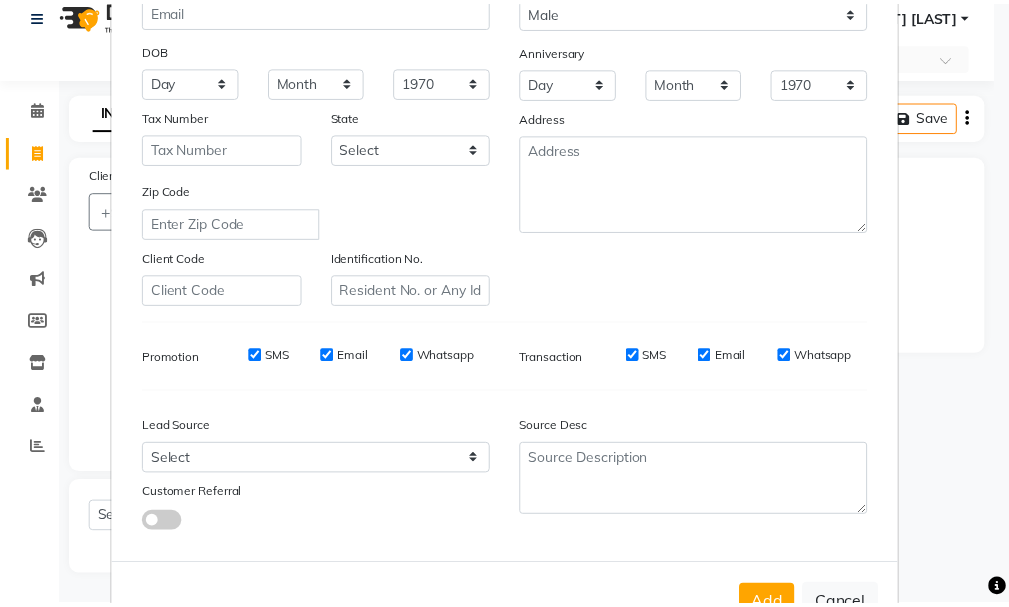 scroll, scrollTop: 316, scrollLeft: 0, axis: vertical 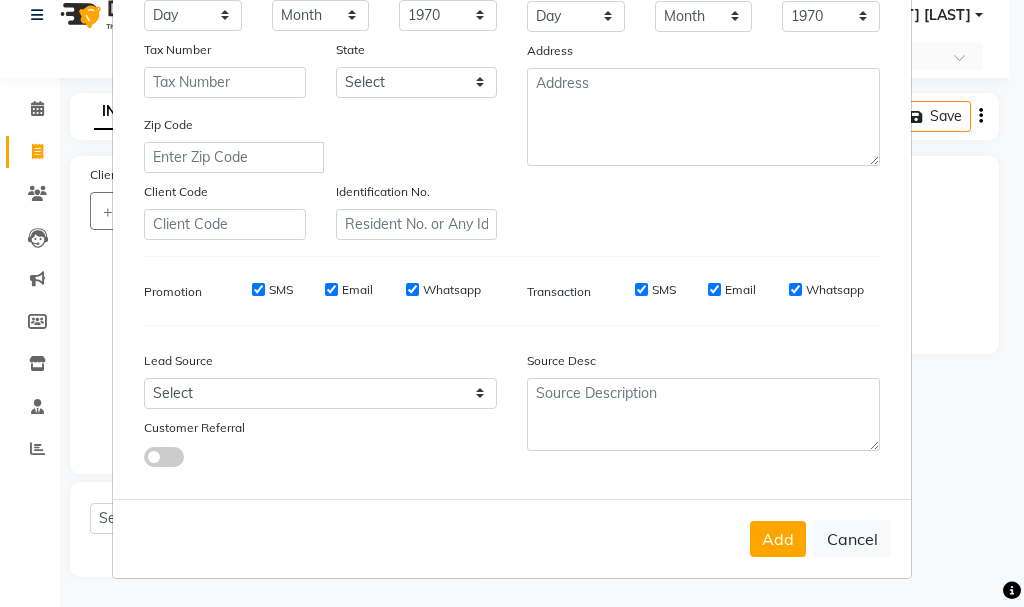click on "Add" at bounding box center (778, 539) 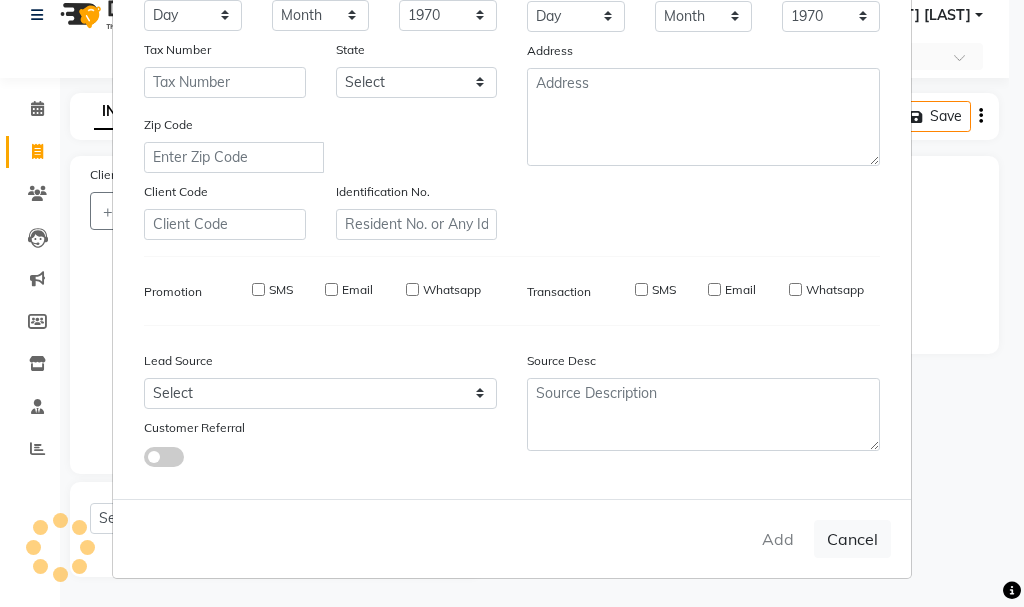 type 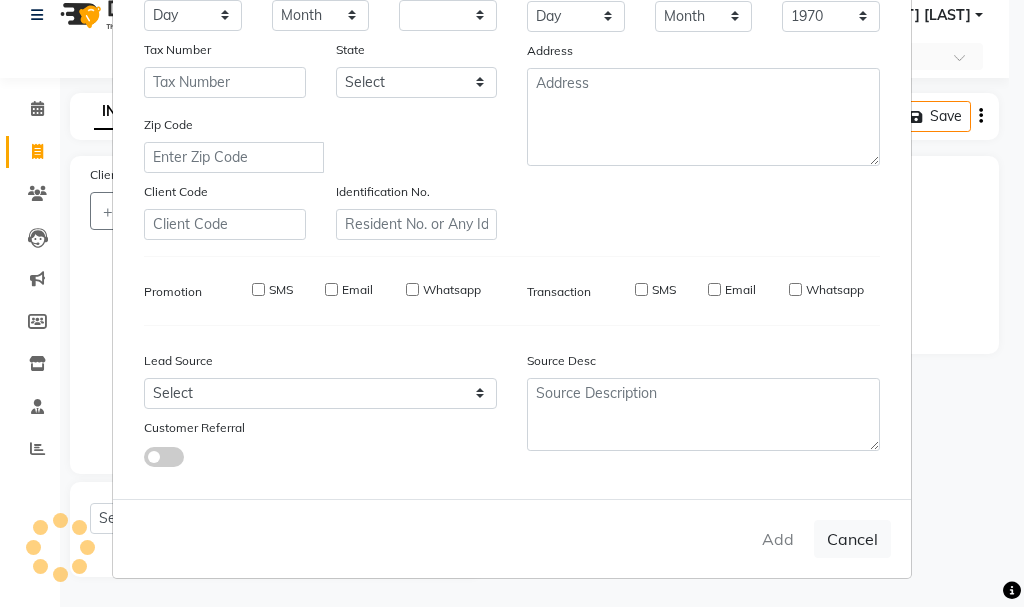 select 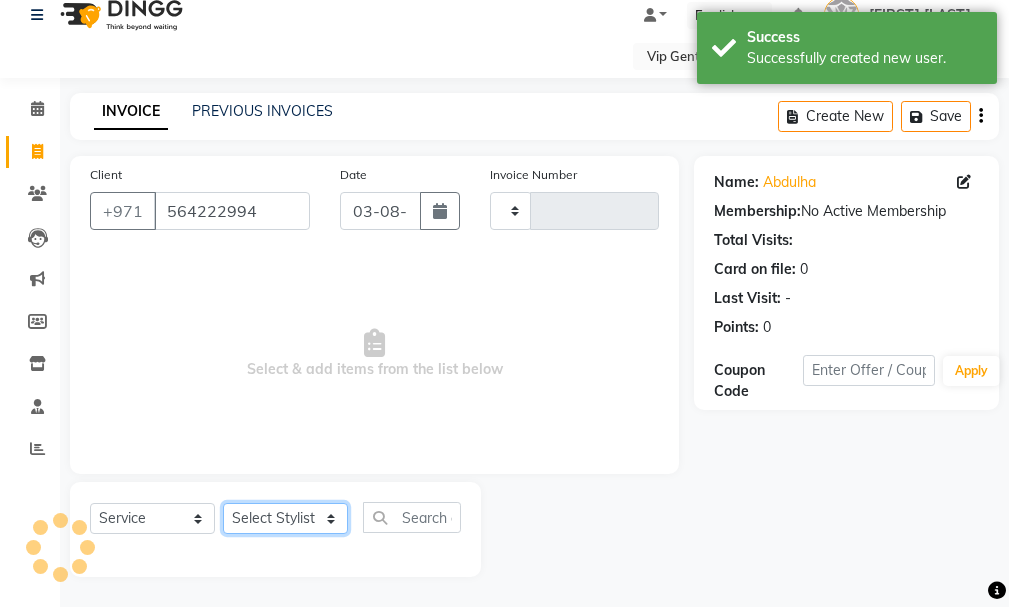 click on "Select Stylist AHMED MOHAMED MOHAMED ELKHODARY ABDELHAMID Ali Rana Allauddin Anwar Ali Ameen Ayoub Lakhbizi Jairah Mr. Mohannad Neha Nelson Ricalyn Colcol Riffat Magdy Taufeeq Anwar Ali Tauseef  Akhilaque Zoya Bhatti." 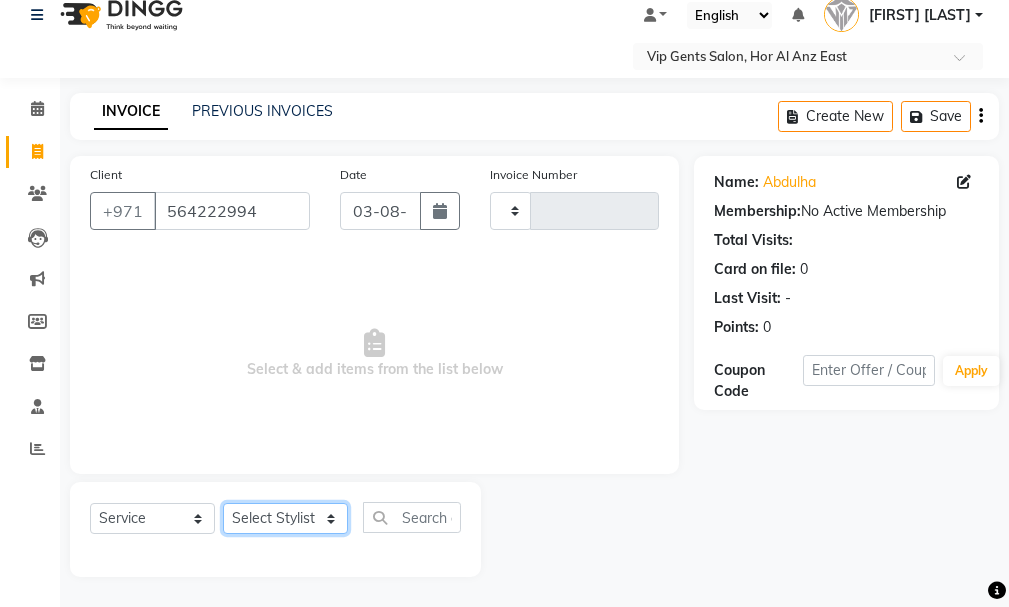 select on "81343" 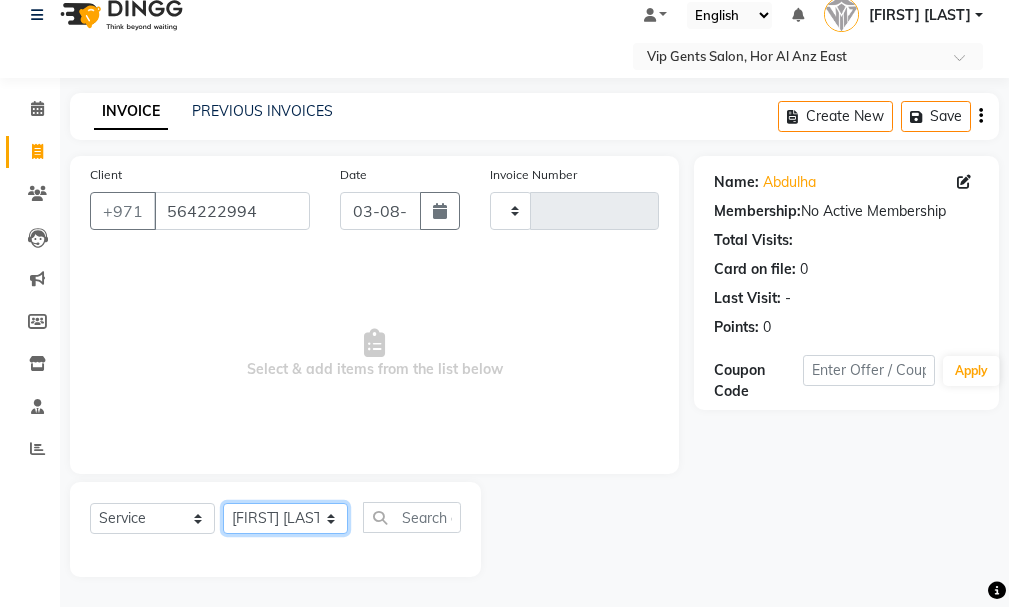click on "Select Stylist AHMED MOHAMED MOHAMED ELKHODARY ABDELHAMID Ali Rana Allauddin Anwar Ali Ameen Ayoub Lakhbizi Jairah Mr. Mohannad Neha Nelson Ricalyn Colcol Riffat Magdy Taufeeq Anwar Ali Tauseef  Akhilaque Zoya Bhatti." 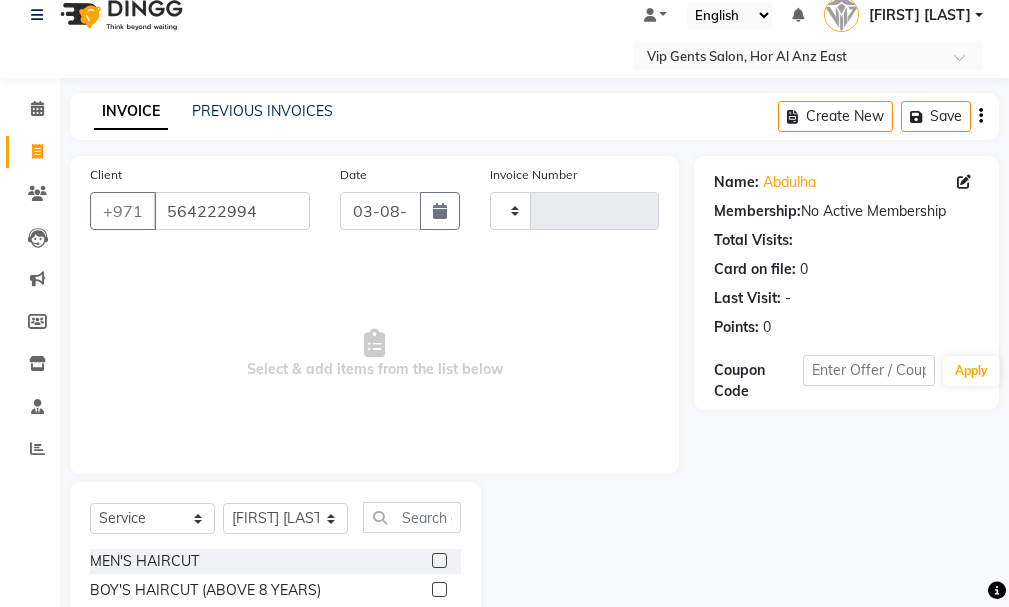 click on "Select  Service  Product  Membership  Package Voucher Prepaid Gift Card  Select Stylist [FIRST] [LAST] Ali [FIRST] [LAST] [FIRST] [LAST] [FIRST] [LAST] Mr. [PERSON] [PERSON] [PERSON] [PERSON] [PERSON] [PERSON] [PERSON] [PERSON] [PERSON] [PERSON]. MEN'S HAIRCUT  BOY'S HAIRCUT (ABOVE 8 YEARS)  KID'S HAIRCUT (BELOW 8 YEARS)  BEARD TRIM  BEARD CRAFTING  CLEAN SHAVE  MEN'S HAIRCUT + BEARD TRIM  MEN'S HAIRCUT + BEARD CRAFTING  MEN'S HAIRCUT + CLEAN SHAVE  HEAD OIL MASSAGE  HAIR STYLE (WASH+BLOWDRY)  HAIR SCRUB (ANTI-DANDRUFF - CLEANSING)  HAIR SPA (CREAMBATH + STEAM = RELAX)  HAIR GLOBAL COLOR (SHORT)  HAIR GLOBAL COLOR (LONG)  HAIR HIGHLIGHTS (AS PER DENSITY)  BEARD COLOR  SIDELOCK COLOR  MOUSTACHE COLOR  KERATINE HAIR PROTIEN TREATMENT(AS PER DENSITY)  HAIR SMOOTHENING TREATMENT (AS PER DENSITY)  BASIC PEDICURE  BASIC MANICURE  PREMIUM PEDICURE  PREMIUM MANICURE  FOOT MASSAGE (20MINS)  FOOT REFLEXOLOGY (30MINS)  NAIL CUT & FILLING  FOOT SCRUB ADD-ON  BASIC CLEANUP" 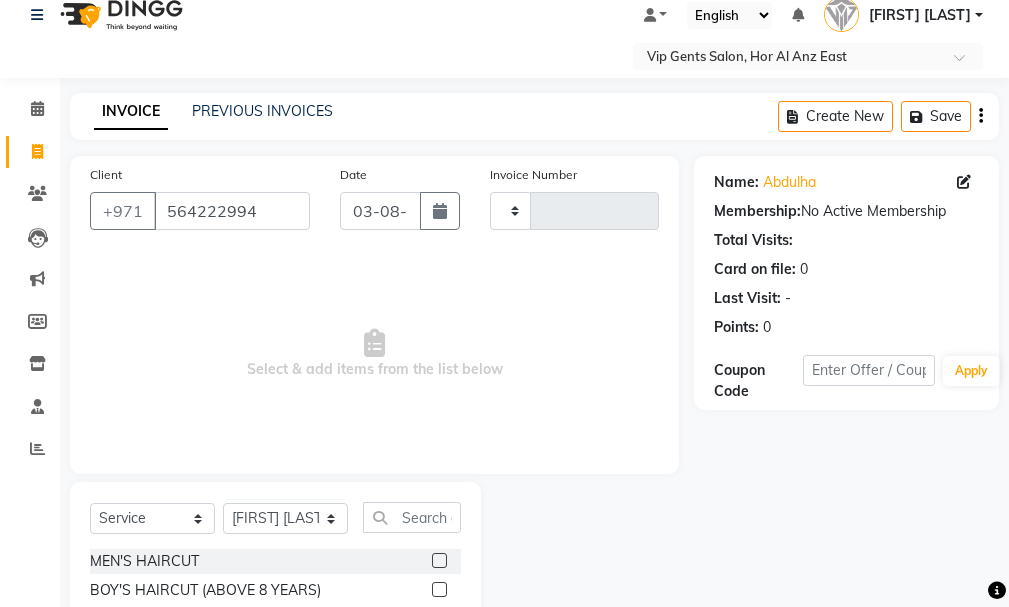 click 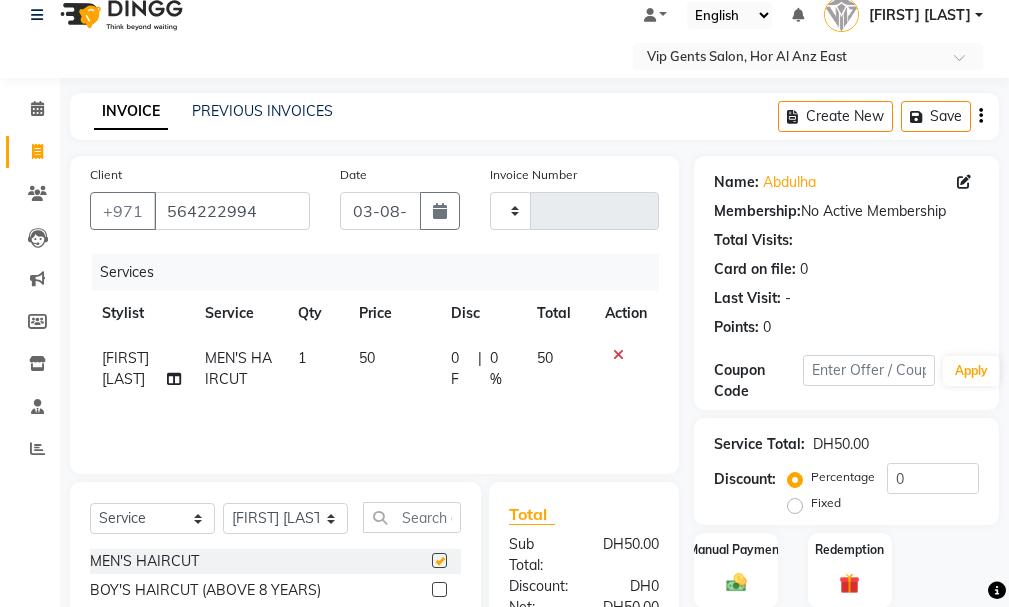checkbox on "false" 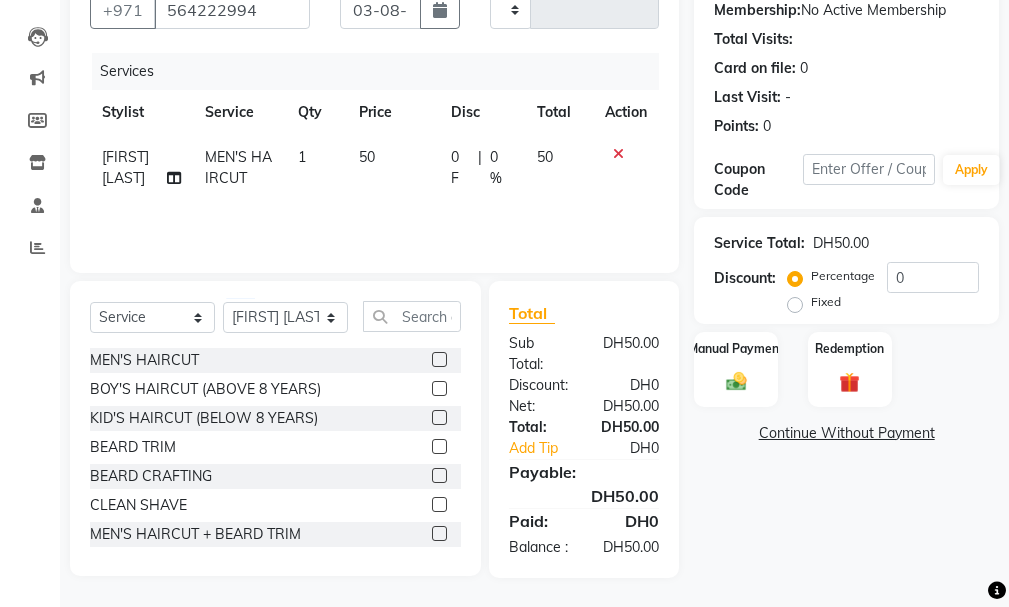 scroll, scrollTop: 244, scrollLeft: 0, axis: vertical 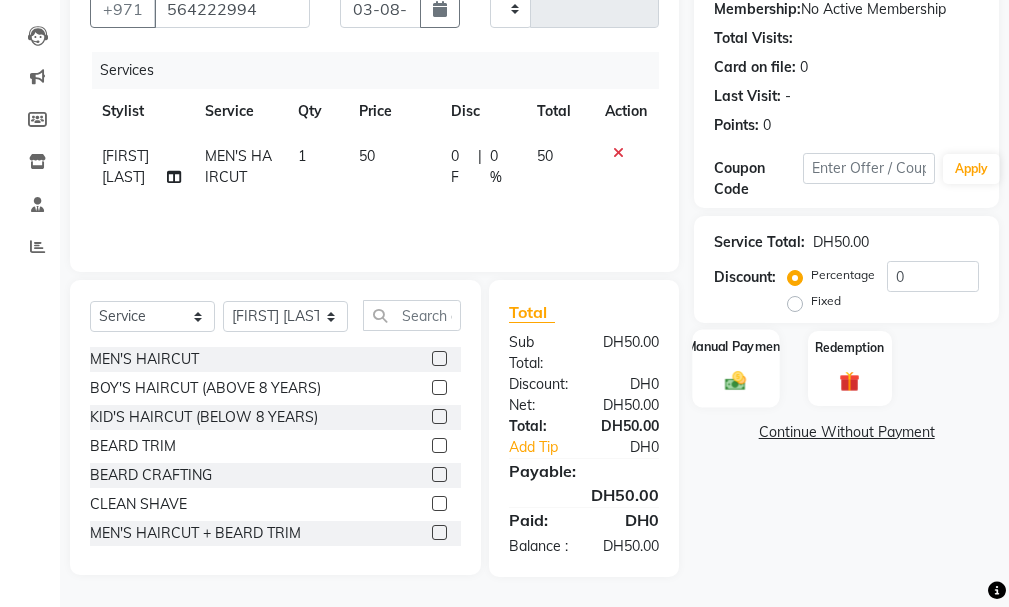 click 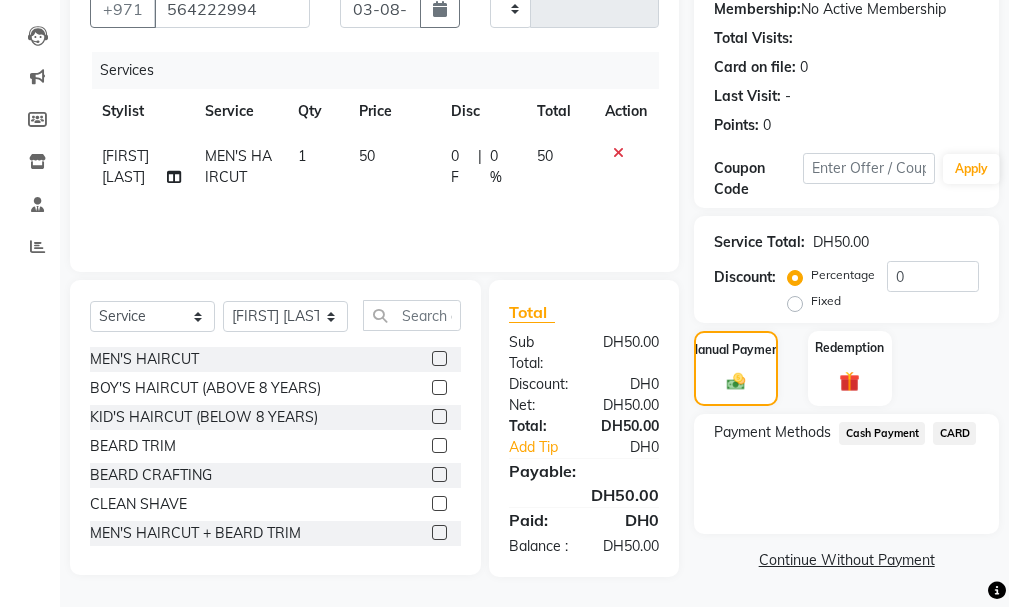 click on "Cash Payment" 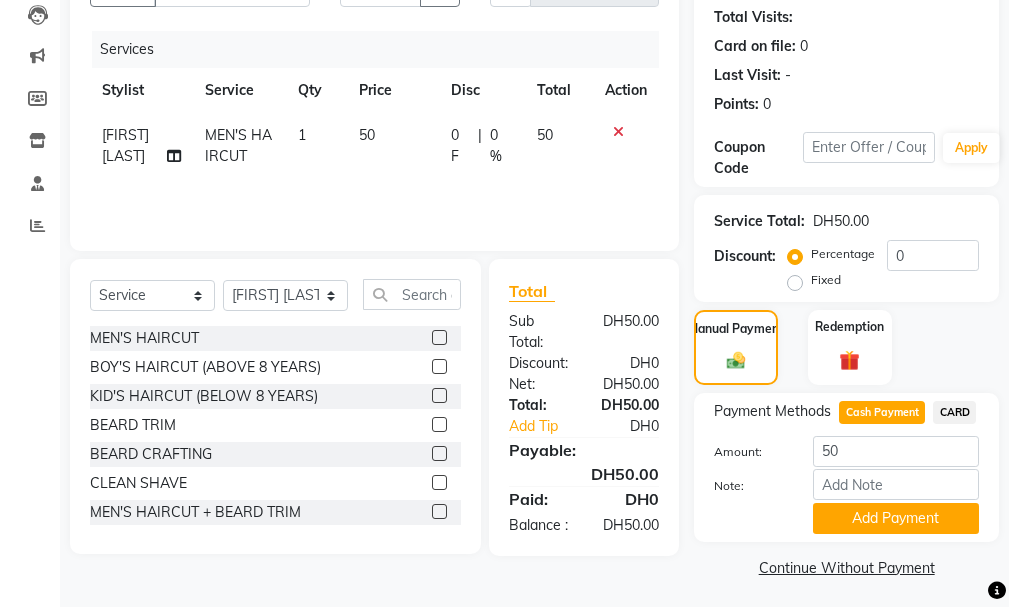 drag, startPoint x: 898, startPoint y: 518, endPoint x: 1018, endPoint y: 540, distance: 122 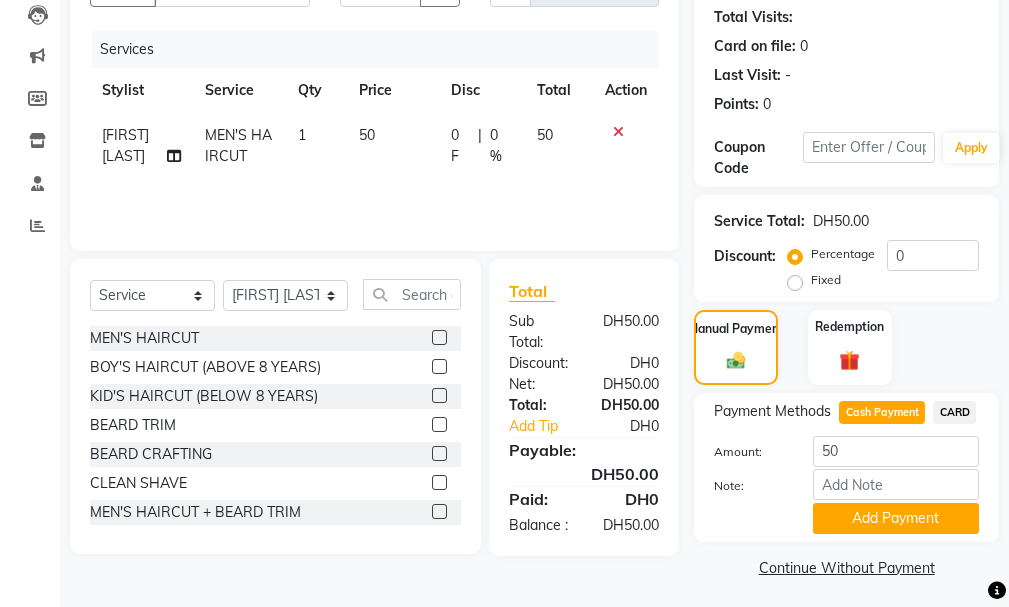 click on "Name: Abdulha  Membership:  No Active Membership  Total Visits:   Card on file:  0 Last Visit:   - Points:   0  Coupon Code Apply Service Total:  DH50.00  Discount:  Percentage   Fixed  0 Manual Payment Redemption Payment Methods  Cash Payment   CARD  Amount: 50 Note: Add Payment  Continue Without Payment" 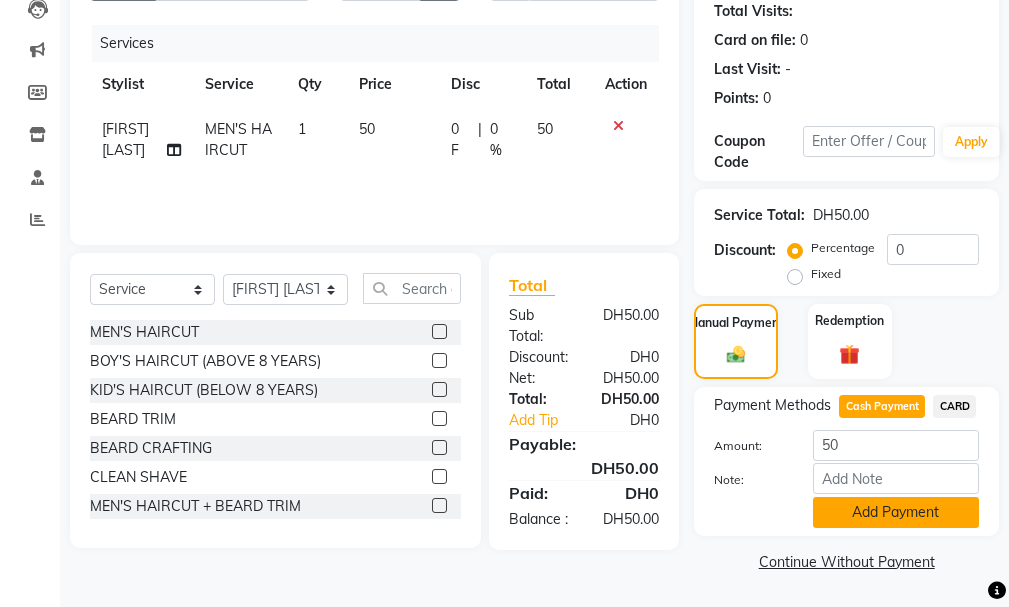 click on "Add Payment" 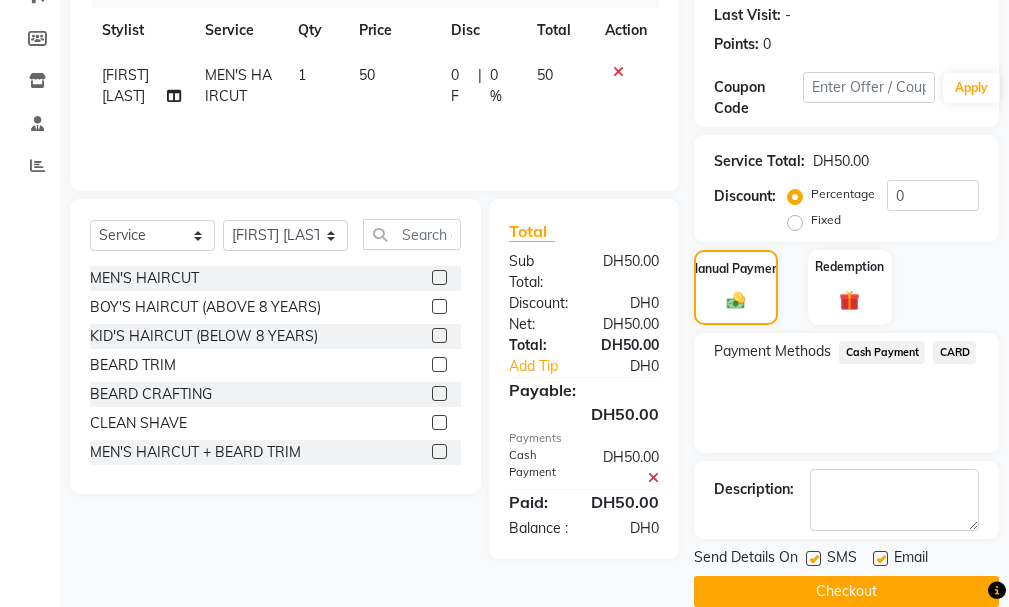scroll, scrollTop: 334, scrollLeft: 0, axis: vertical 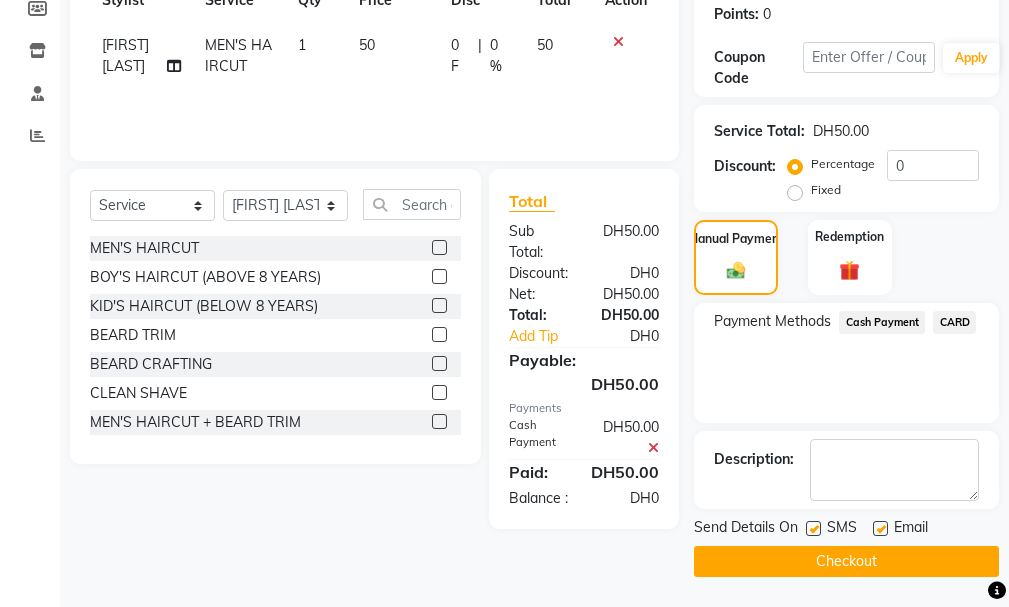 click on "Checkout" 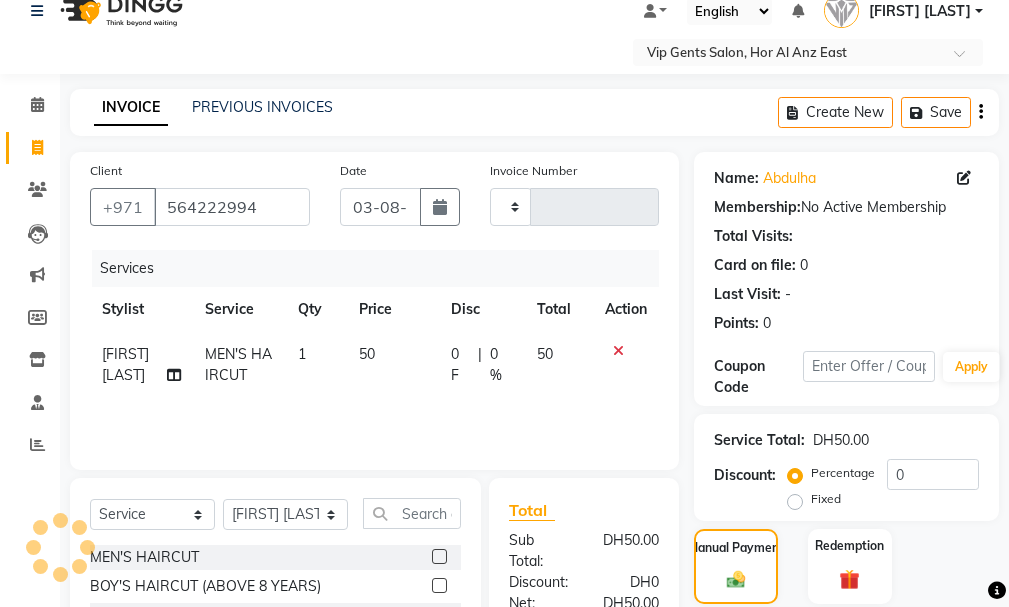 scroll, scrollTop: 20, scrollLeft: 0, axis: vertical 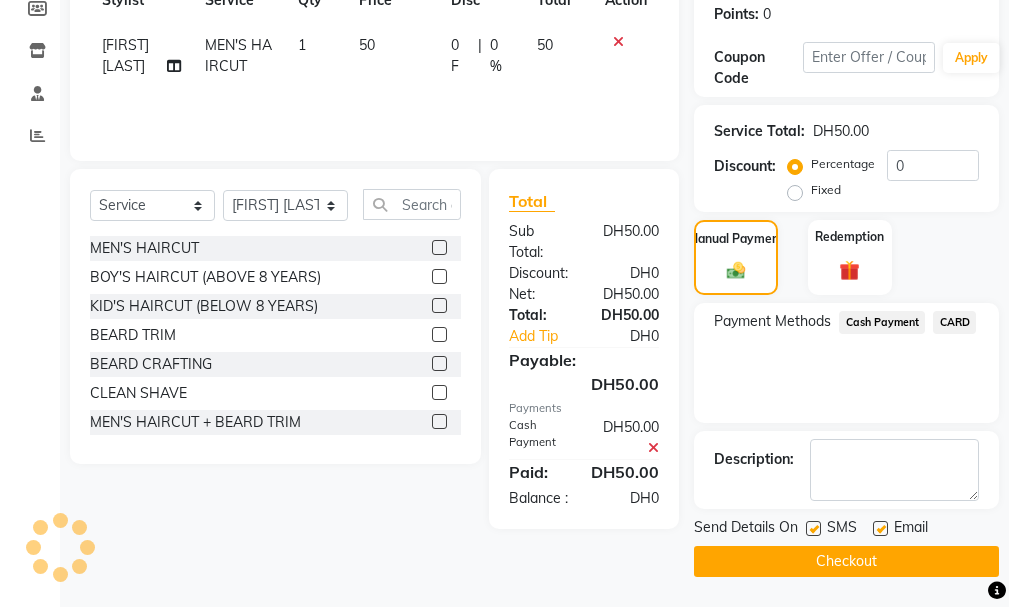 click on "Checkout" 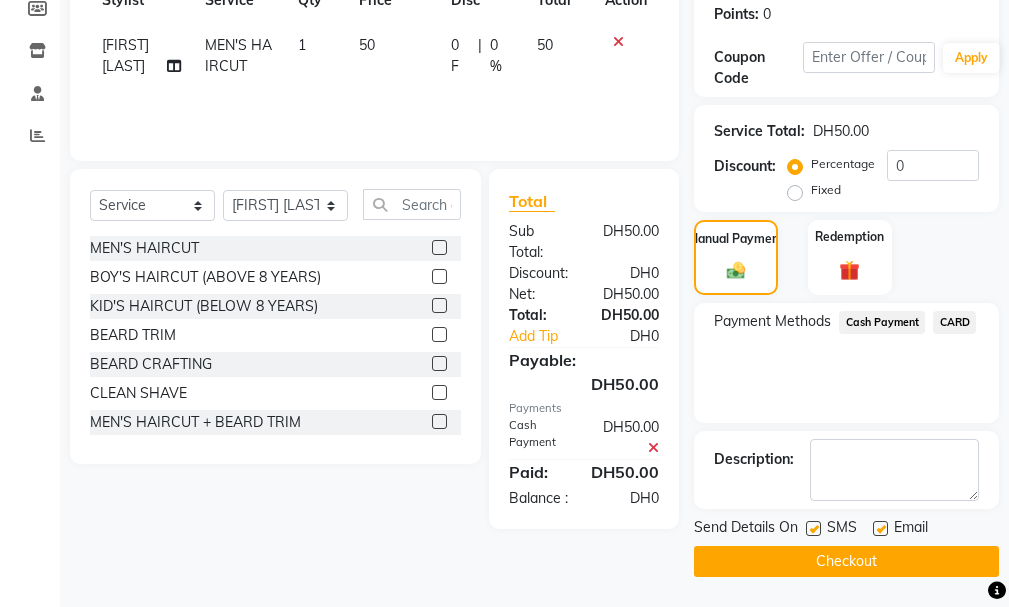 click on "Checkout" 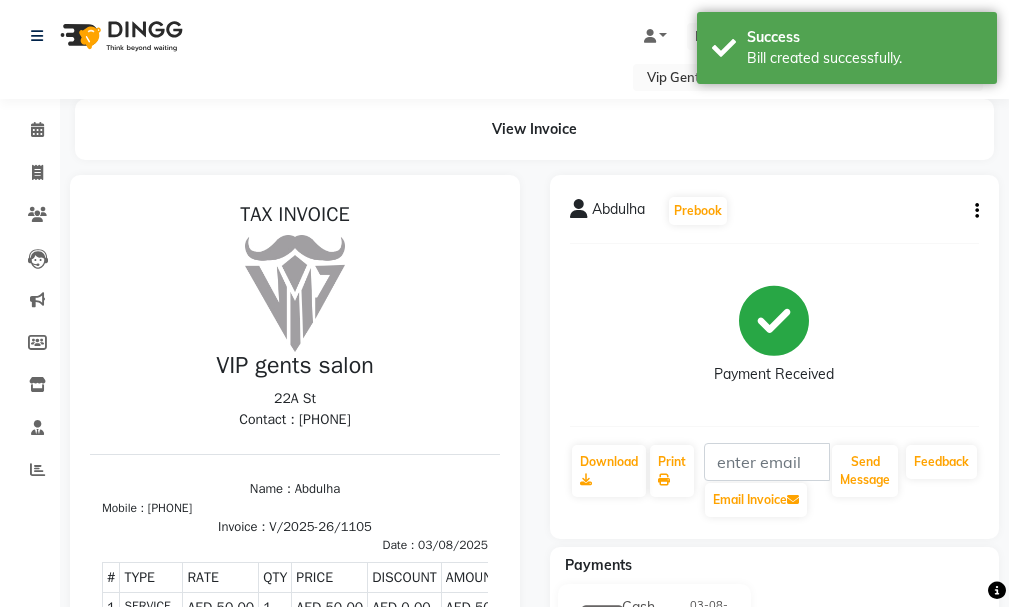 scroll, scrollTop: 0, scrollLeft: 0, axis: both 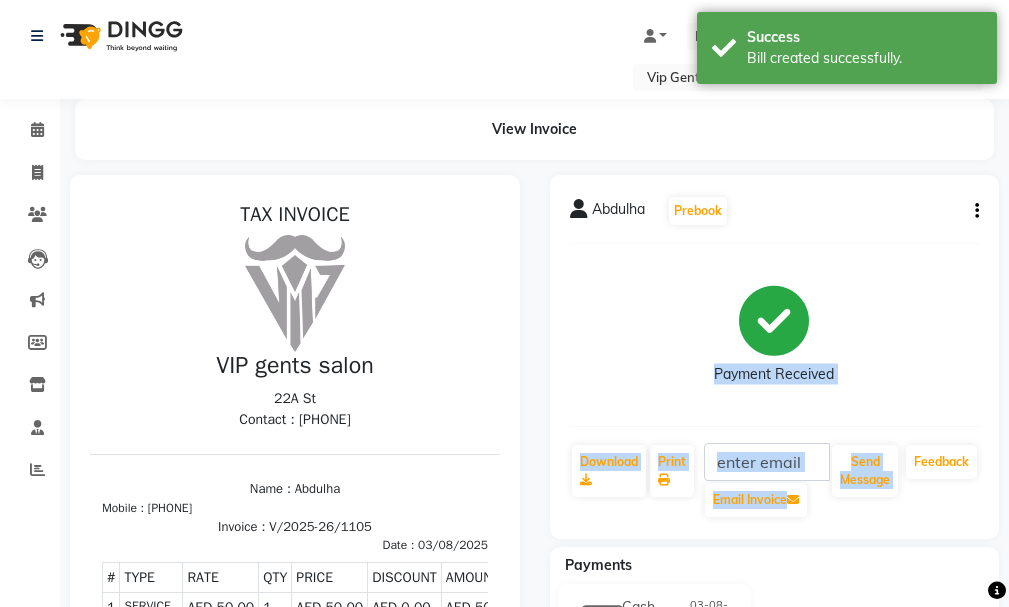 drag, startPoint x: 1003, startPoint y: 385, endPoint x: 1001, endPoint y: 442, distance: 57.035076 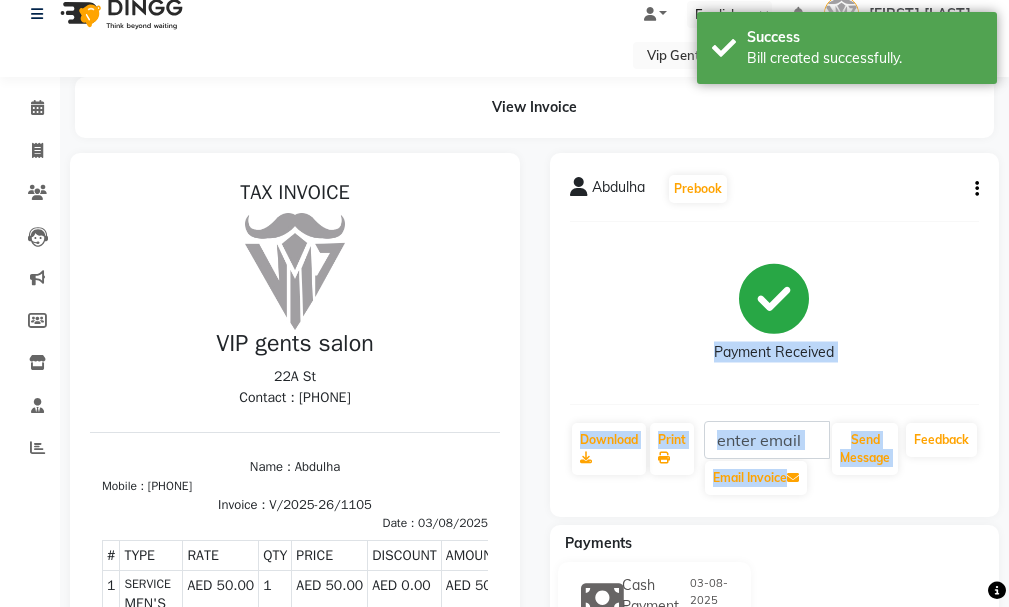 scroll, scrollTop: 0, scrollLeft: 0, axis: both 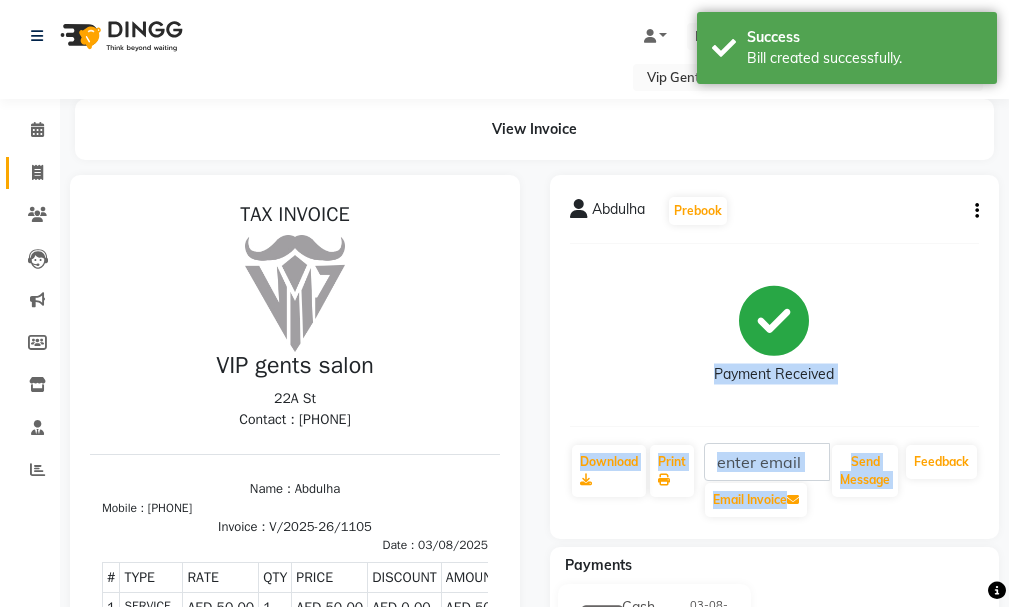 click 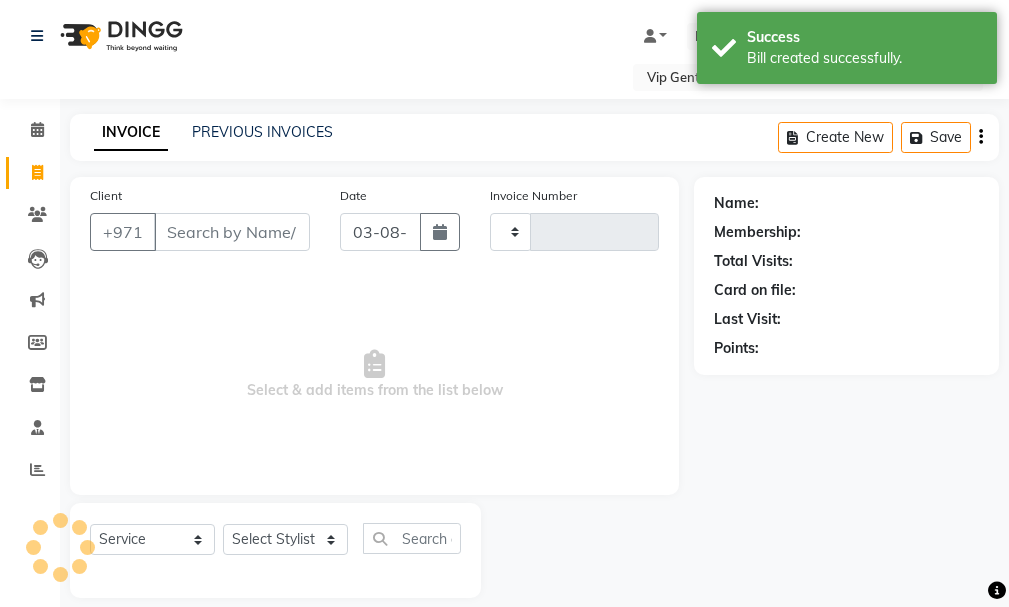 scroll, scrollTop: 21, scrollLeft: 0, axis: vertical 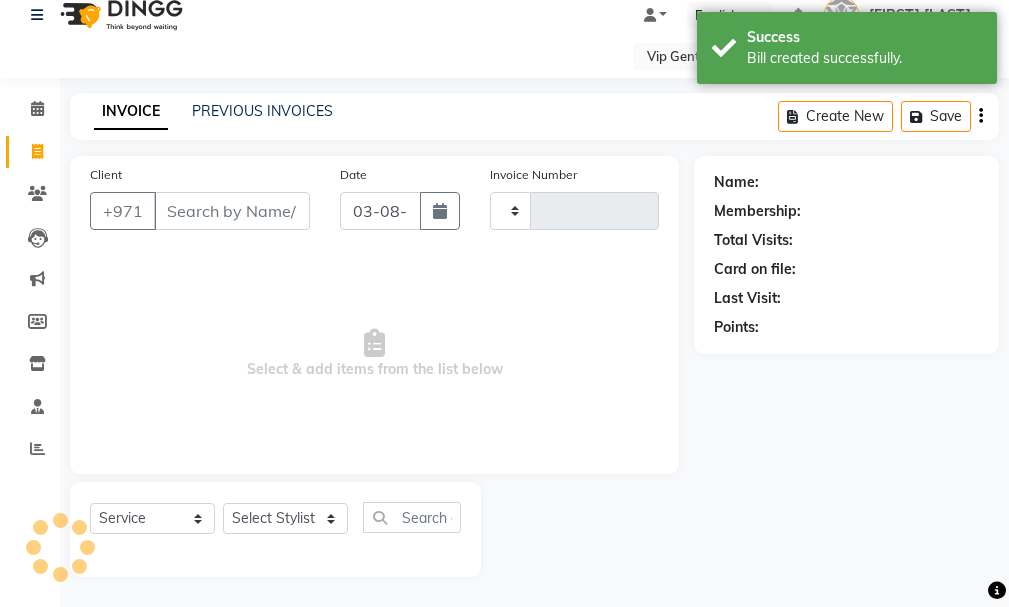 type on "1106" 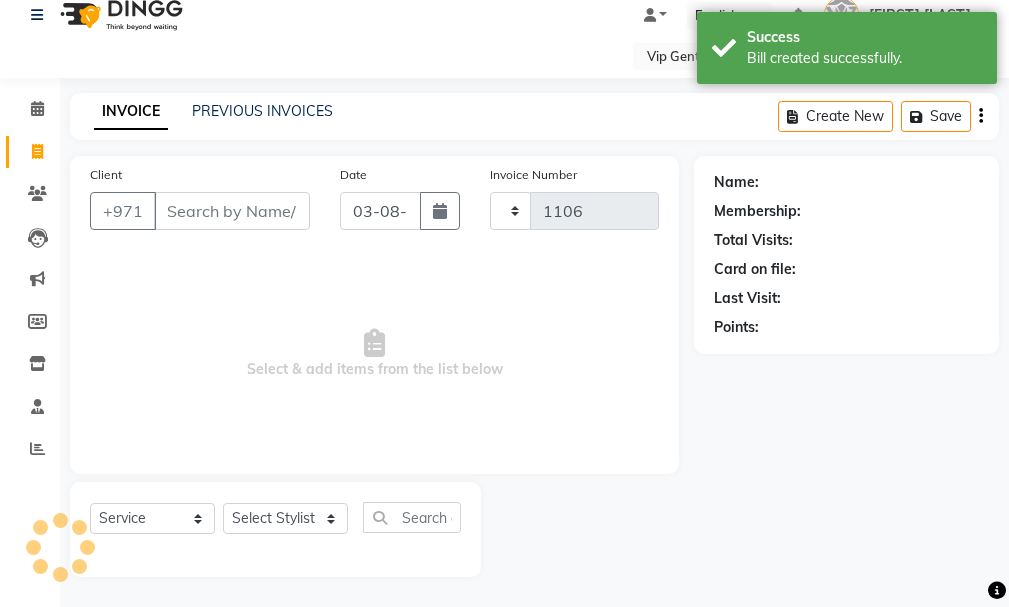 select on "8415" 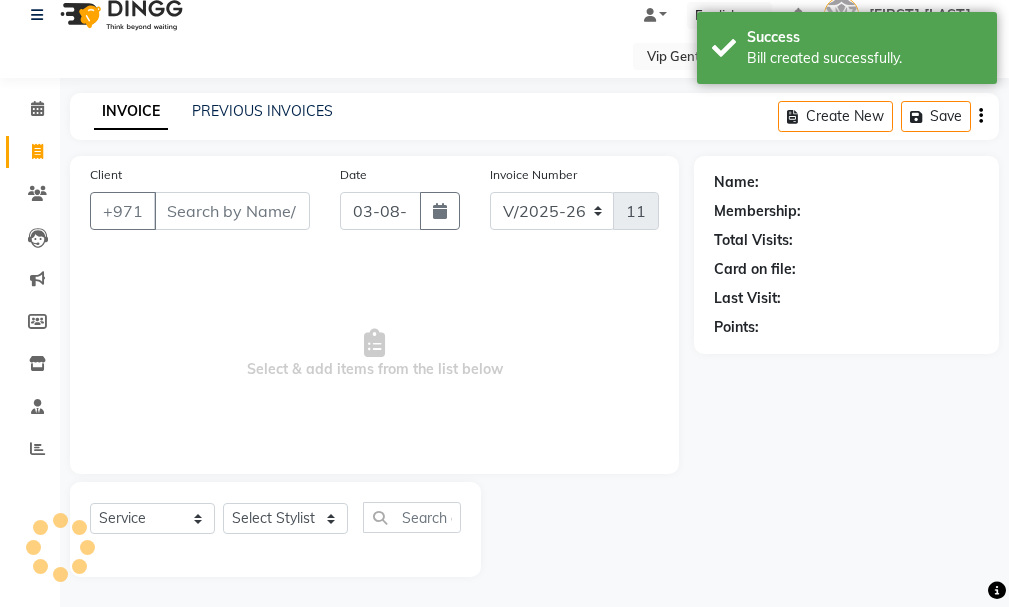 click on "Client" at bounding box center (232, 211) 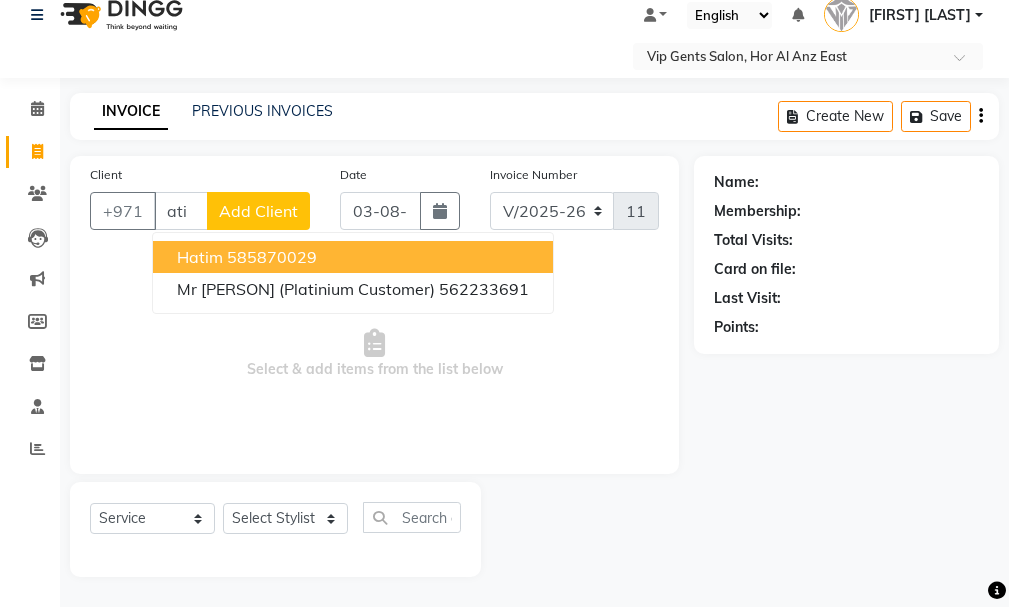 click on "Hatim  [PHONE]" at bounding box center [353, 257] 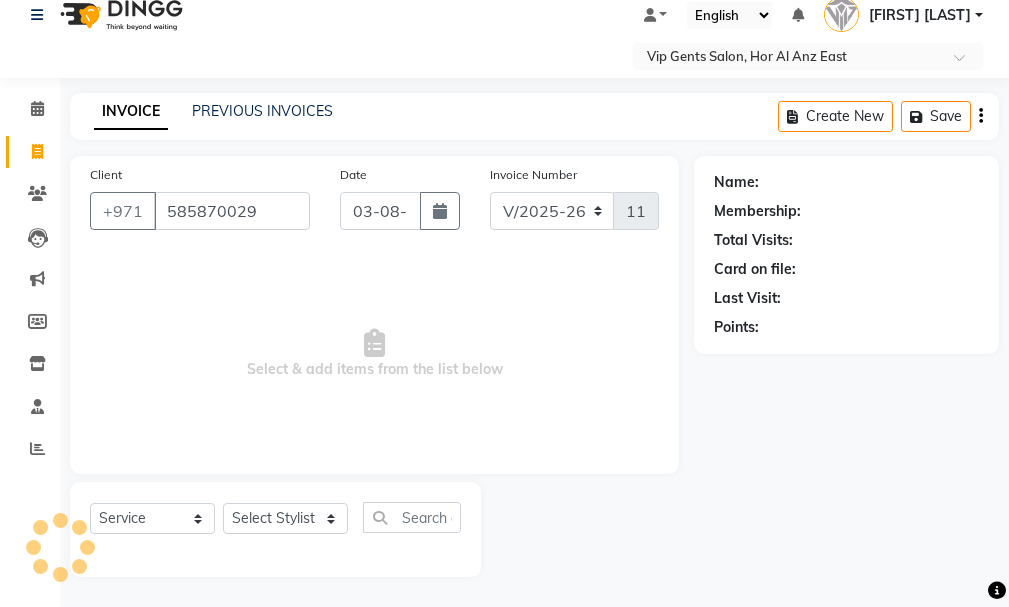 type on "585870029" 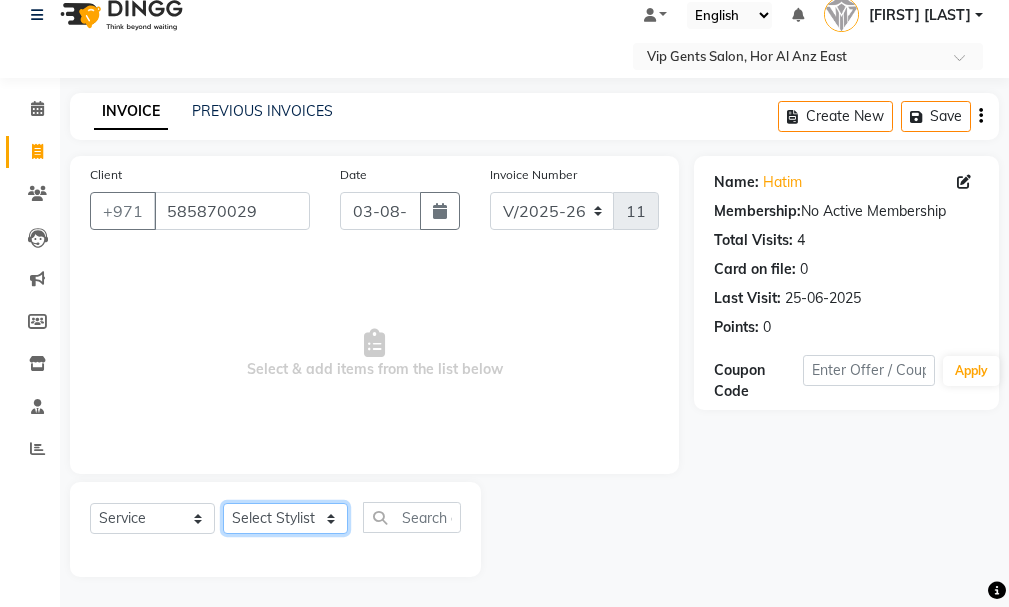 click on "Select Stylist AHMED MOHAMED MOHAMED ELKHODARY ABDELHAMID Ali Rana Allauddin Anwar Ali Ameen Ayoub Lakhbizi Jairah Mr. Mohannad Neha Nelson Ricalyn Colcol Riffat Magdy Taufeeq Anwar Ali Tauseef  Akhilaque Zoya Bhatti." 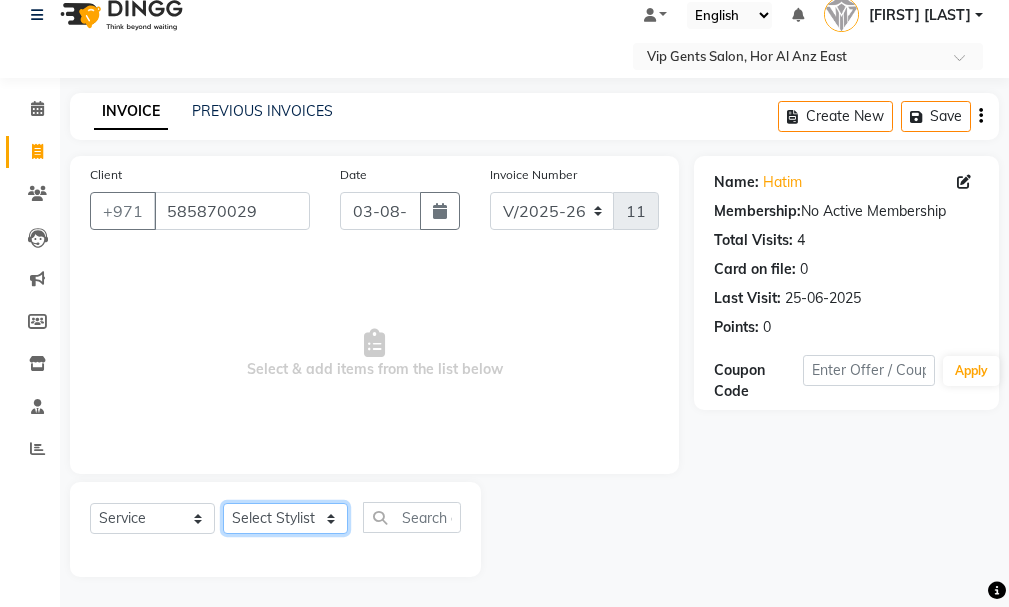 select on "81364" 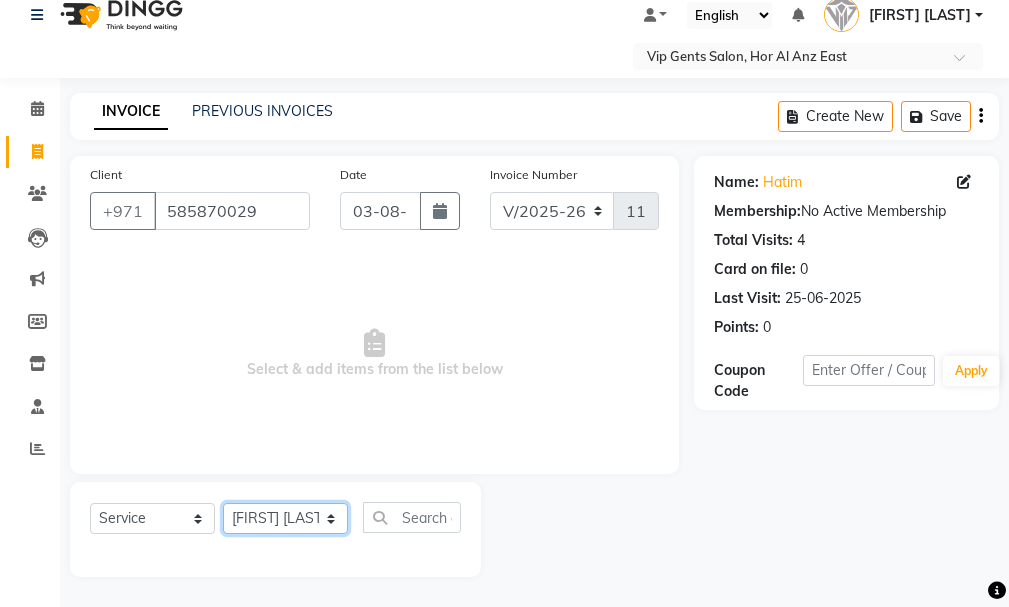click on "Select Stylist AHMED MOHAMED MOHAMED ELKHODARY ABDELHAMID Ali Rana Allauddin Anwar Ali Ameen Ayoub Lakhbizi Jairah Mr. Mohannad Neha Nelson Ricalyn Colcol Riffat Magdy Taufeeq Anwar Ali Tauseef  Akhilaque Zoya Bhatti." 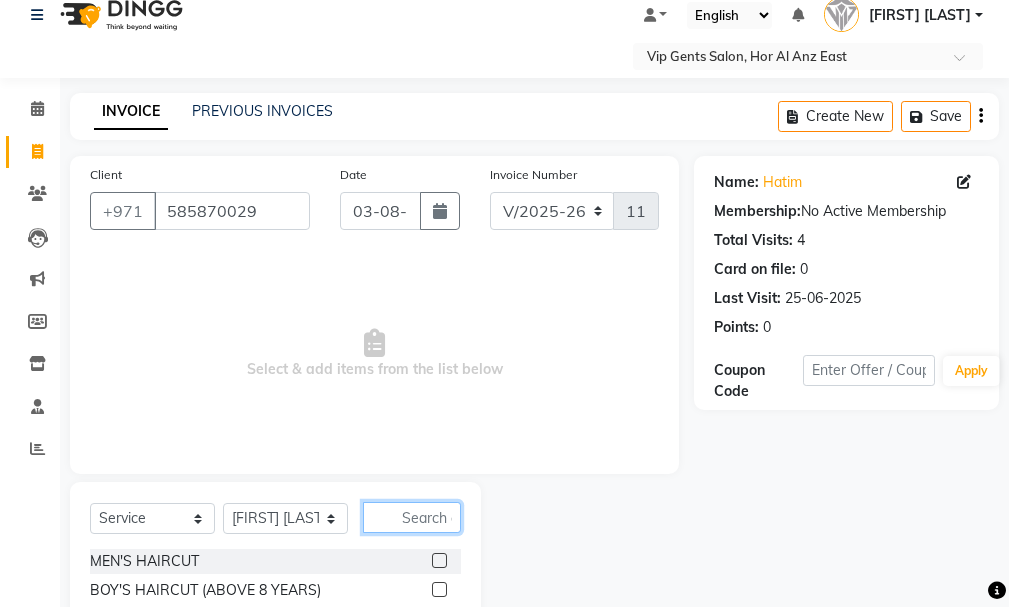 click 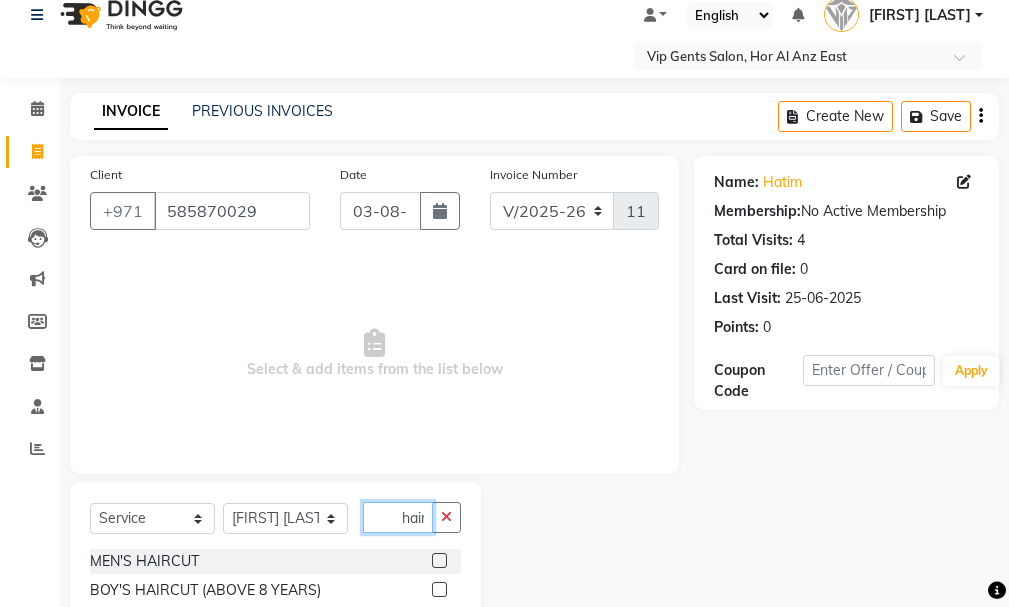 scroll, scrollTop: 0, scrollLeft: 2, axis: horizontal 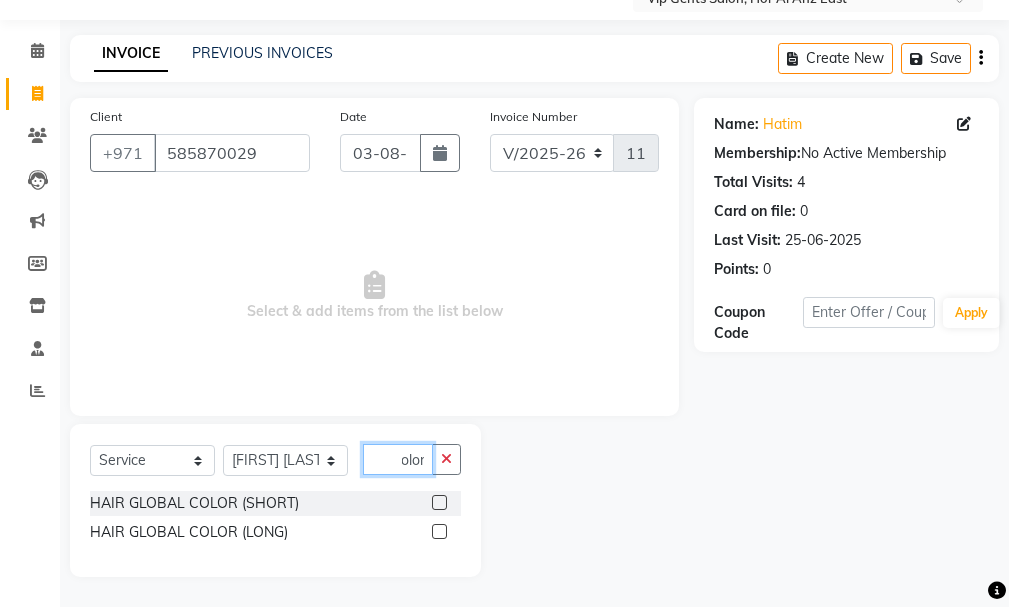 type on "hair  color" 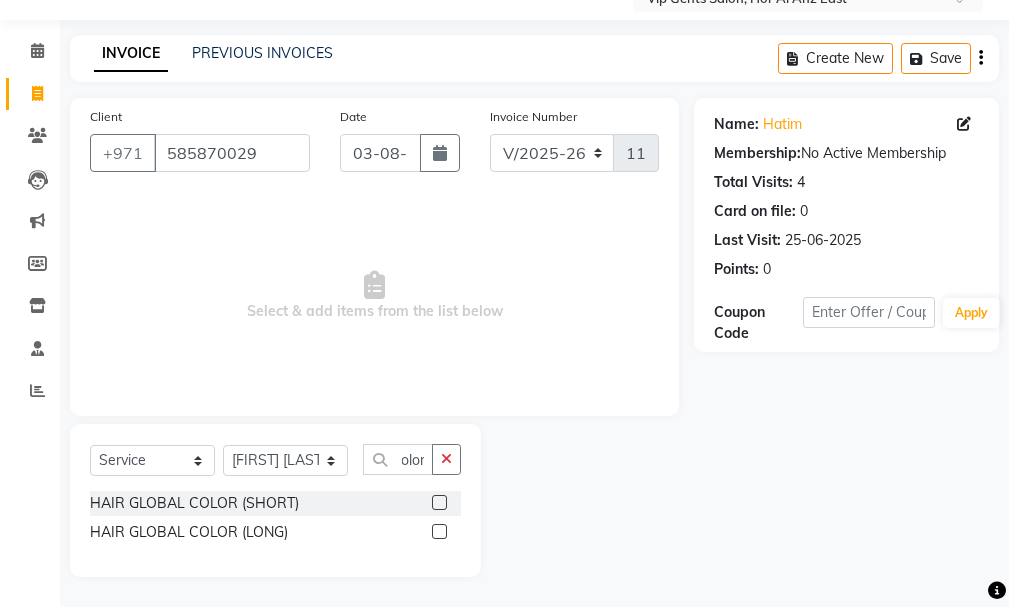 click 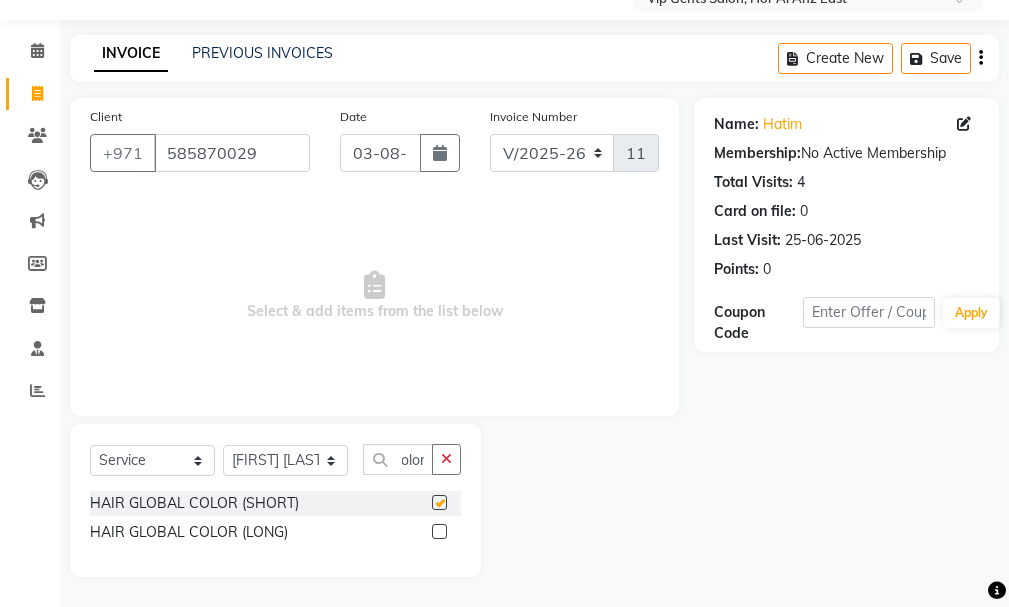 scroll, scrollTop: 0, scrollLeft: 0, axis: both 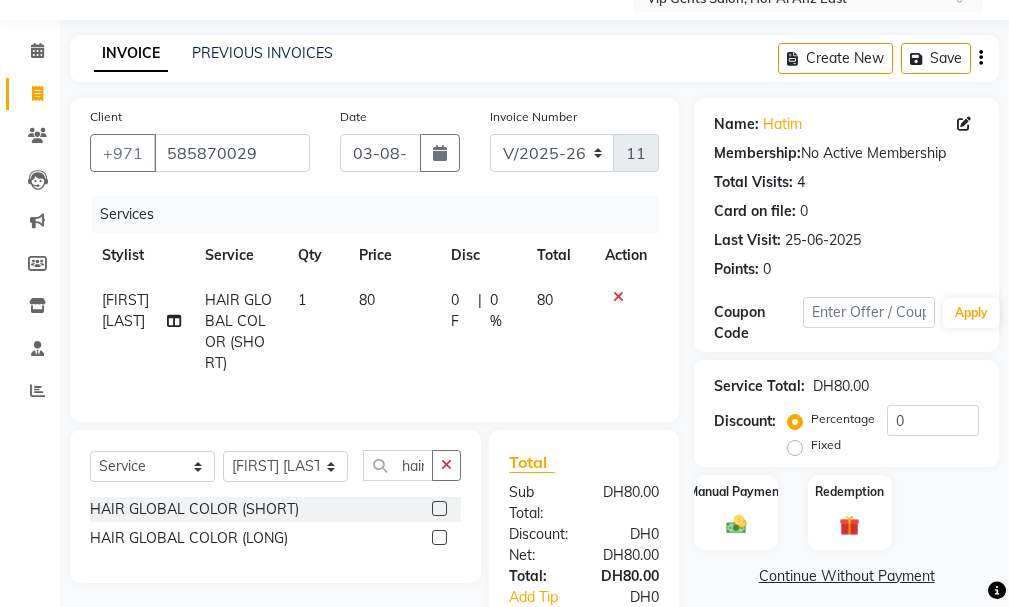 checkbox on "false" 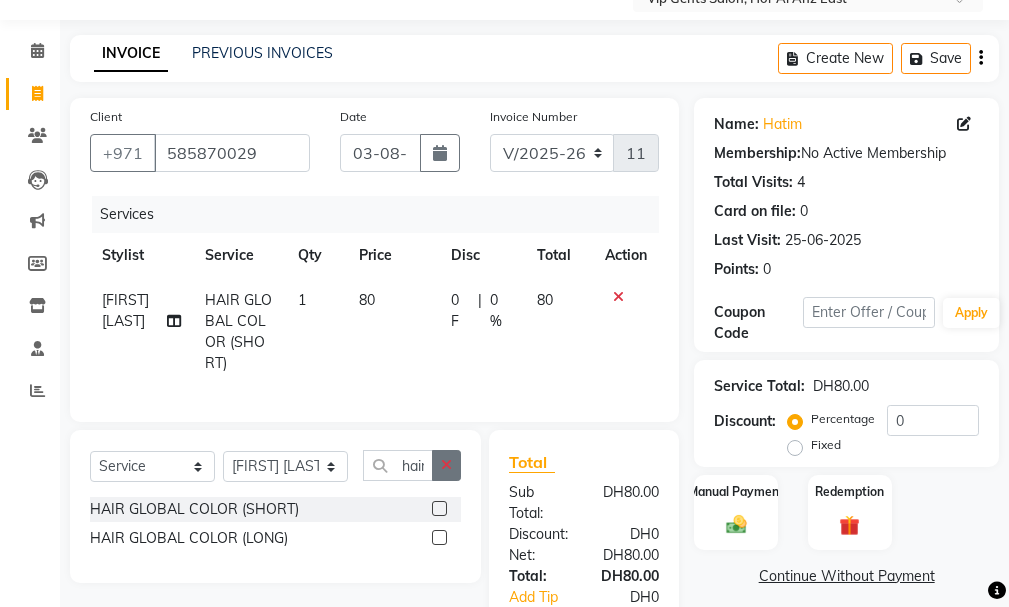 click 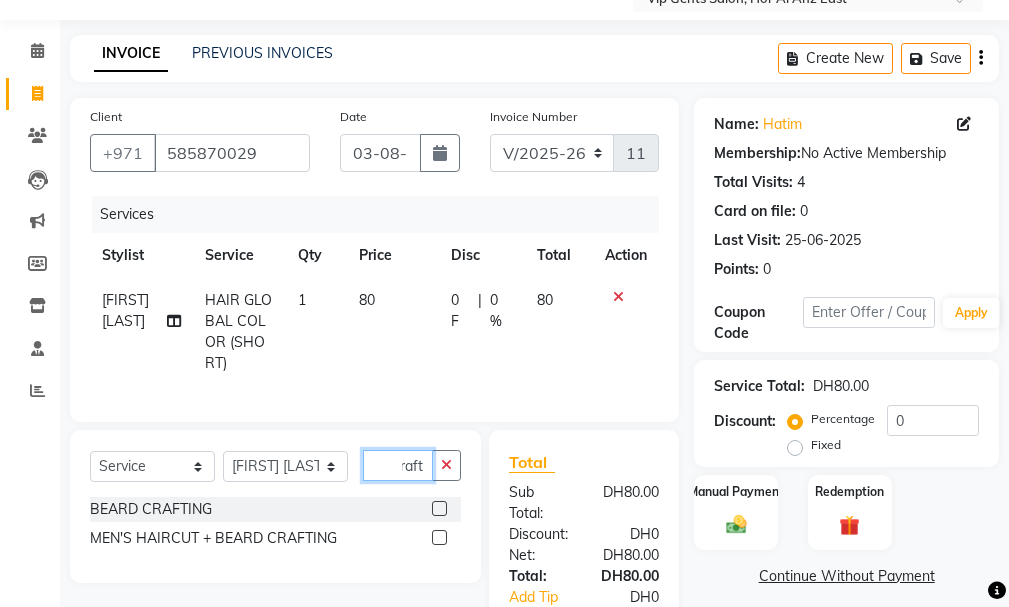 scroll, scrollTop: 0, scrollLeft: 26, axis: horizontal 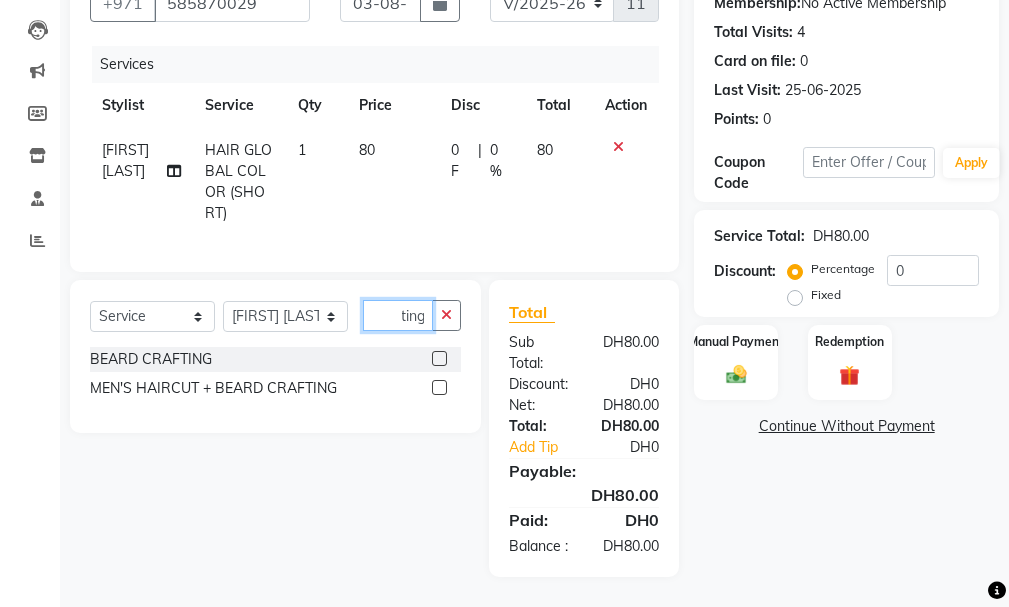 type on "crafting" 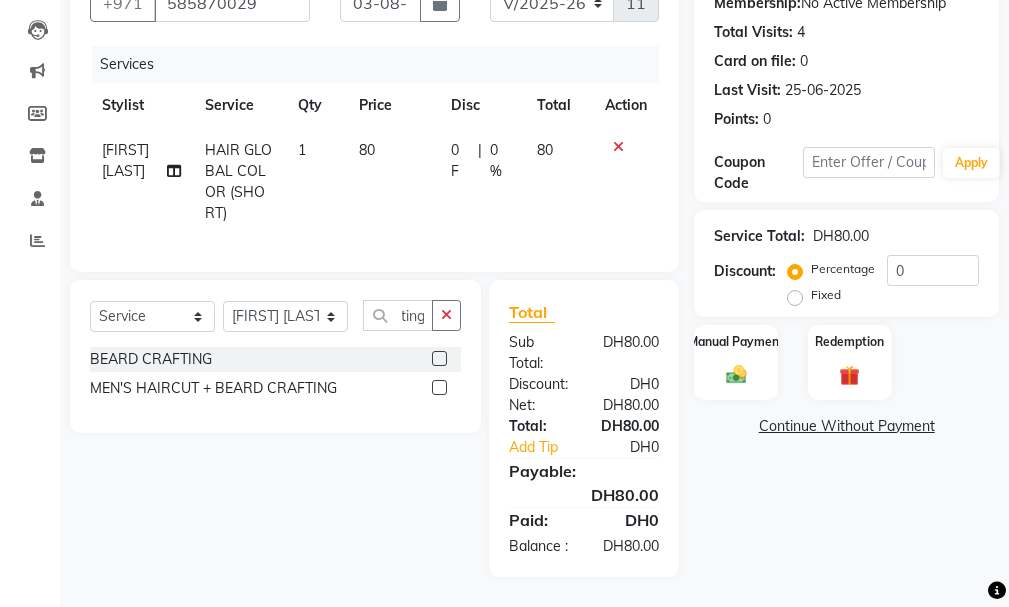 click 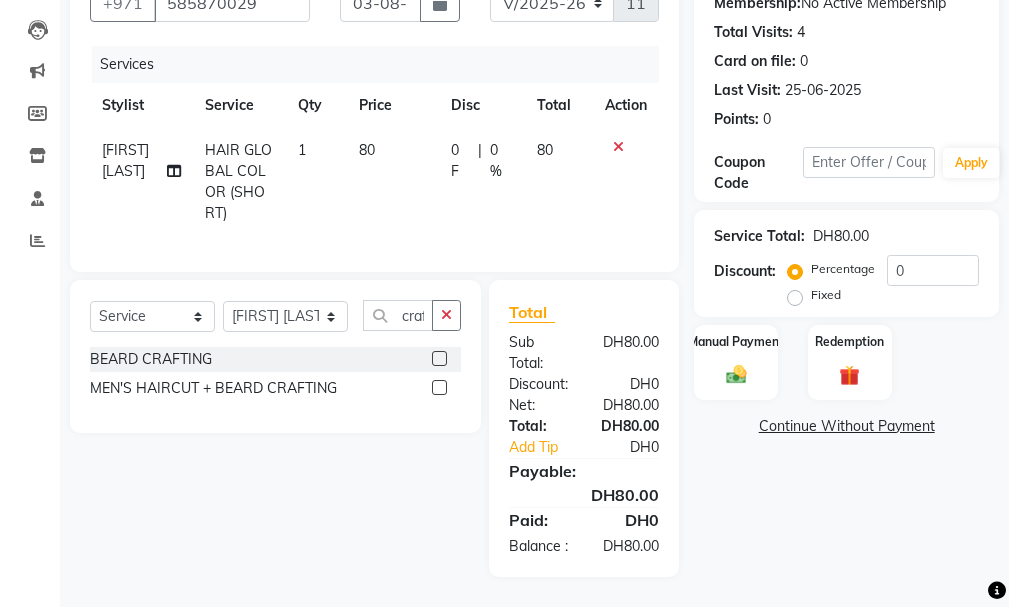 click 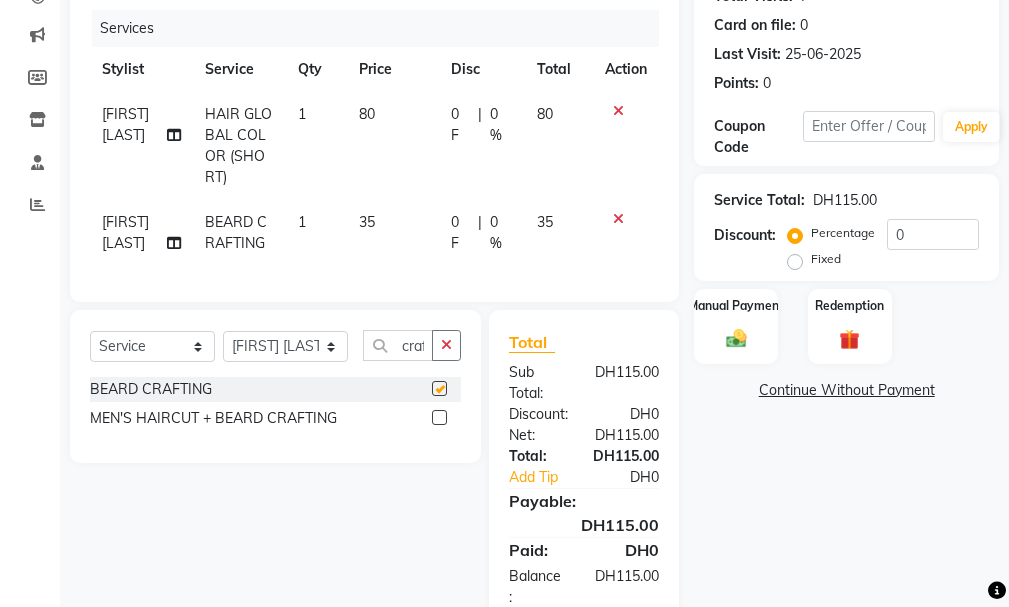 checkbox on "false" 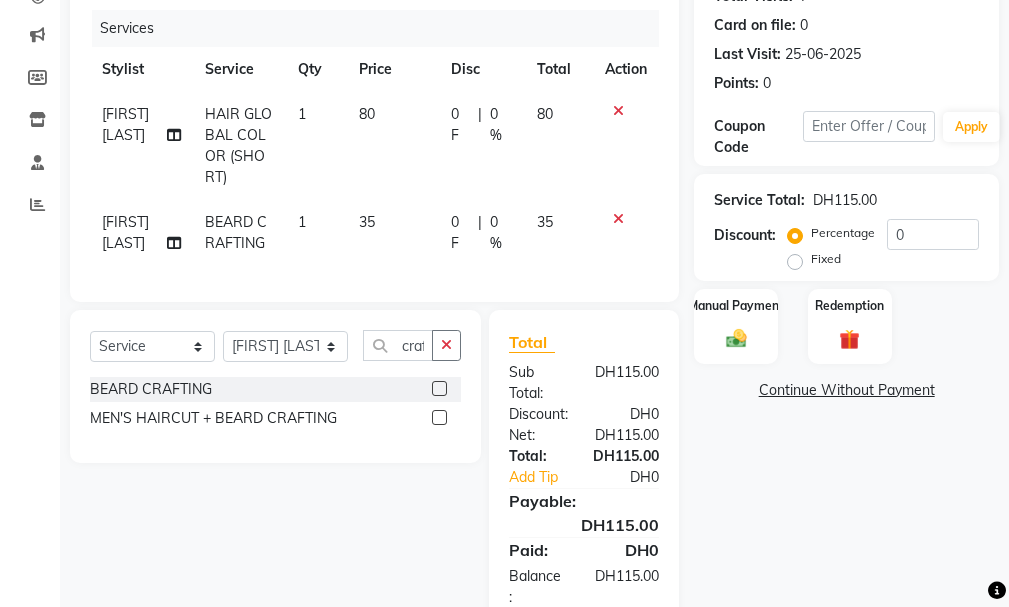 scroll, scrollTop: 331, scrollLeft: 0, axis: vertical 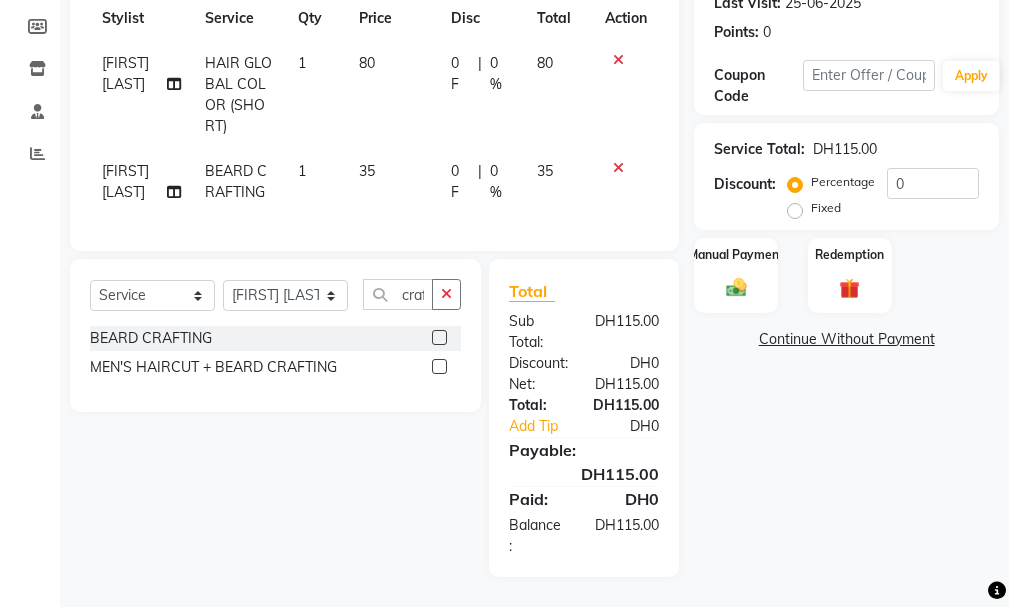 click 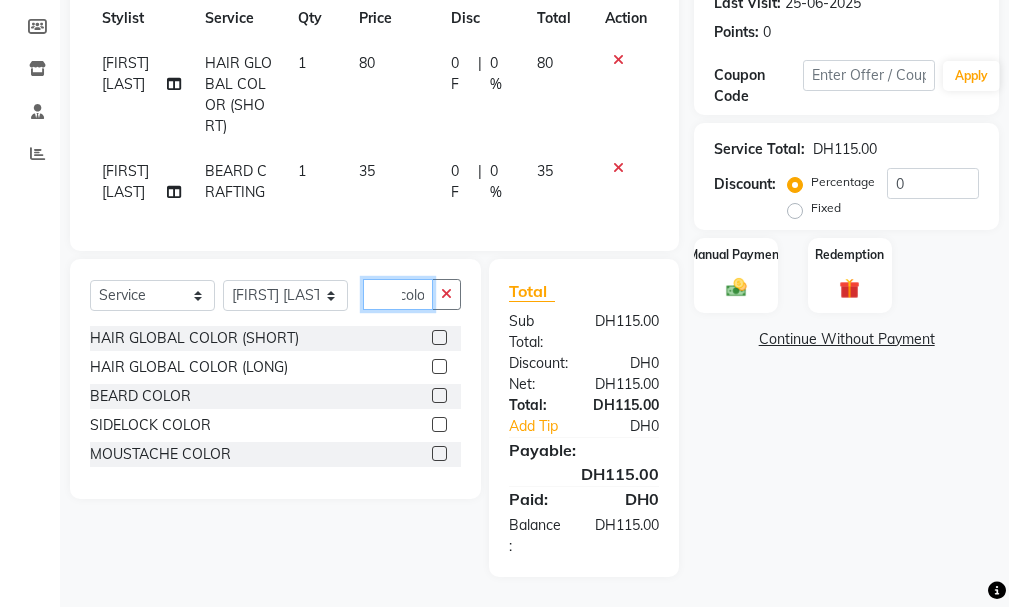 scroll, scrollTop: 0, scrollLeft: 8, axis: horizontal 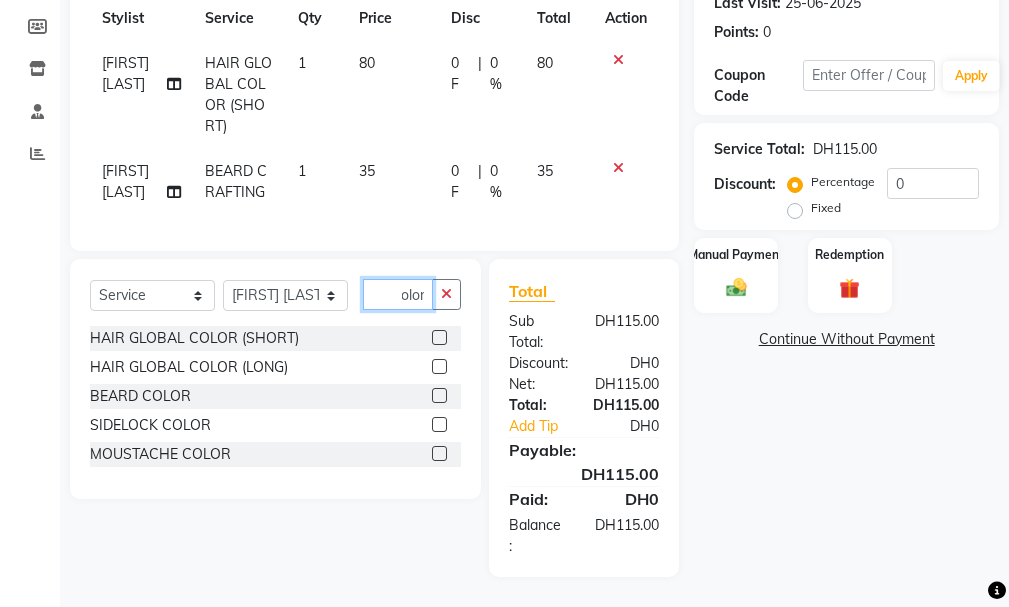 type on "color" 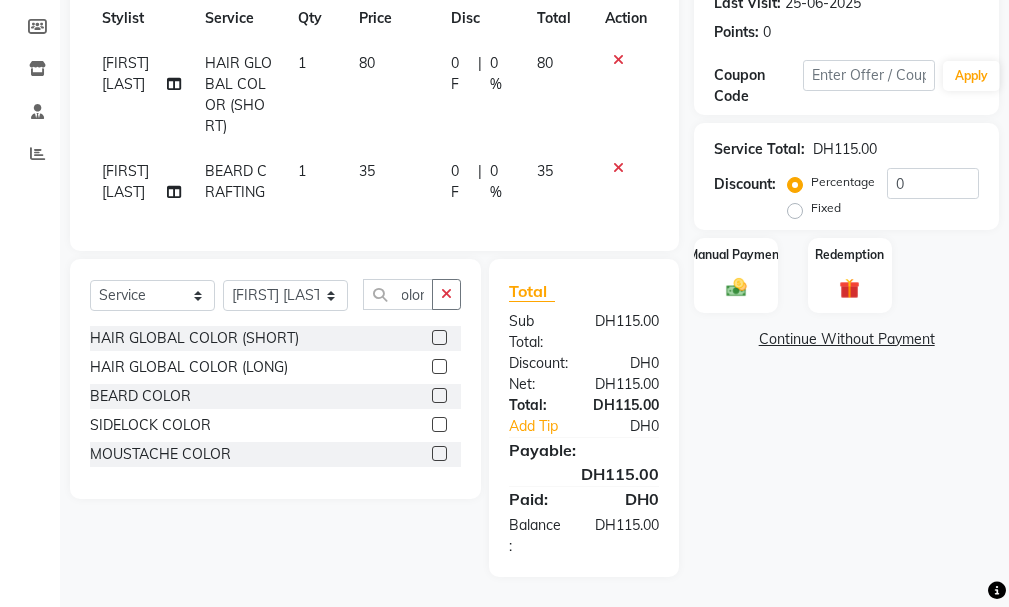 scroll, scrollTop: 0, scrollLeft: 0, axis: both 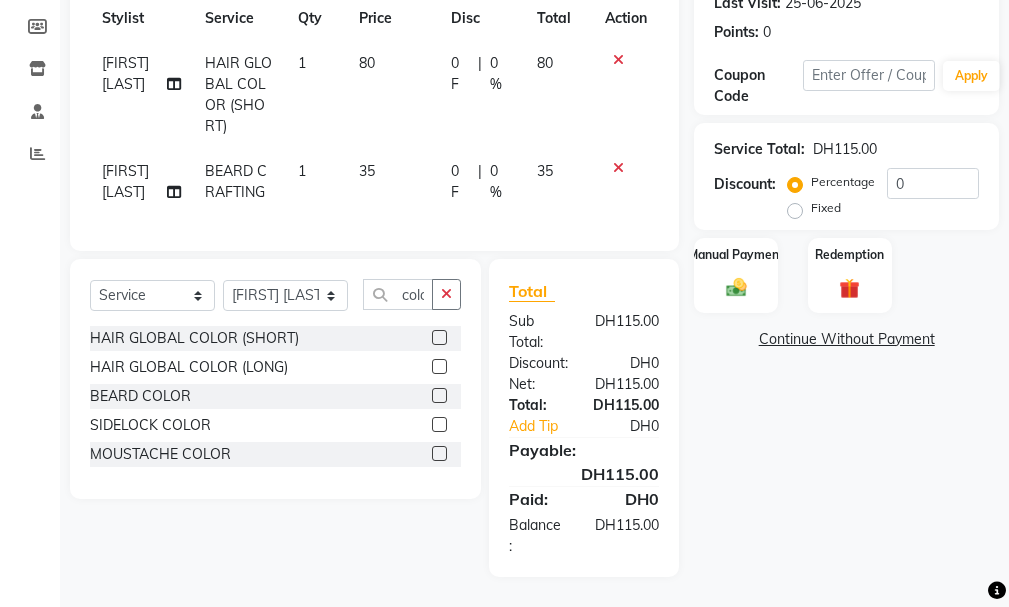 click 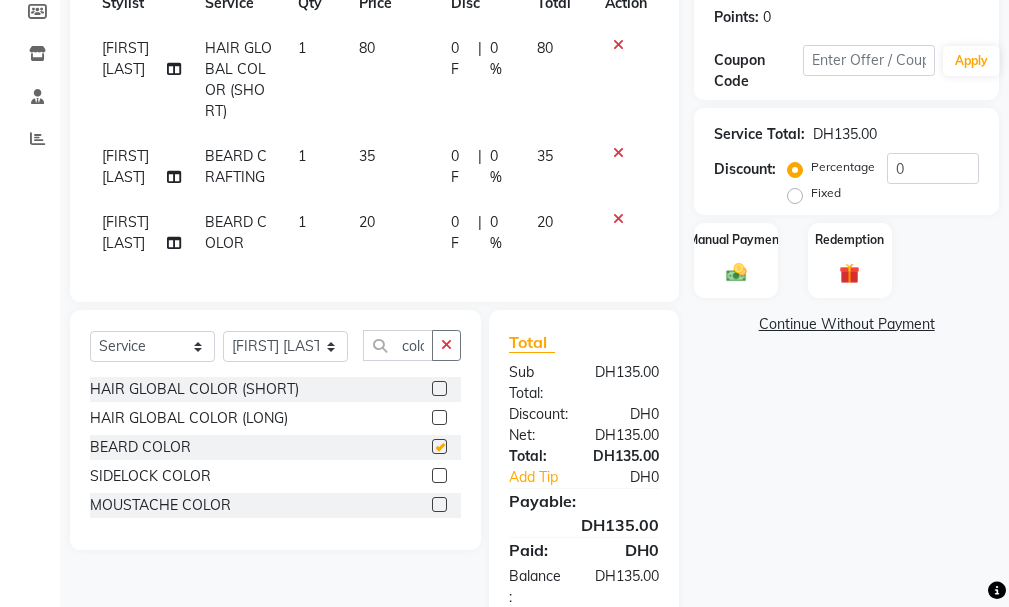 checkbox on "false" 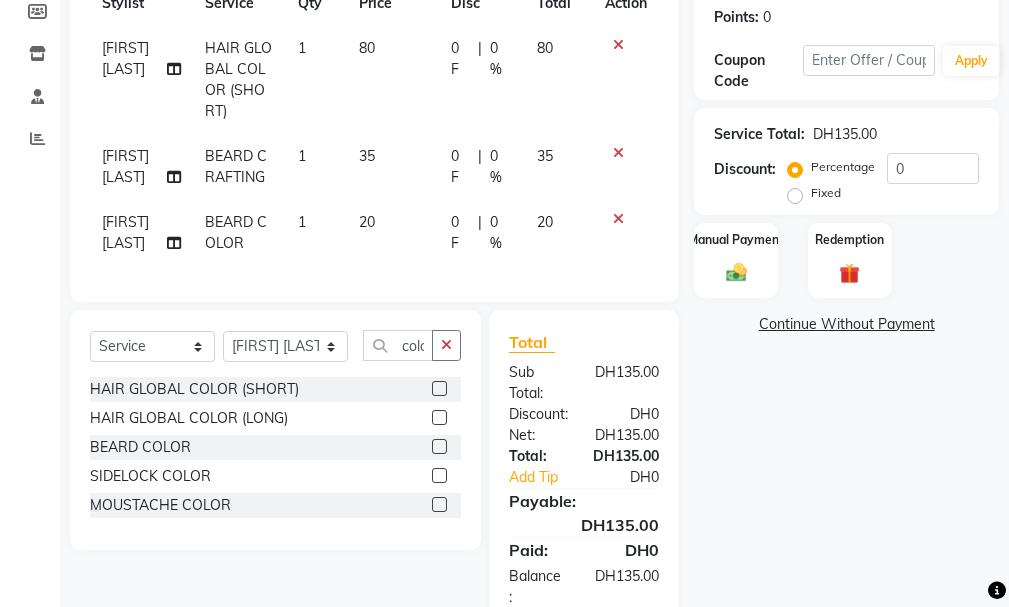 scroll, scrollTop: 397, scrollLeft: 0, axis: vertical 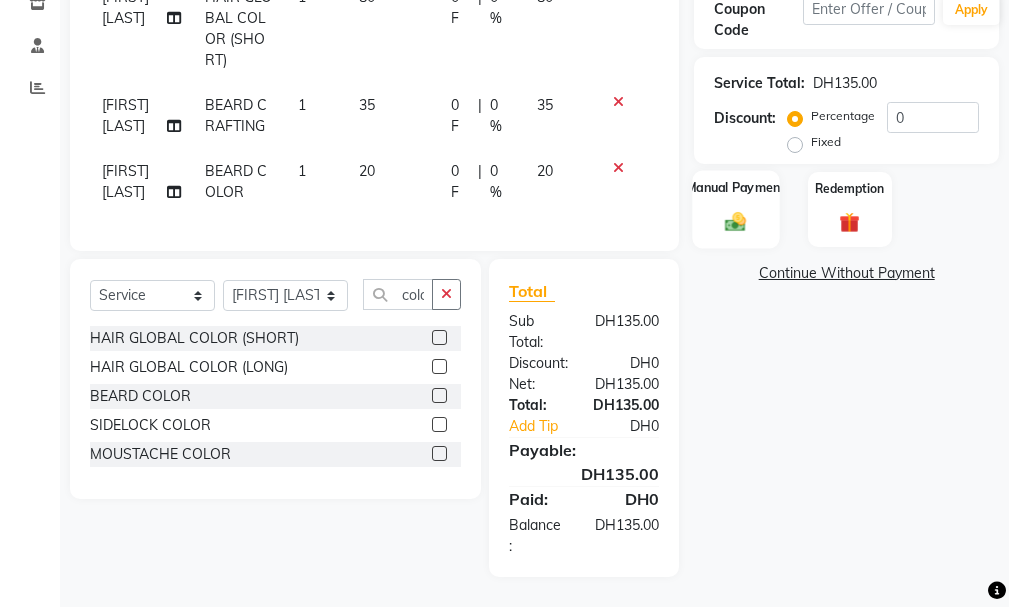 click on "Manual Payment" 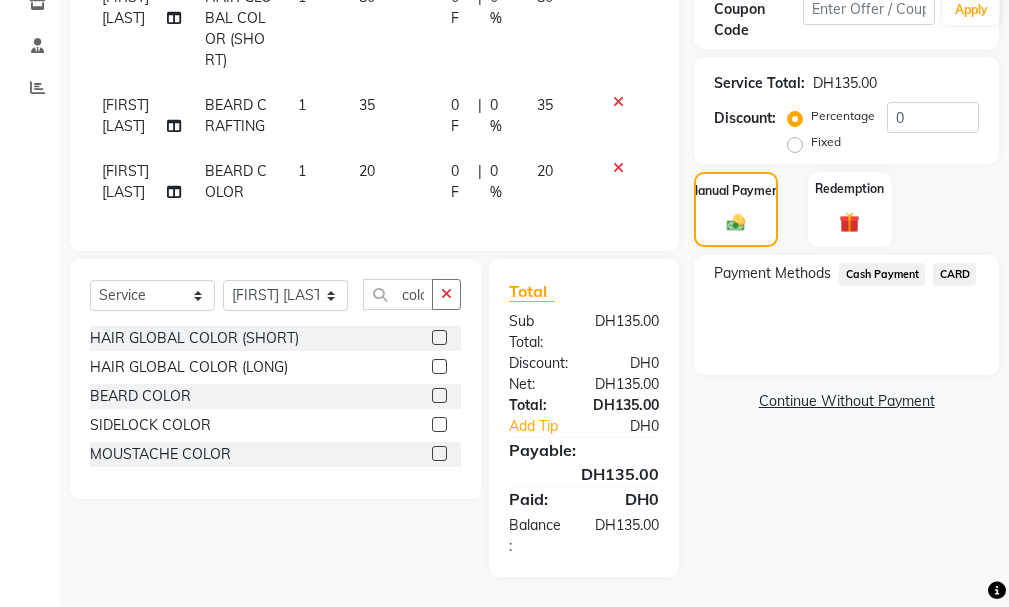 click on "CARD" 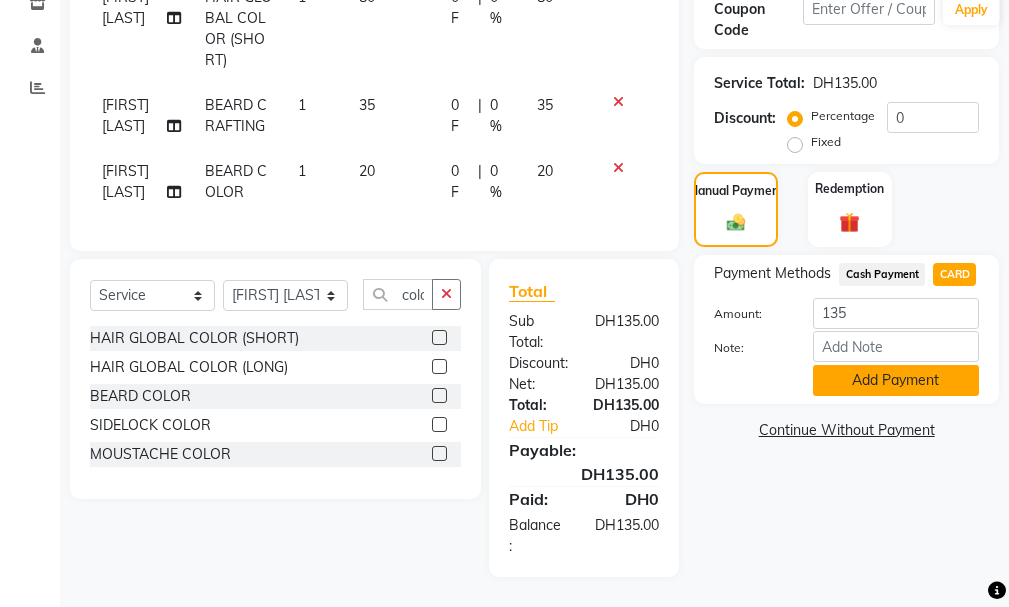 click on "Add Payment" 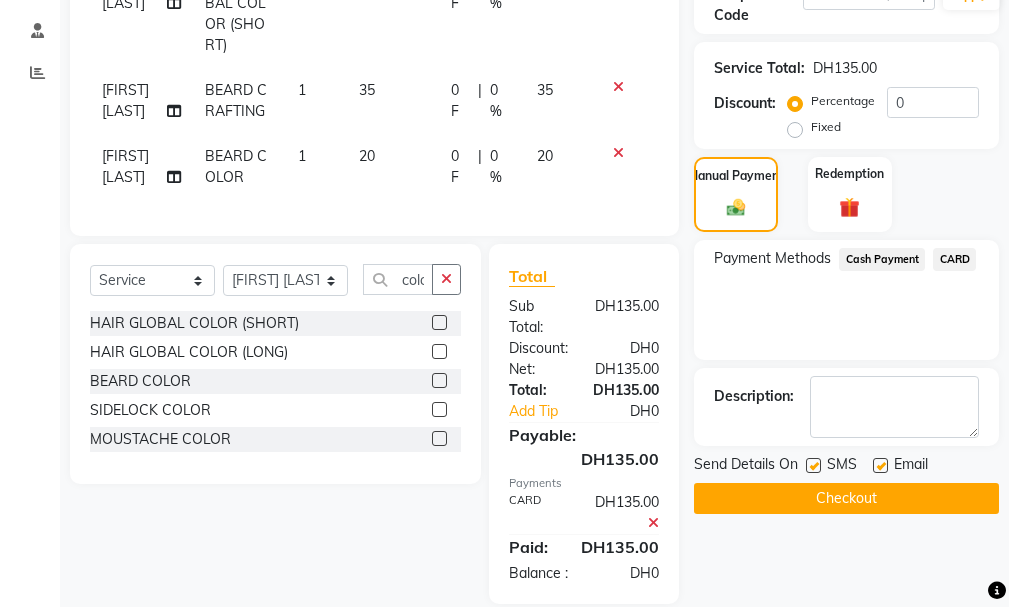 scroll, scrollTop: 460, scrollLeft: 0, axis: vertical 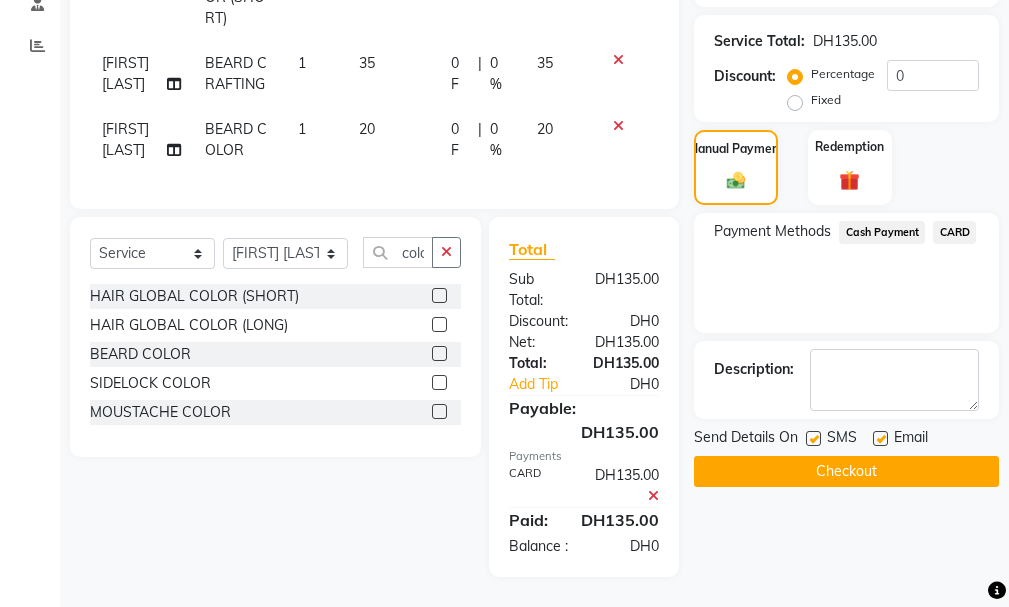 click on "Checkout" 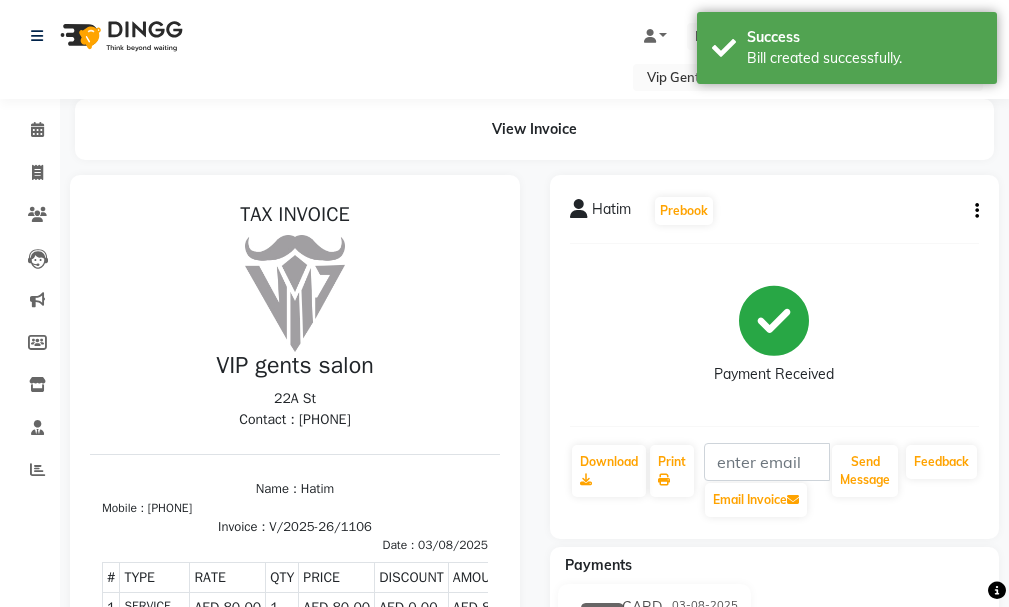 scroll, scrollTop: 0, scrollLeft: 0, axis: both 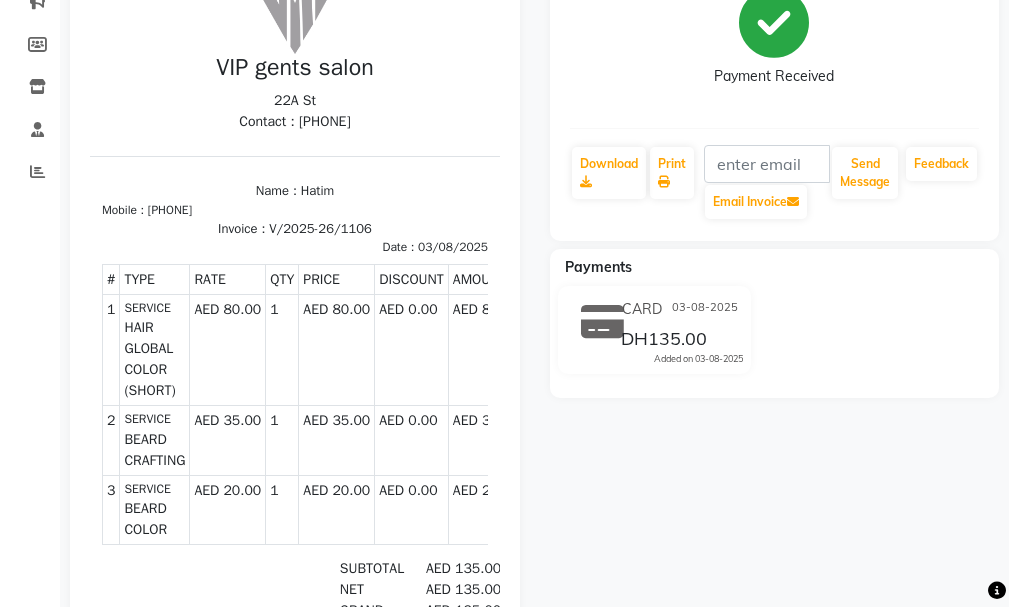 drag, startPoint x: 1006, startPoint y: 229, endPoint x: 1002, endPoint y: 145, distance: 84.095184 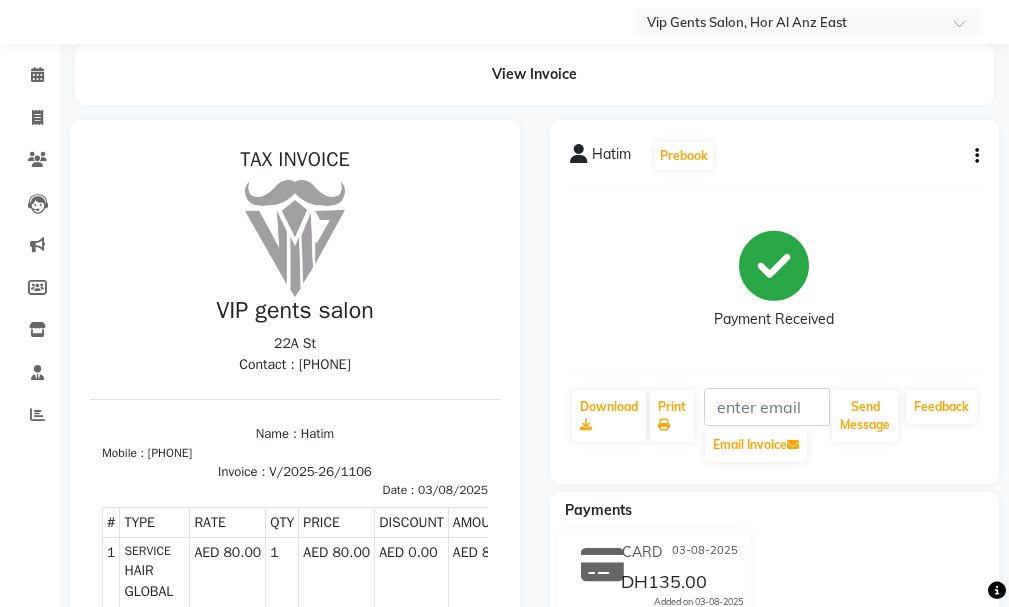 scroll, scrollTop: 0, scrollLeft: 0, axis: both 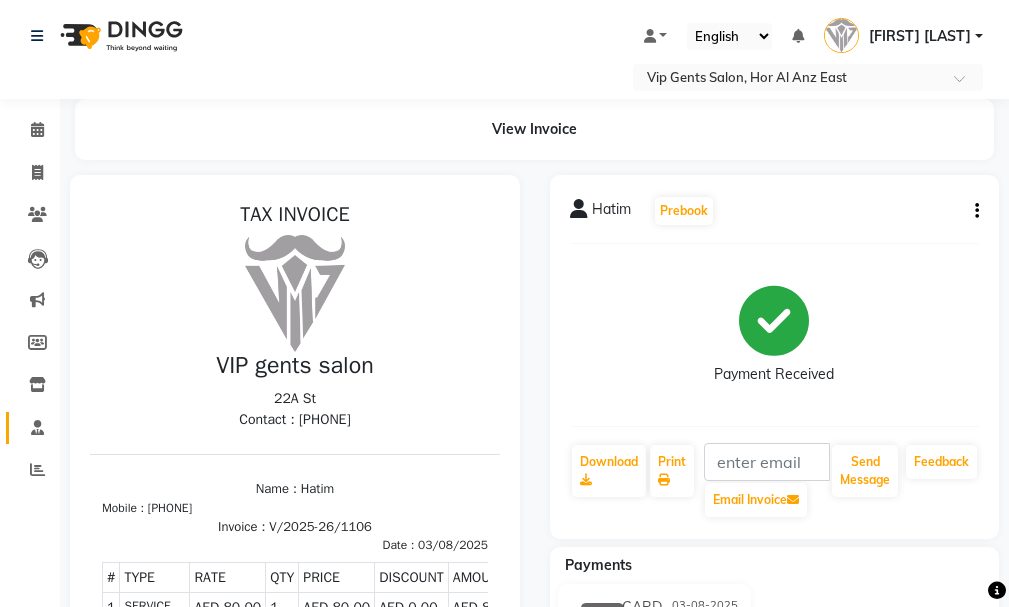 click 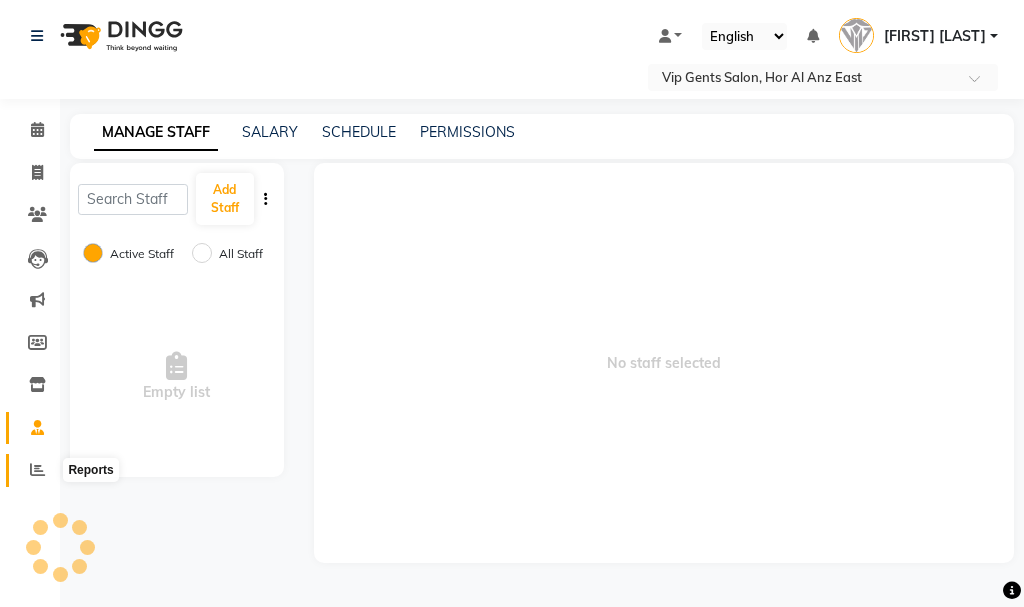 click 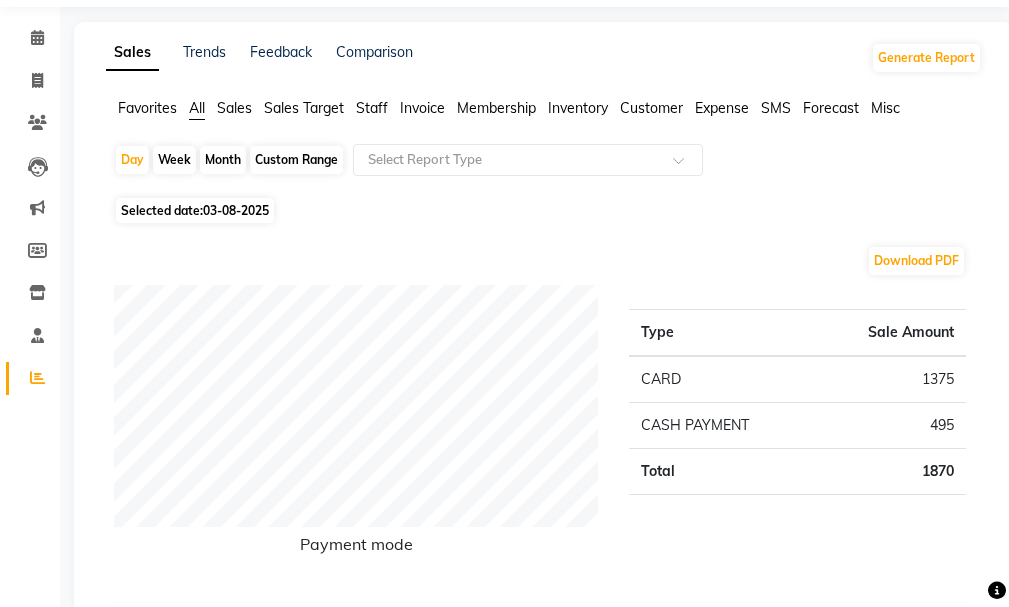 scroll, scrollTop: 0, scrollLeft: 0, axis: both 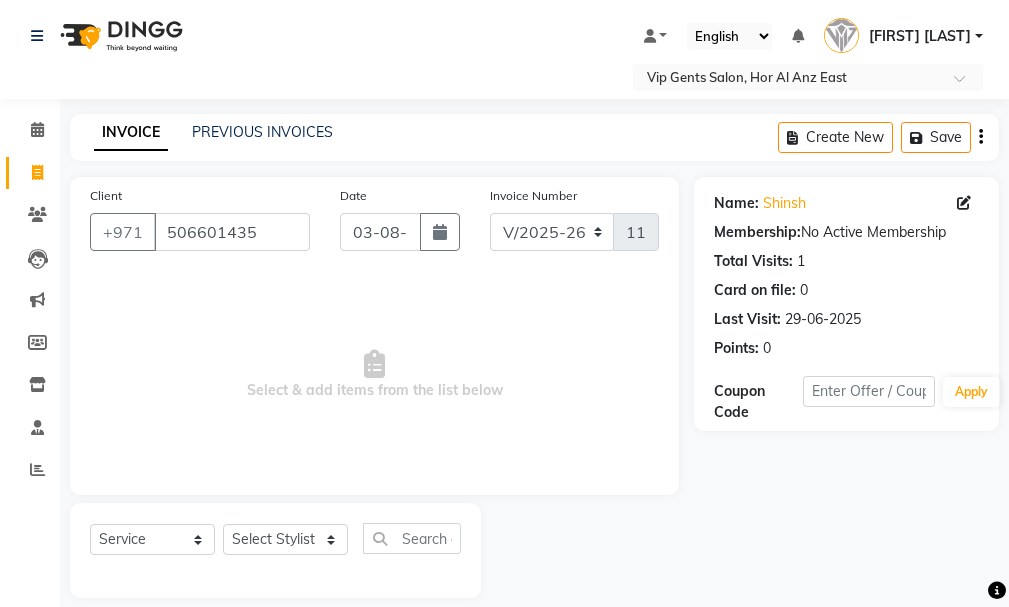 select on "8415" 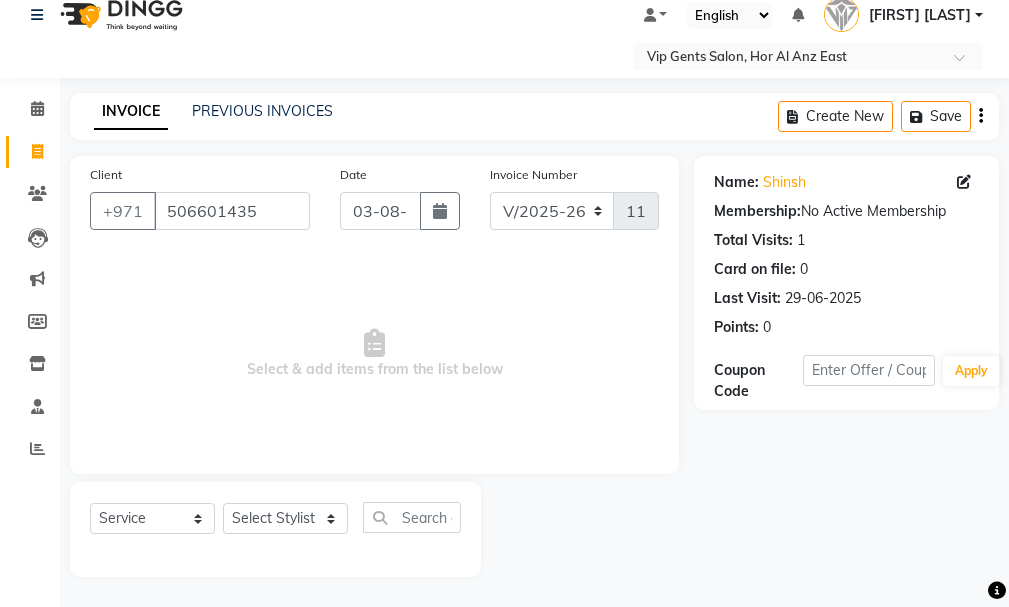 scroll, scrollTop: 0, scrollLeft: 0, axis: both 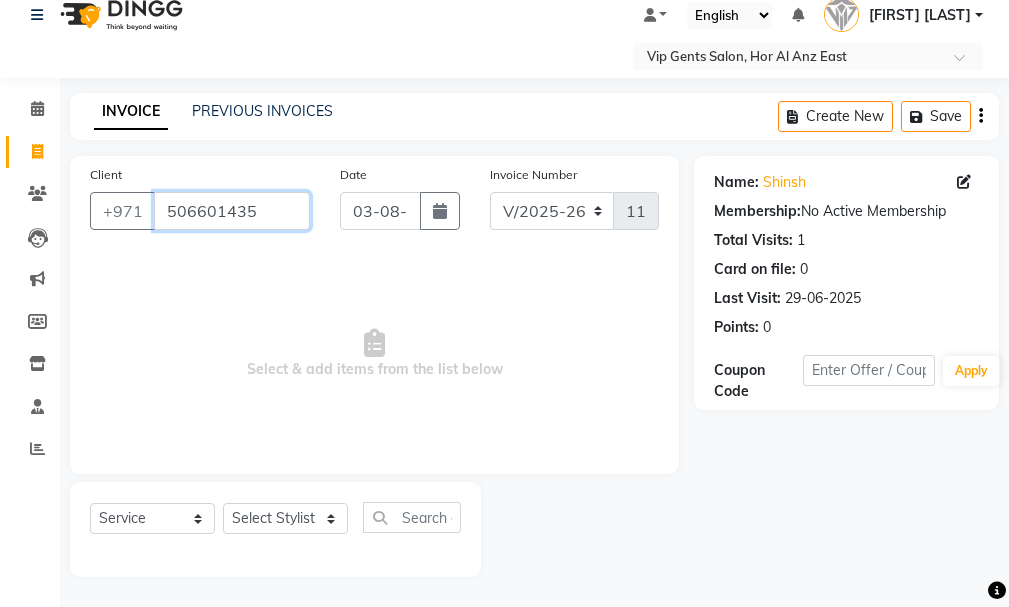 click on "506601435" at bounding box center (232, 211) 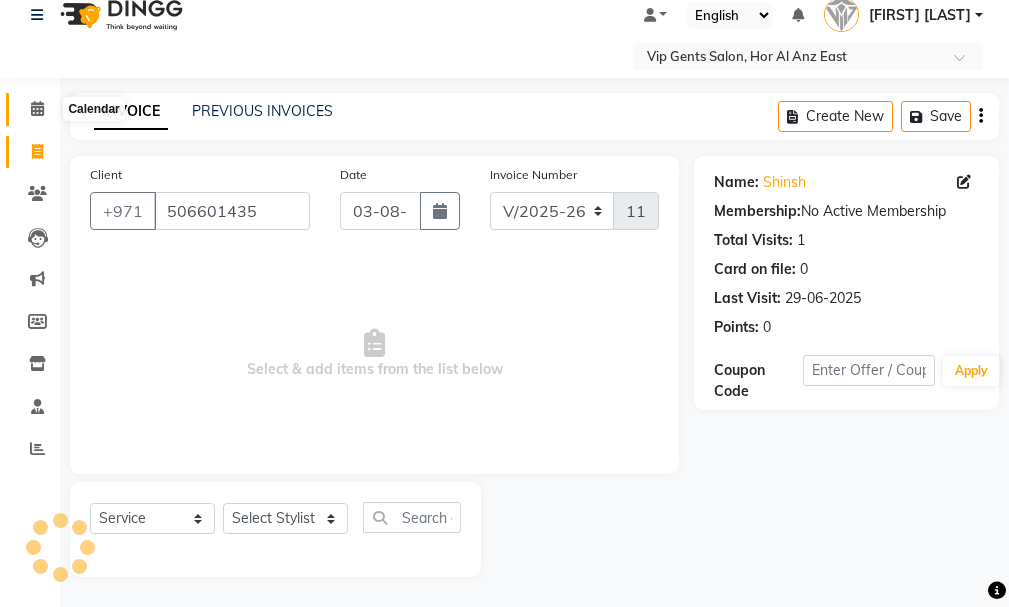 click 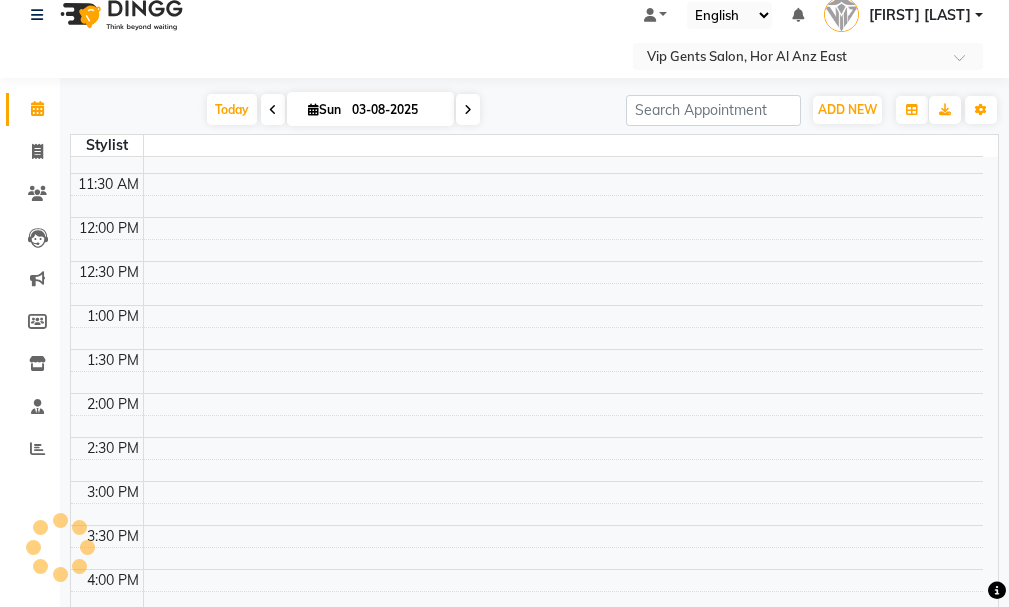 scroll, scrollTop: 303, scrollLeft: 0, axis: vertical 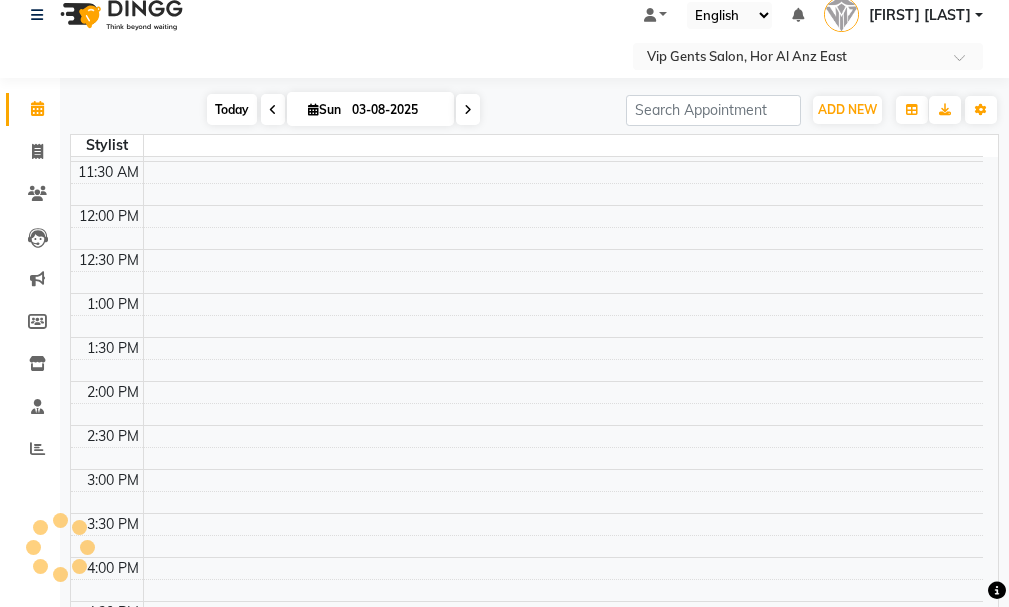click on "Today" at bounding box center [232, 109] 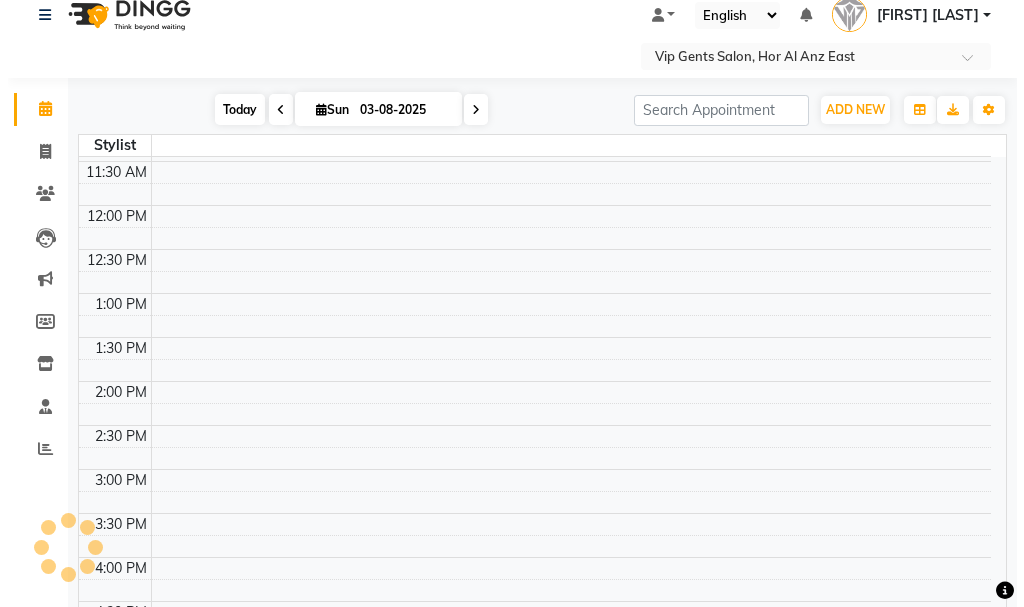 scroll, scrollTop: 0, scrollLeft: 0, axis: both 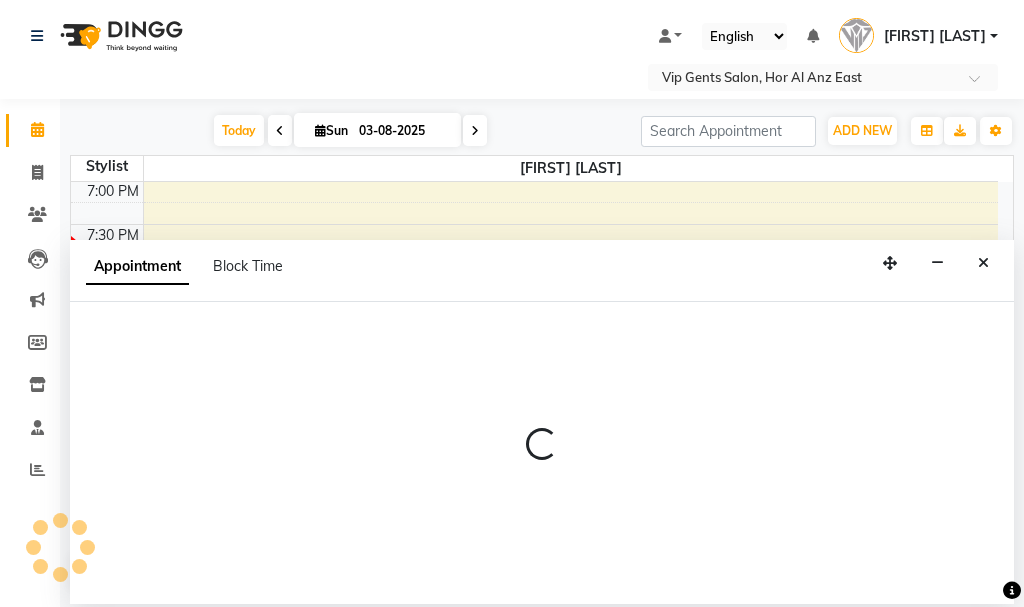 click at bounding box center [542, 453] 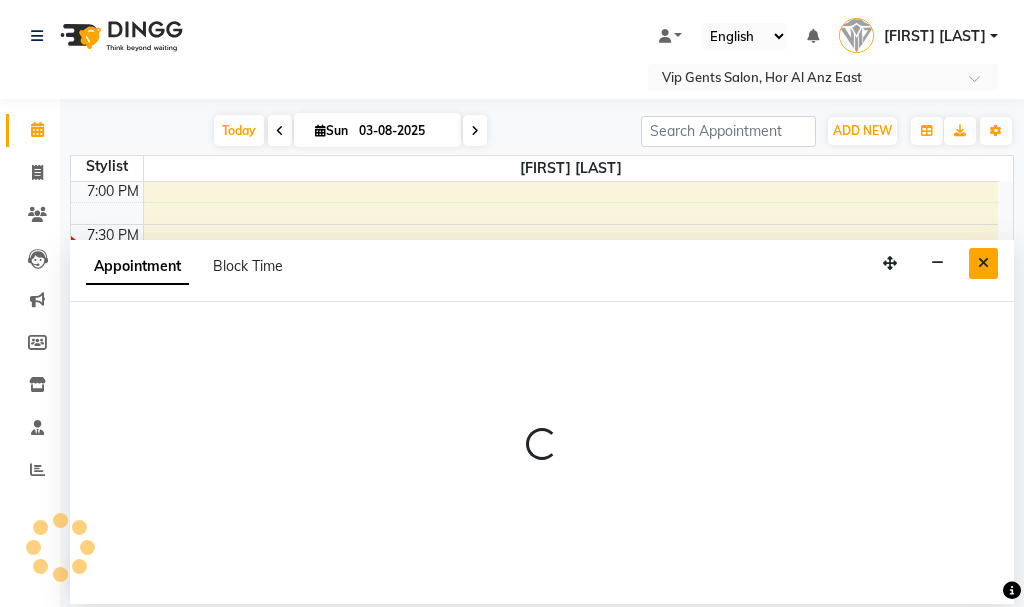click at bounding box center (983, 263) 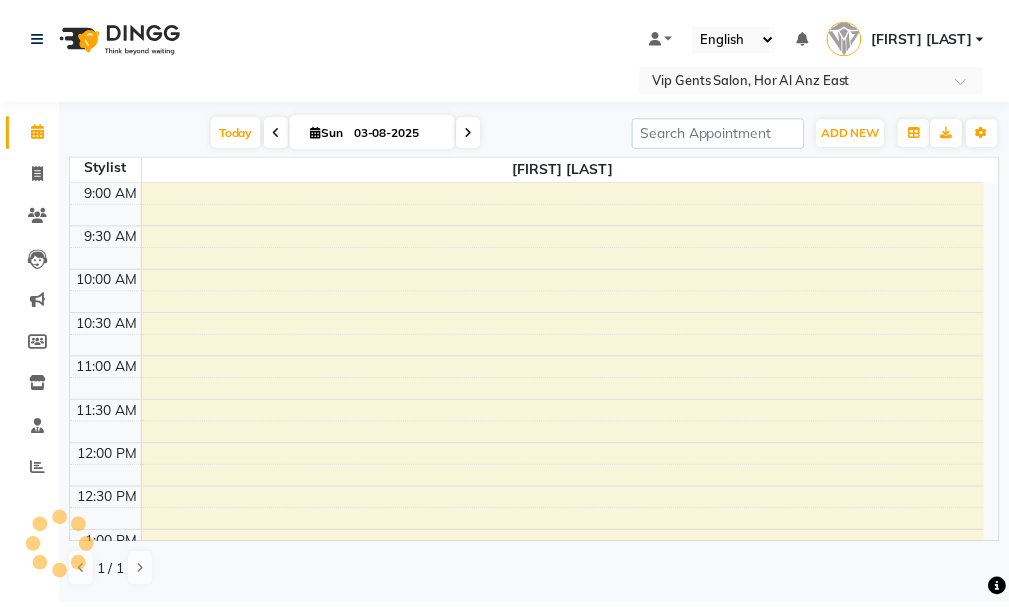scroll, scrollTop: 881, scrollLeft: 0, axis: vertical 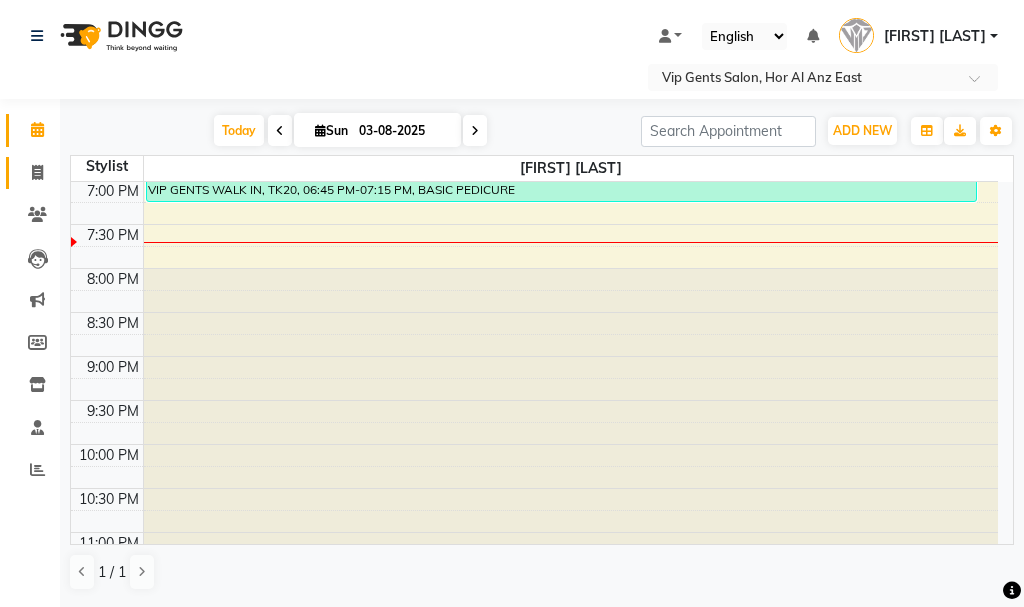 click 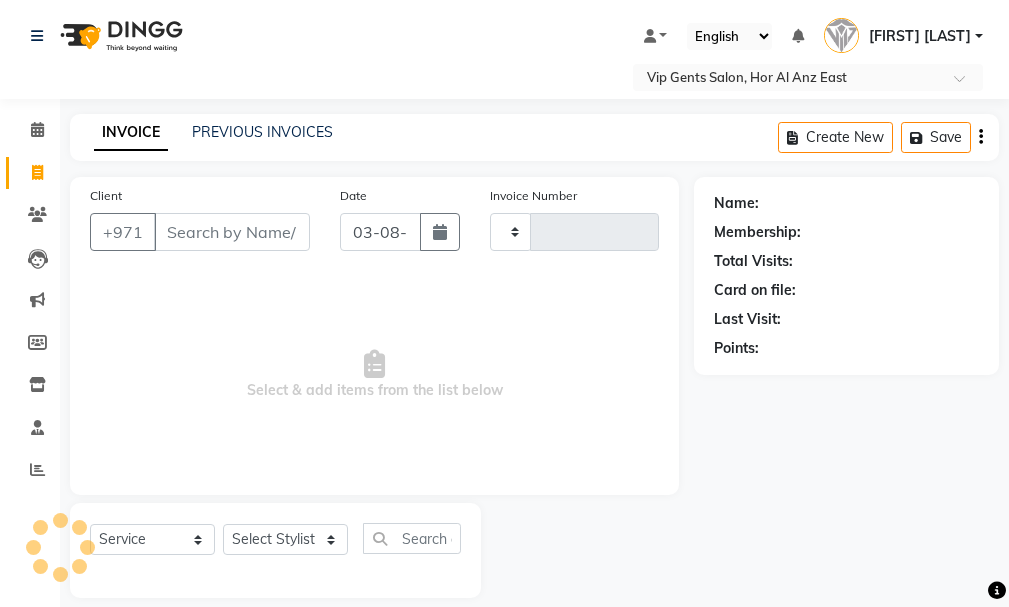 drag, startPoint x: 28, startPoint y: 177, endPoint x: 223, endPoint y: 236, distance: 203.73021 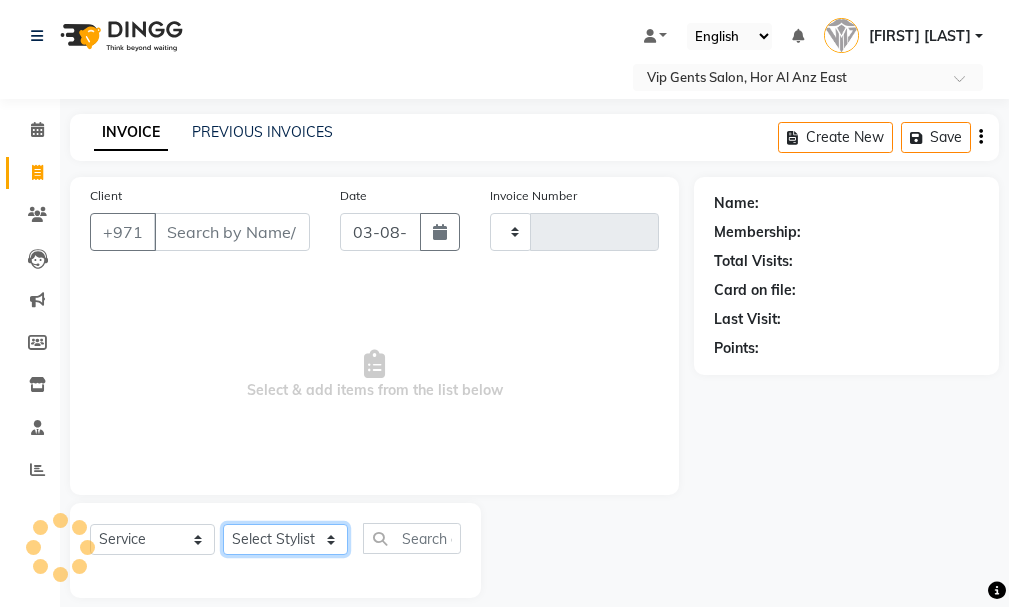 click on "Select Stylist" 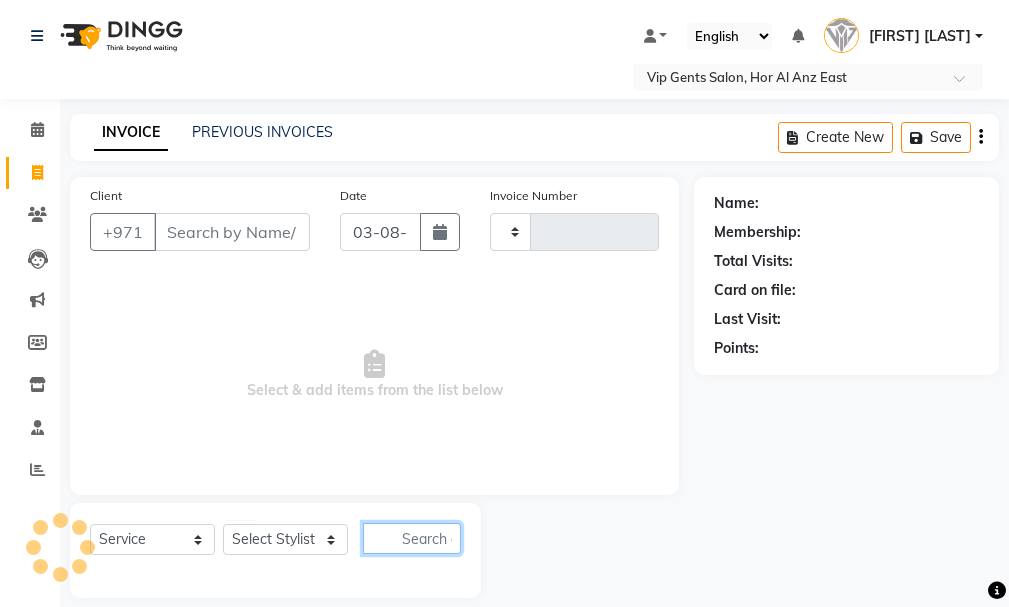 click 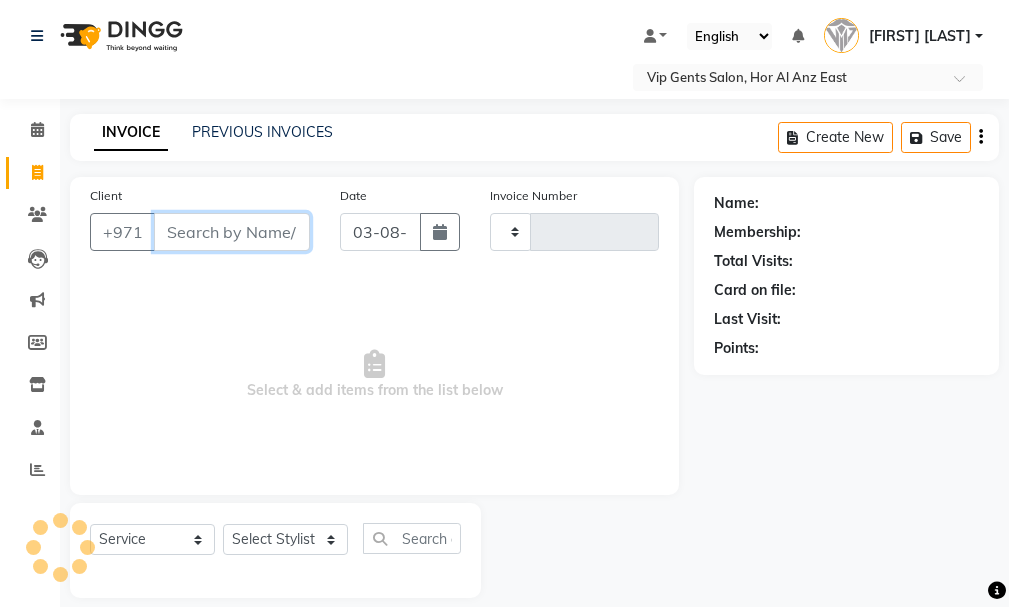 click on "Client" at bounding box center [232, 232] 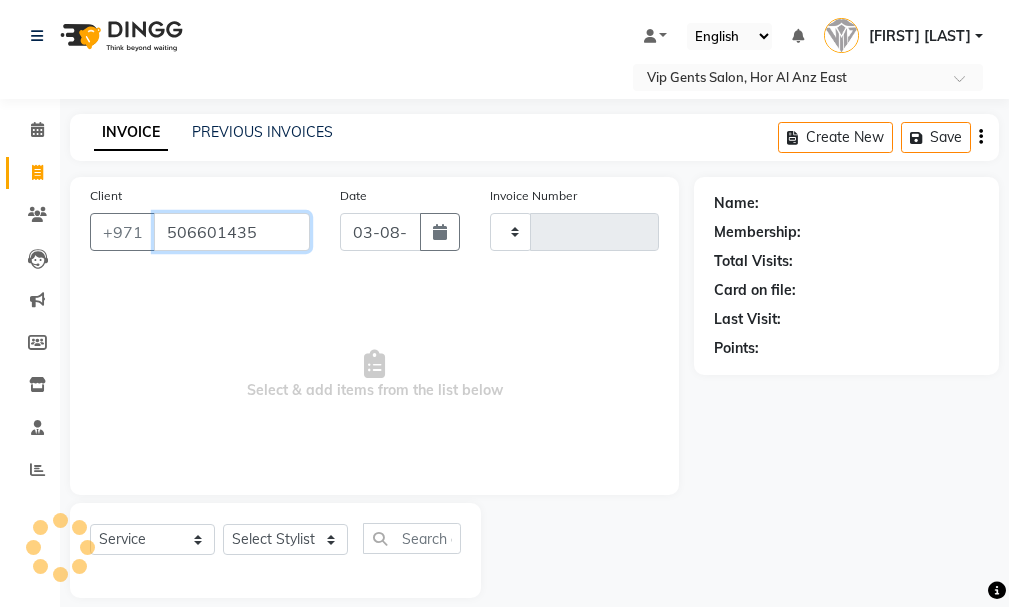 type on "506601435" 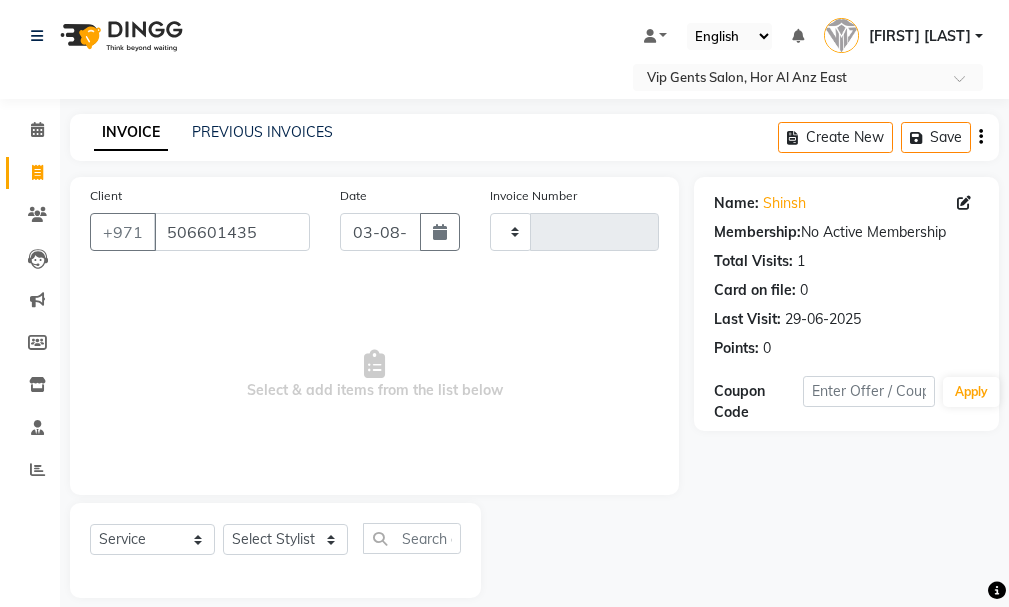 scroll, scrollTop: 21, scrollLeft: 0, axis: vertical 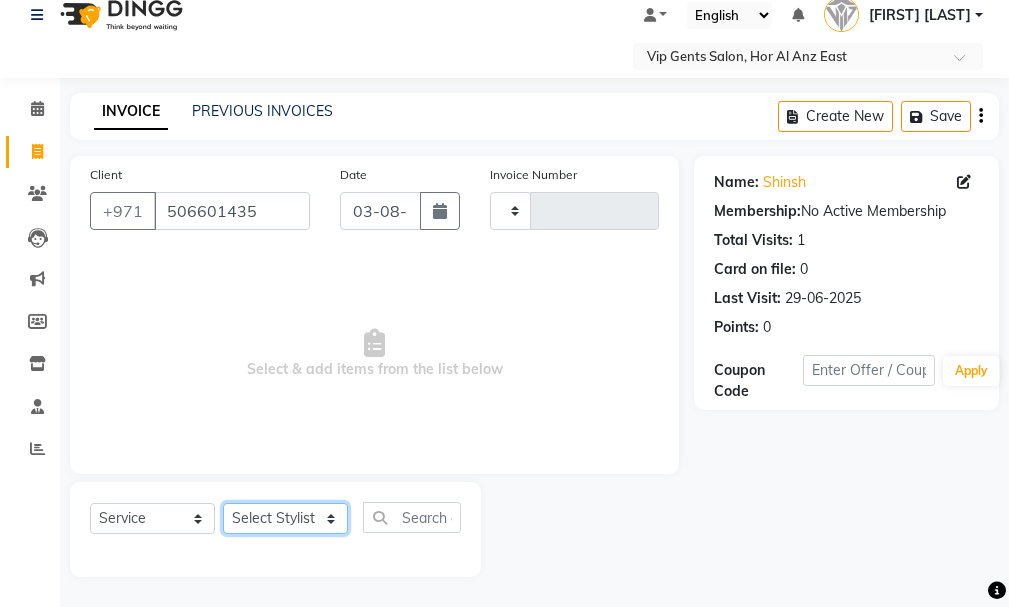 click on "Select Stylist" 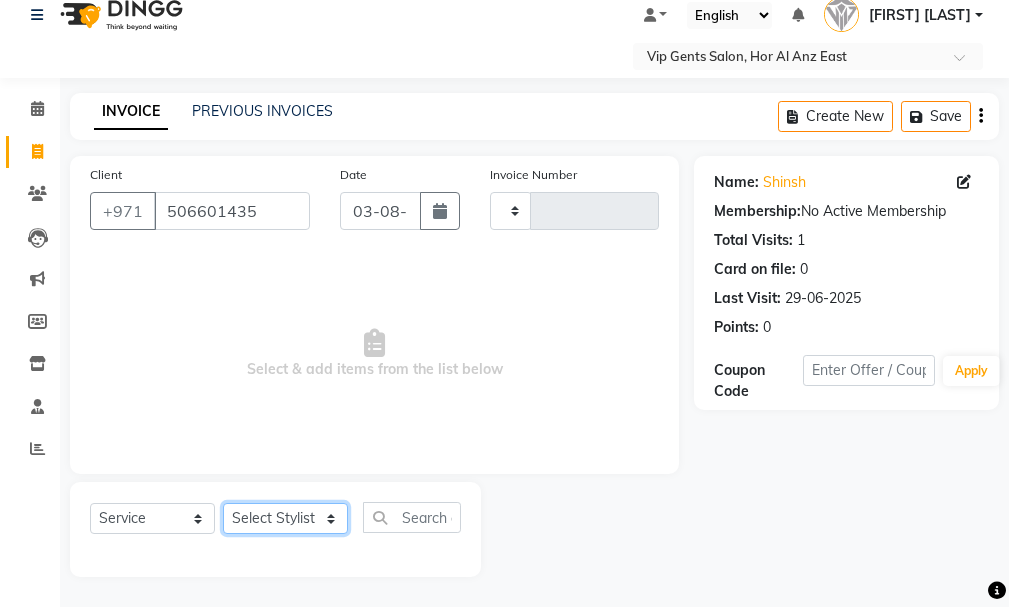 click on "Select Stylist" 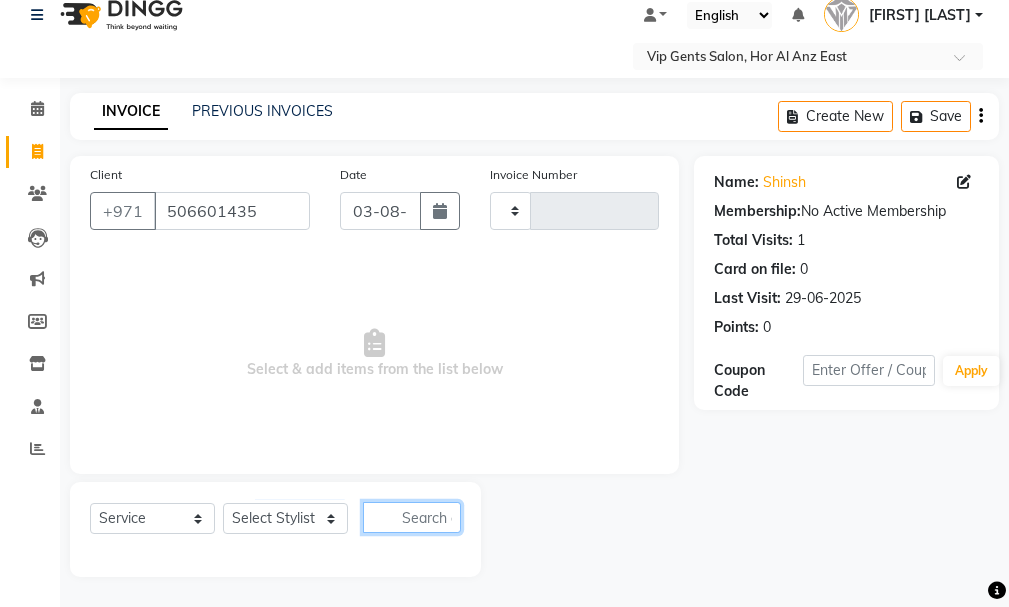 click 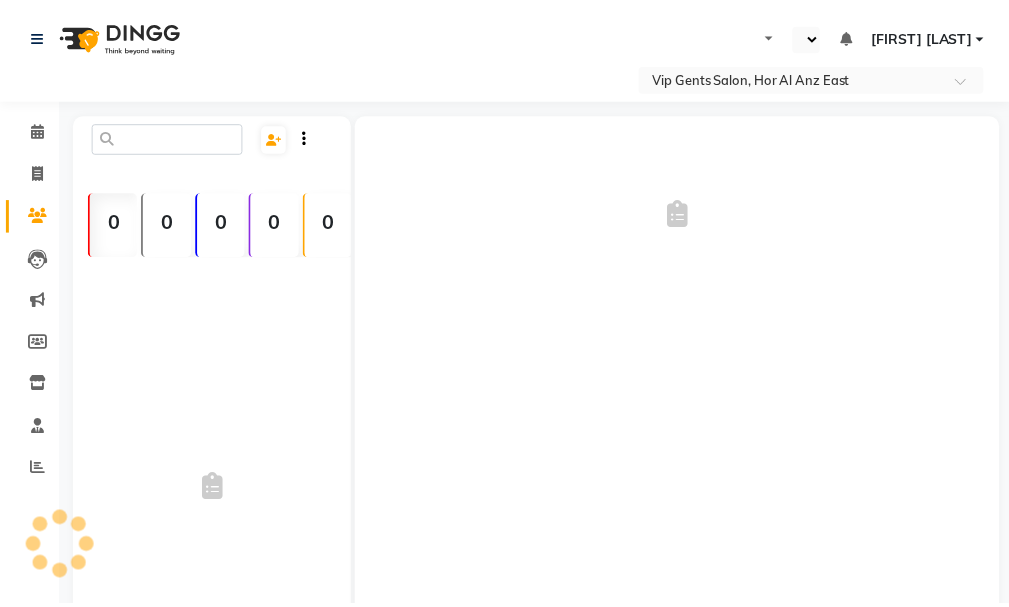 scroll, scrollTop: 0, scrollLeft: 0, axis: both 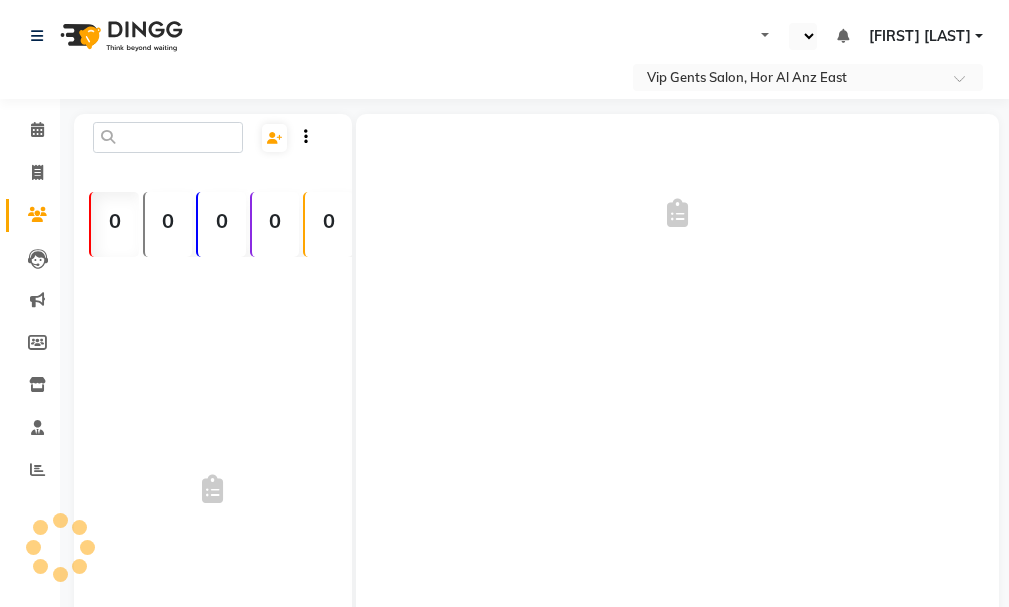 select on "en" 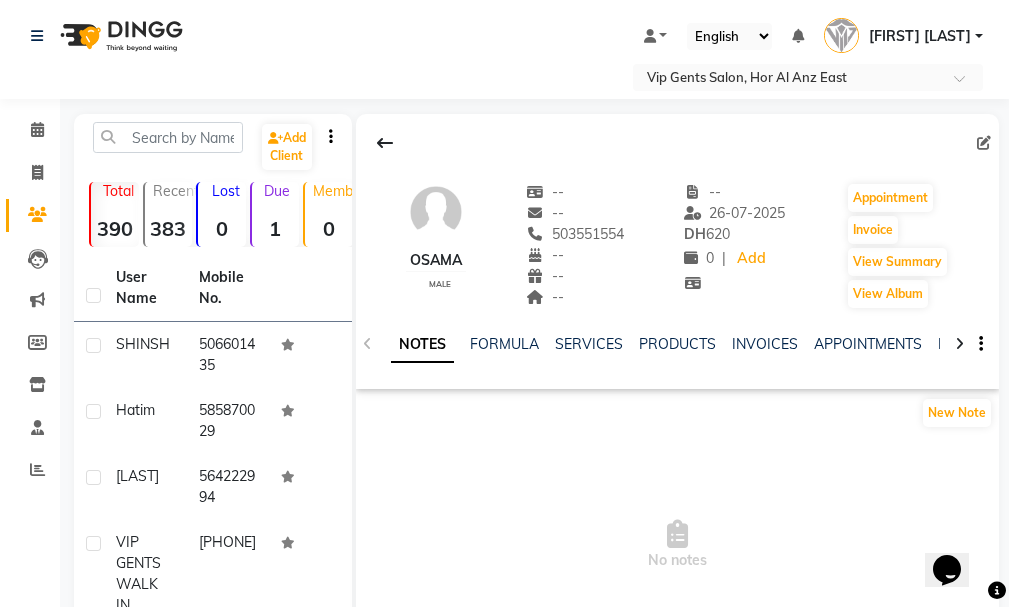 scroll, scrollTop: 0, scrollLeft: 0, axis: both 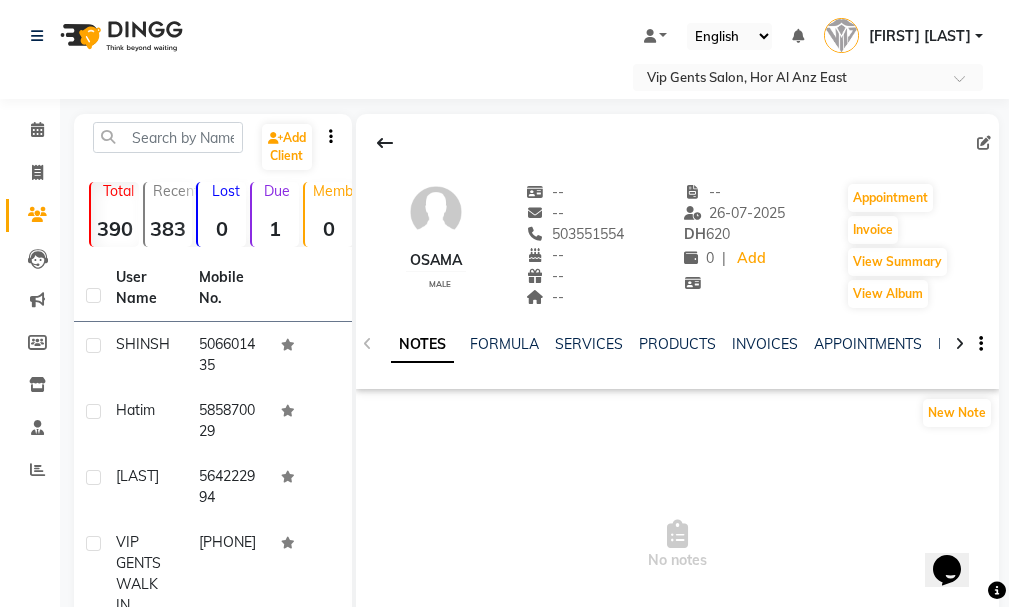 click on "NOTES FORMULA SERVICES PRODUCTS INVOICES APPOINTMENTS MEMBERSHIP PACKAGES VOUCHERS GIFTCARDS POINTS FORMS FAMILY CARDS WALLET" 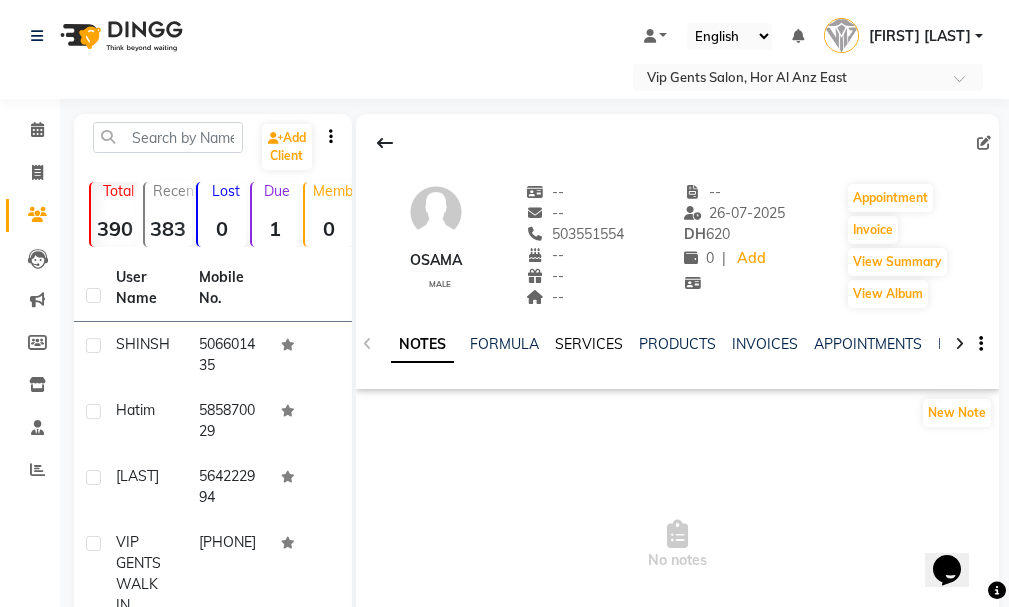click on "SERVICES" 